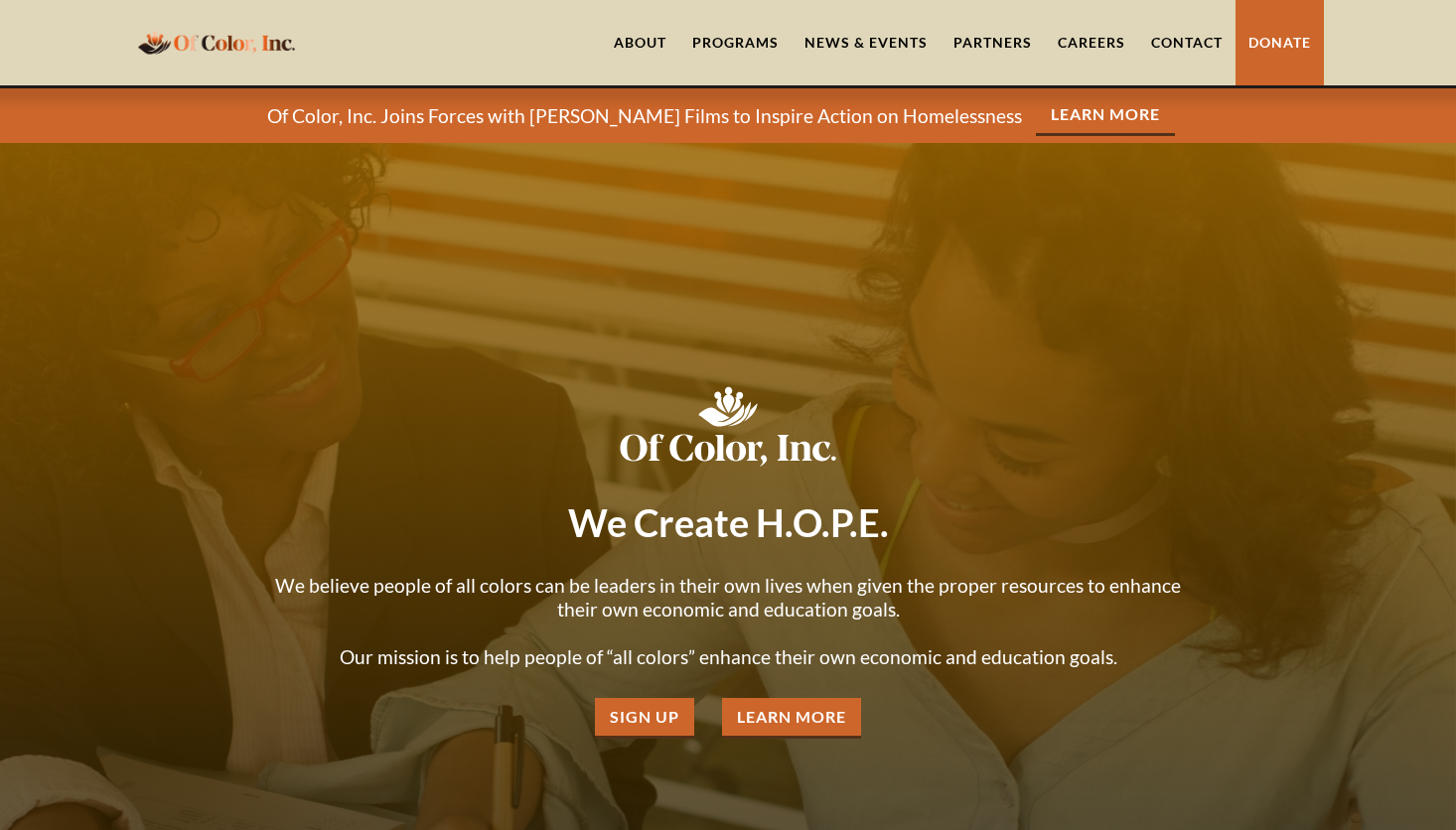 scroll, scrollTop: 0, scrollLeft: 0, axis: both 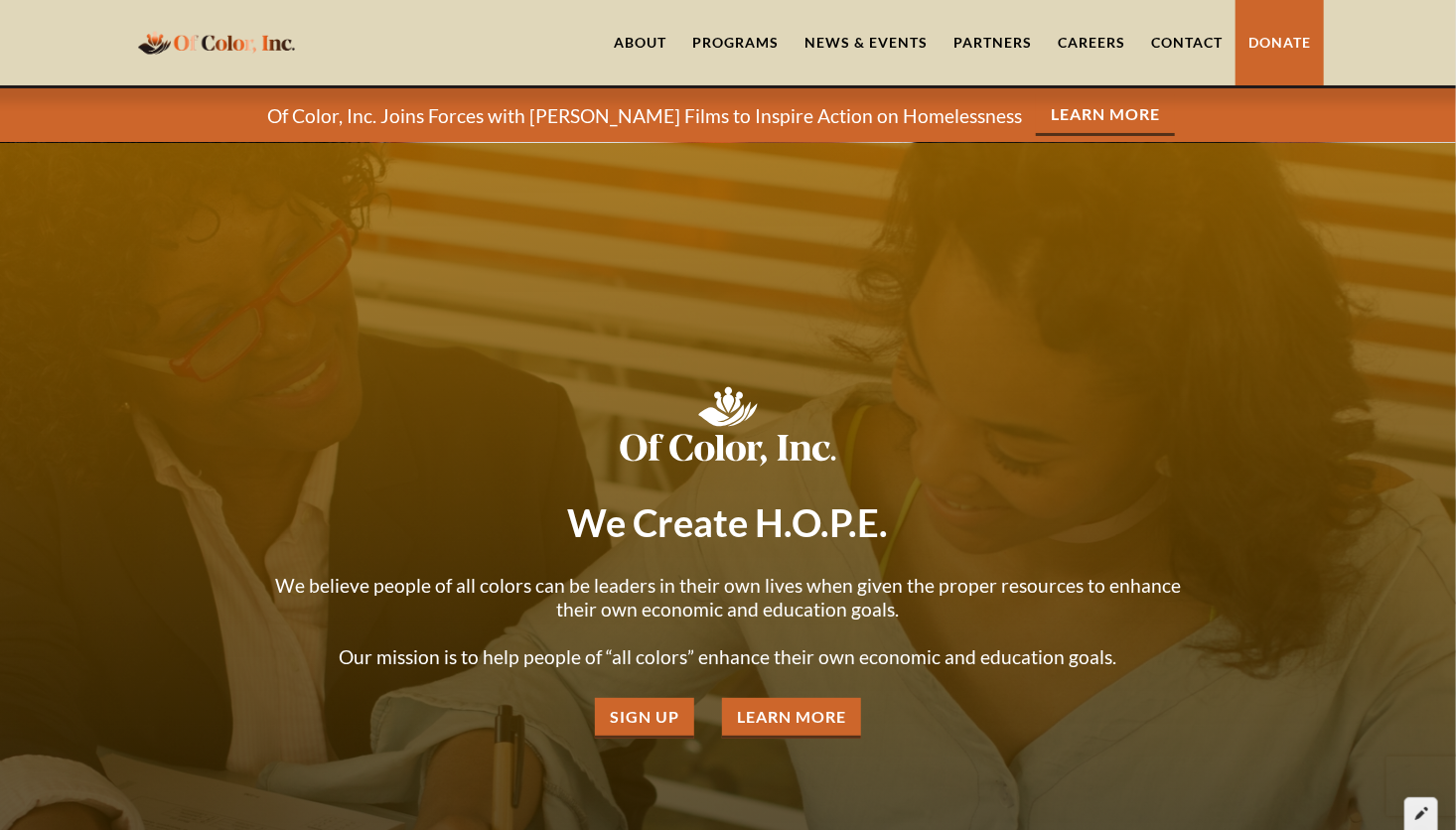 click at bounding box center (1421, 814) 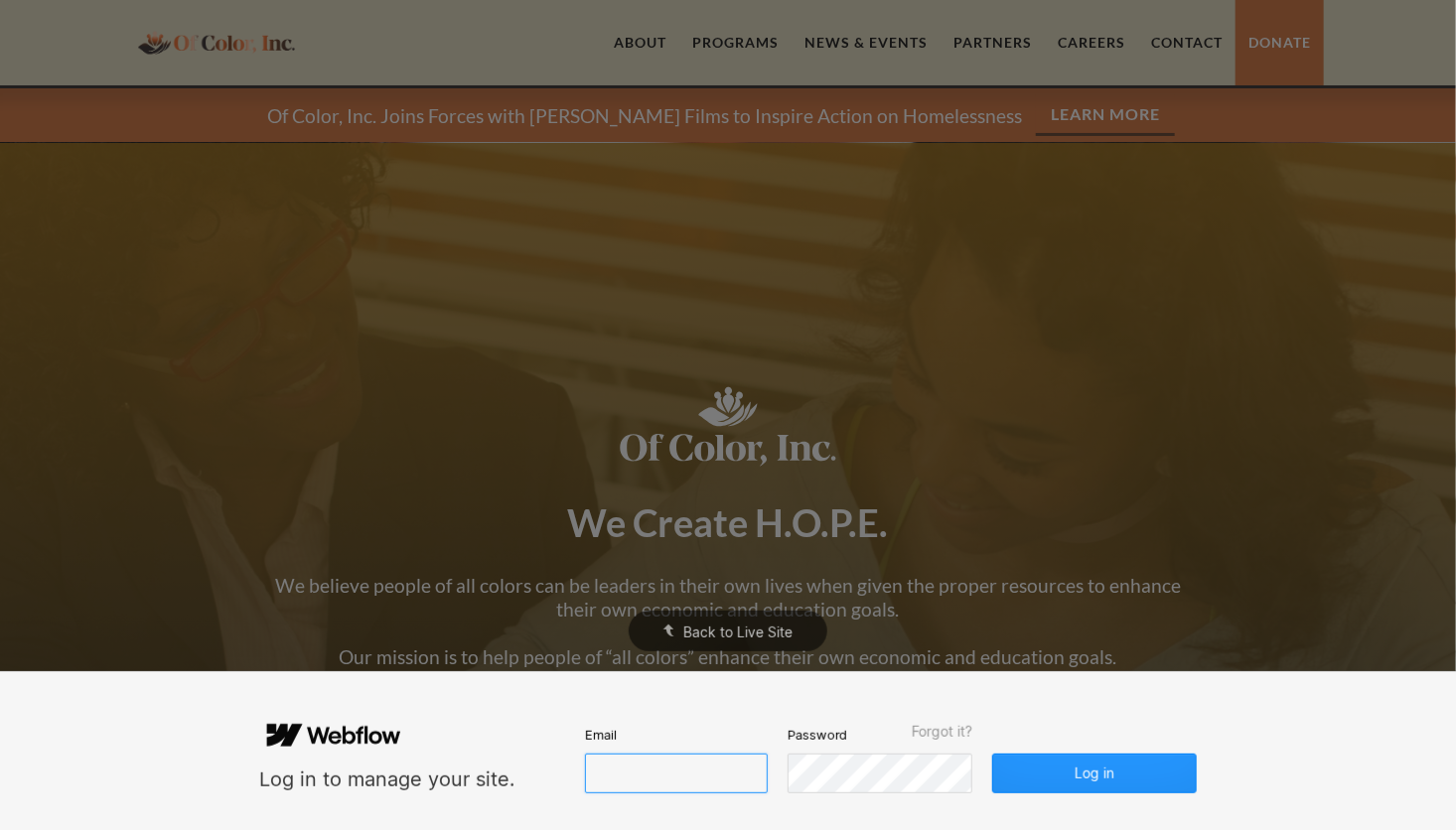 type on "lbrumfield@ofcolorinc.org" 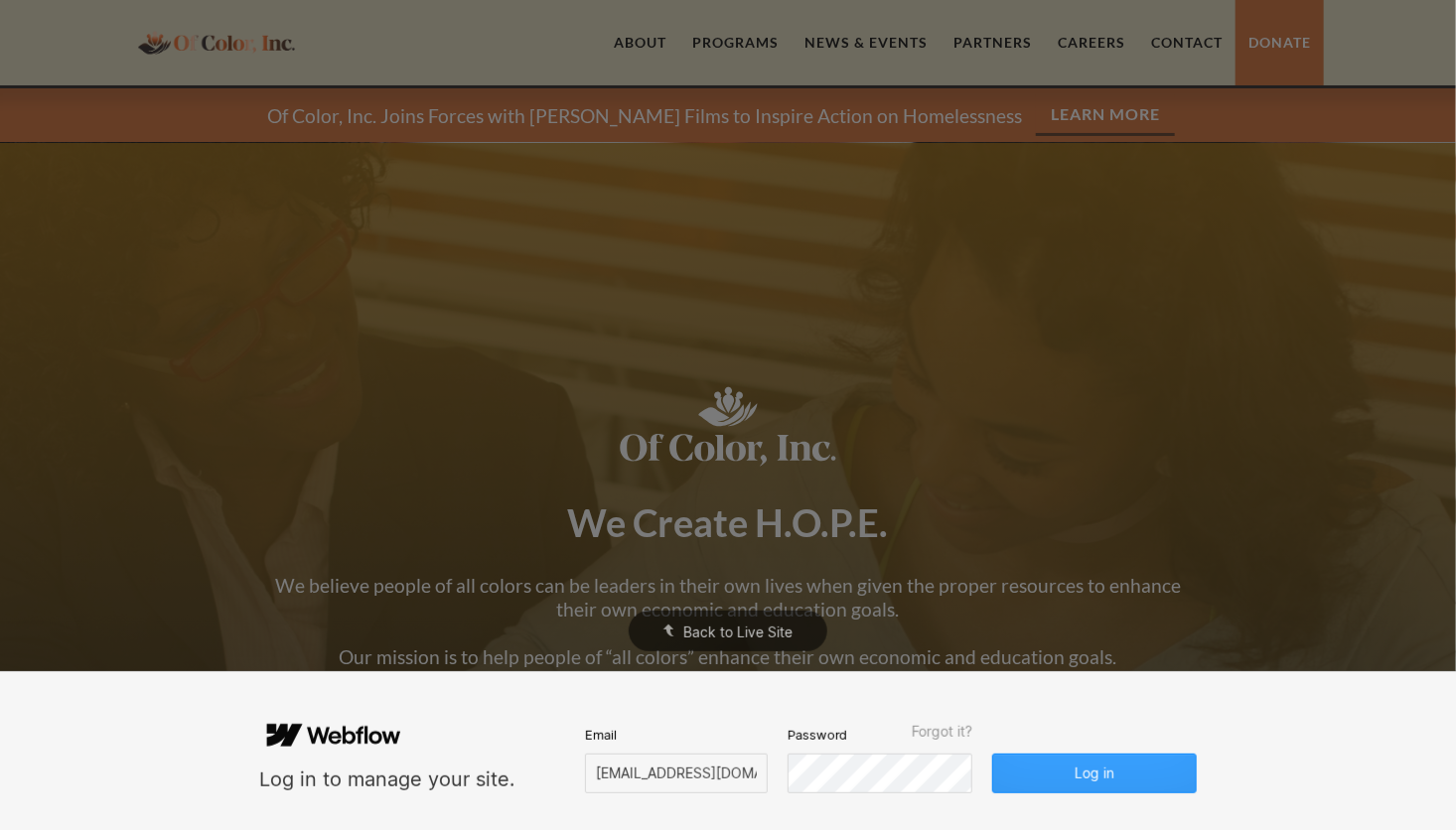 click on "Log in" at bounding box center (1094, 773) 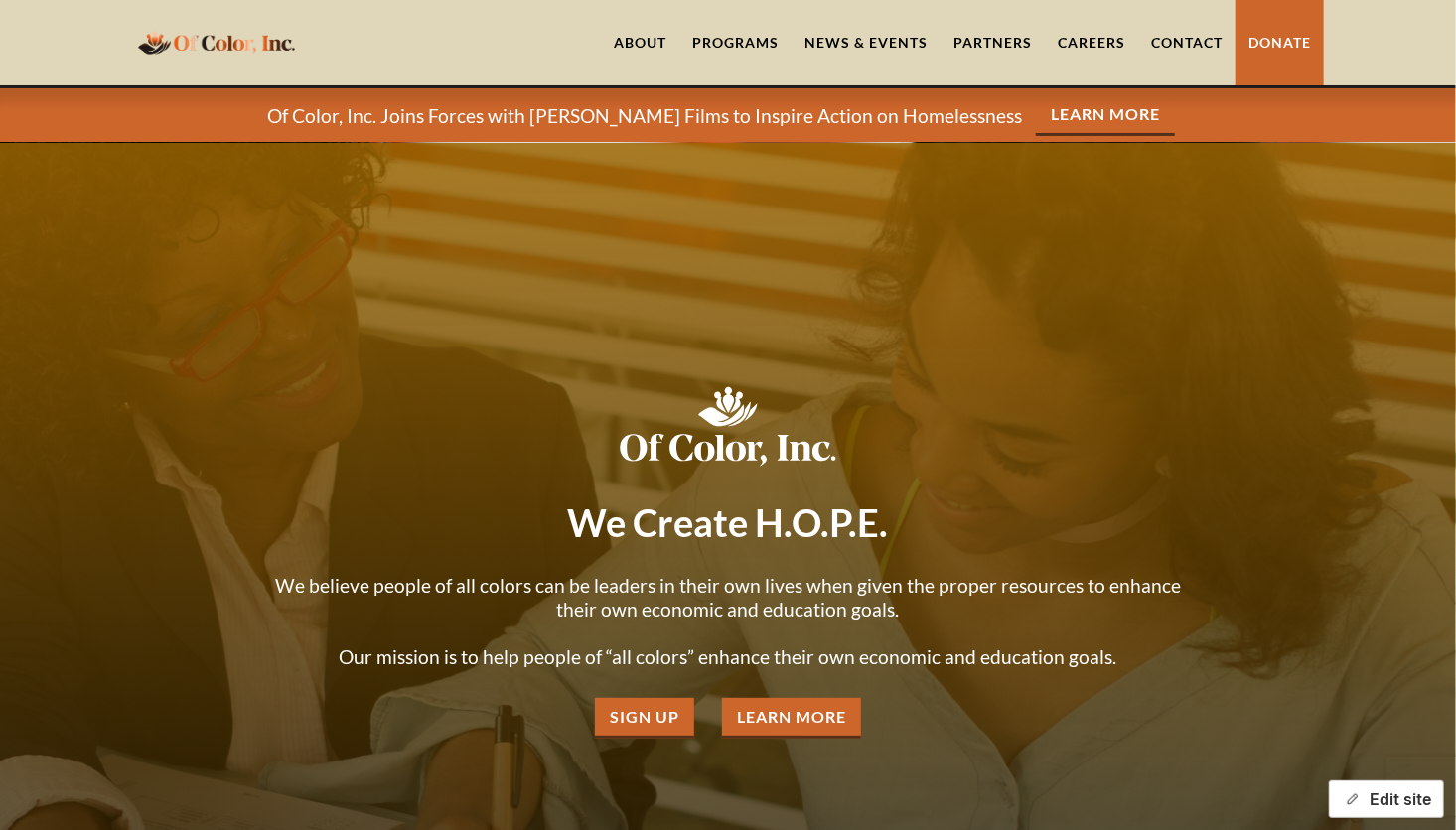 click on "Edit site" at bounding box center (1386, 799) 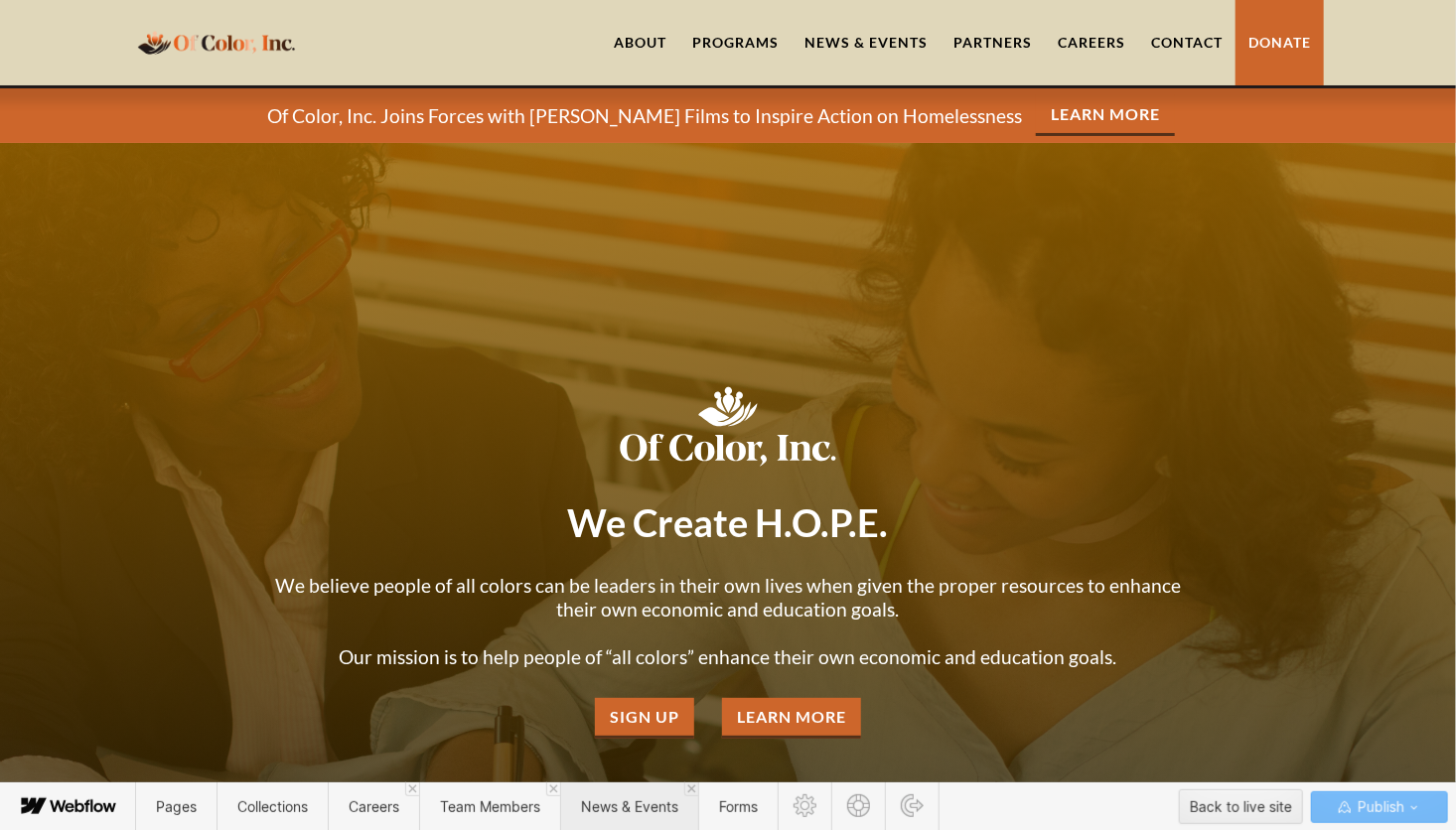 click on "News & Events" at bounding box center [630, 806] 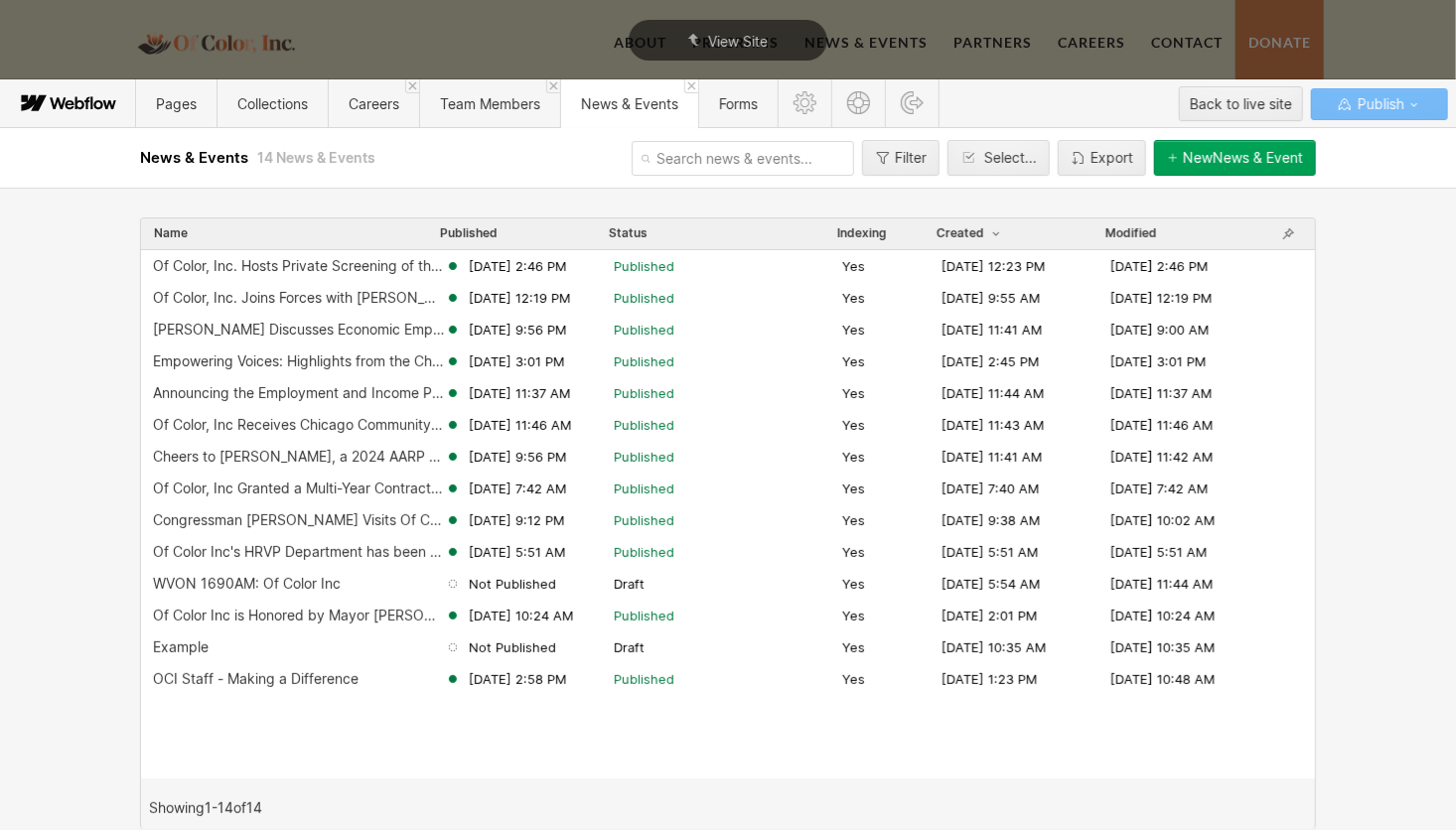 click on "New  News & Event" at bounding box center (1242, 158) 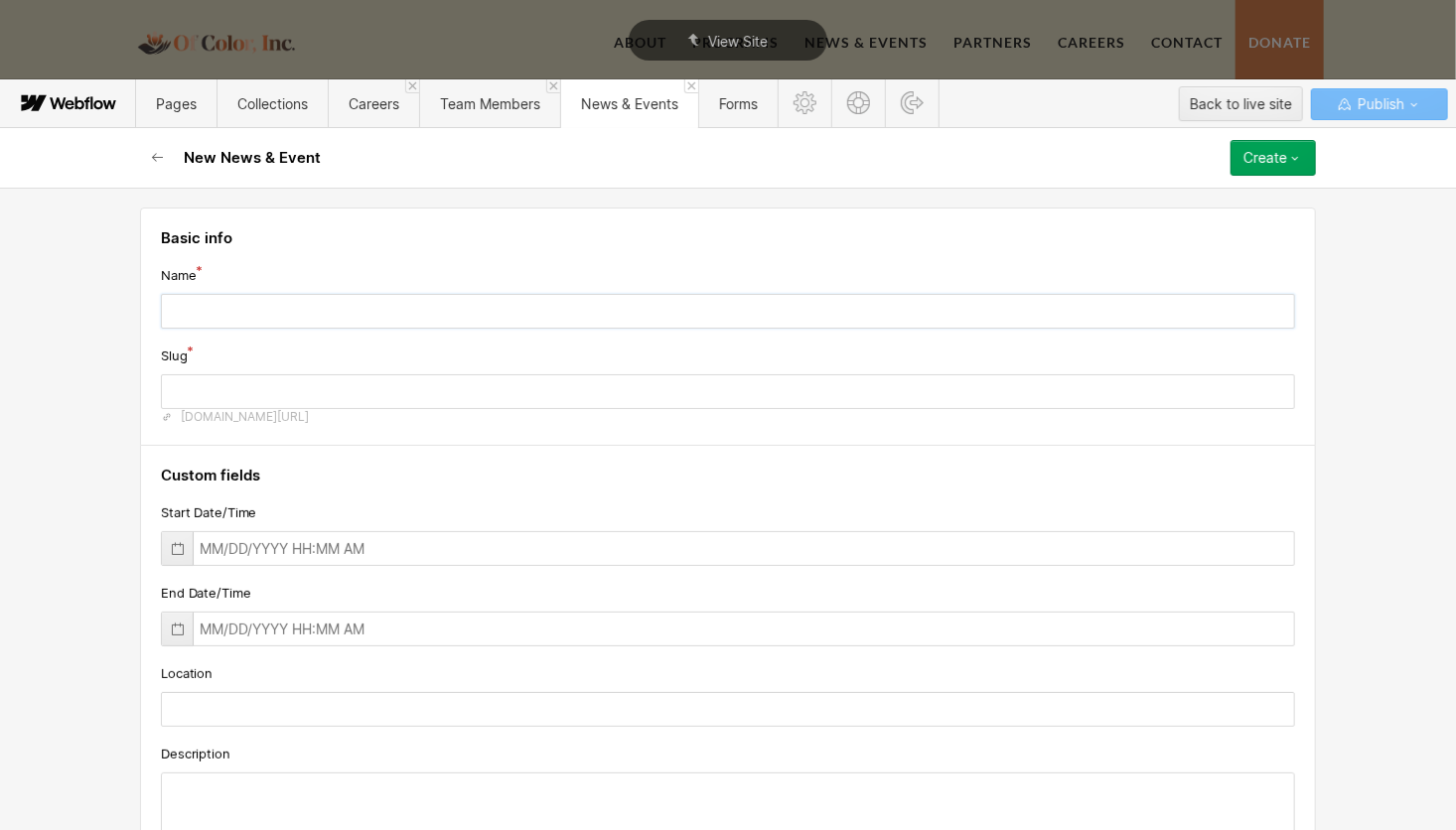 click at bounding box center (728, 311) 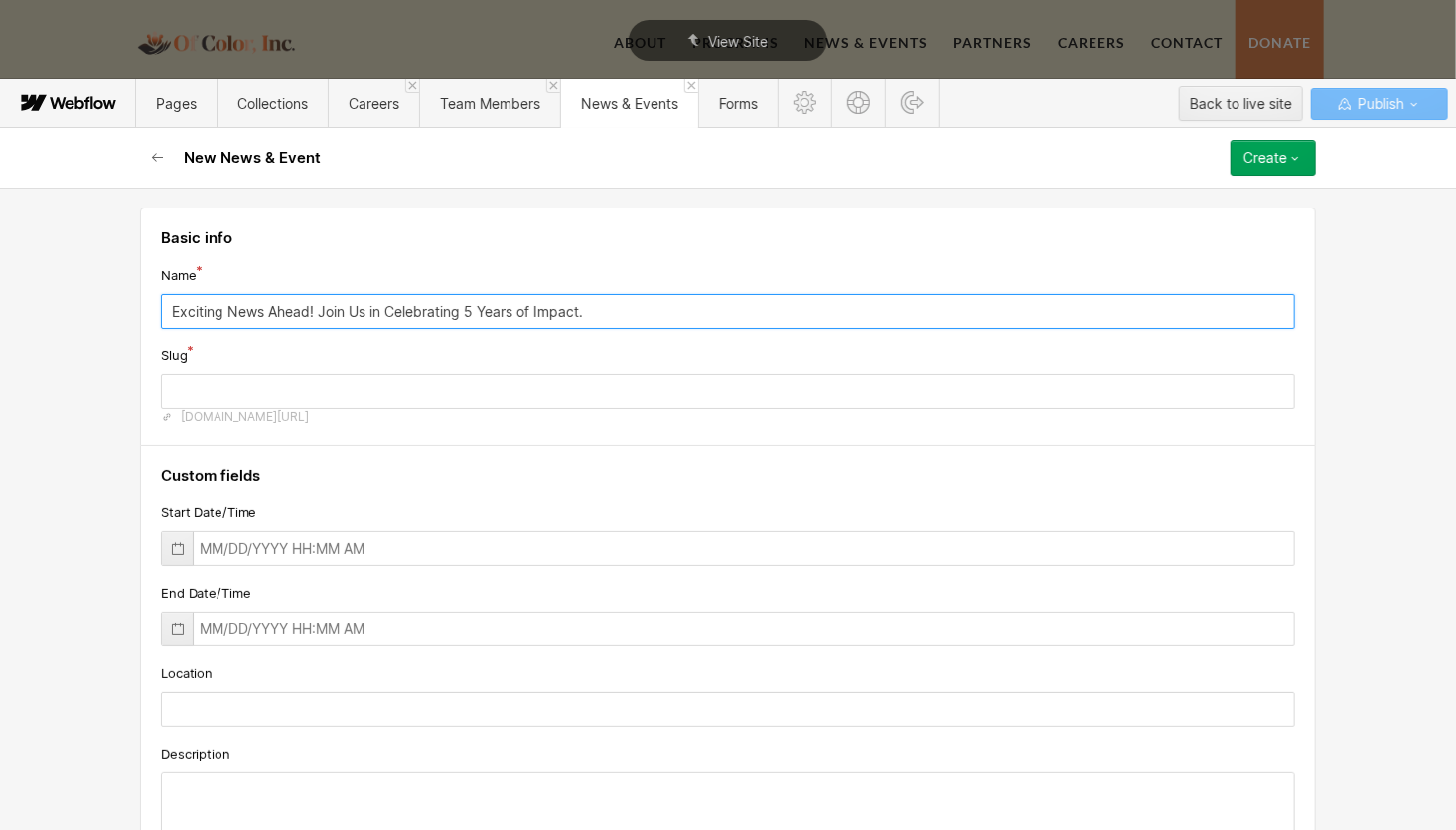 type on "exciting-news-ahead-join-us-in-celebrating-5-years-of-impact" 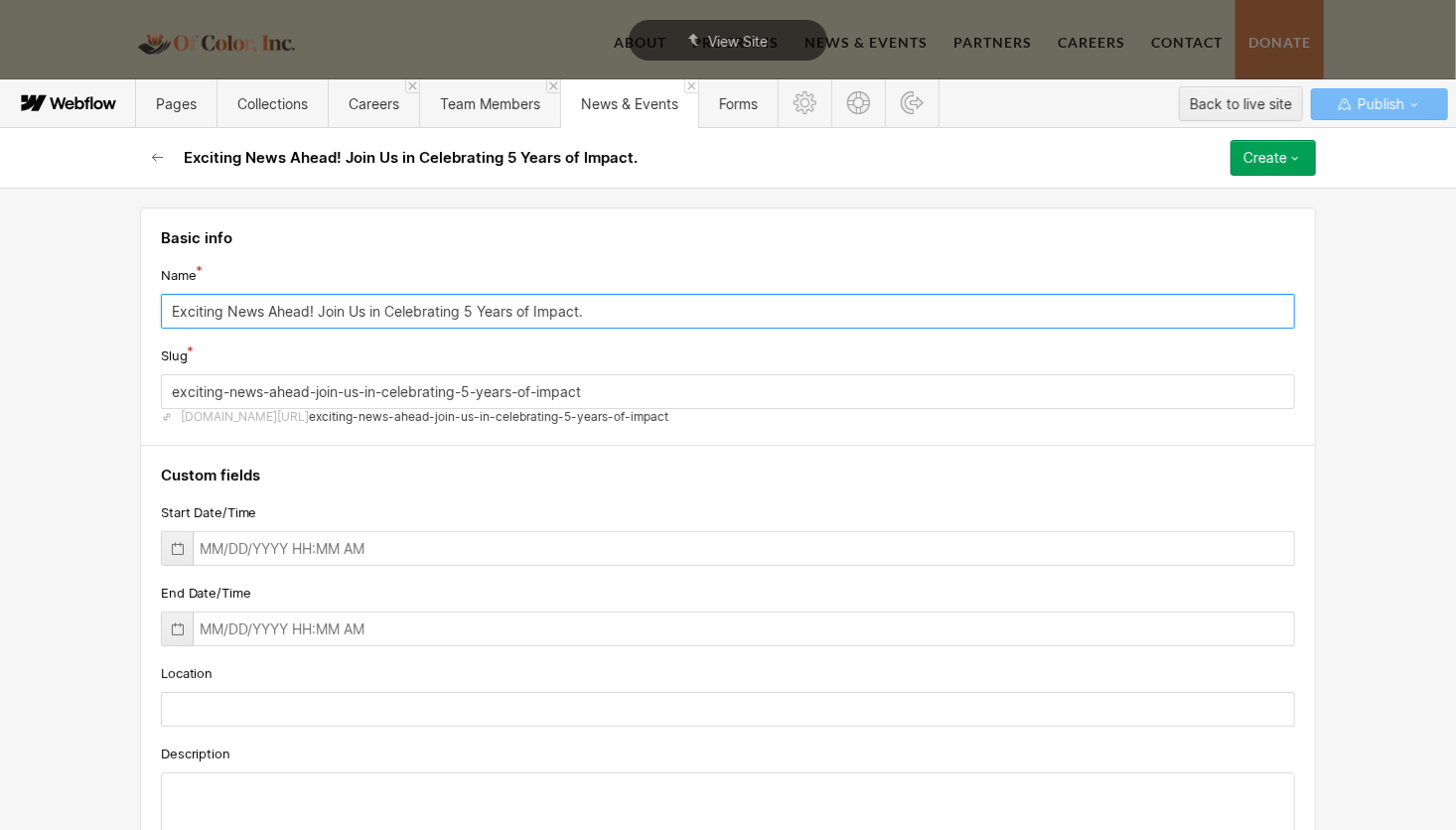 type on "Exciting News Ahead! Join Us in Celebrating 5 Years of Impact." 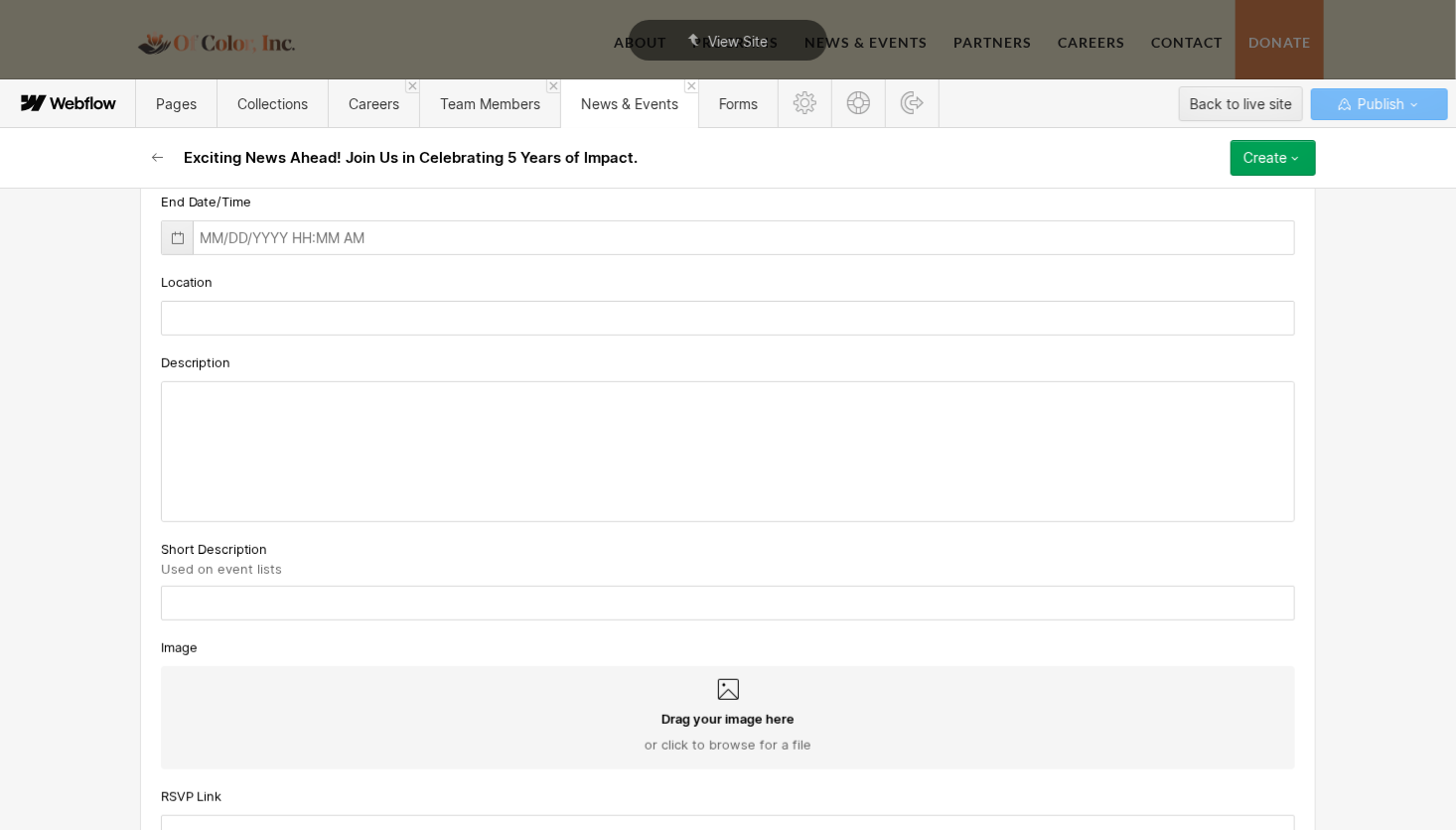 scroll, scrollTop: 386, scrollLeft: 0, axis: vertical 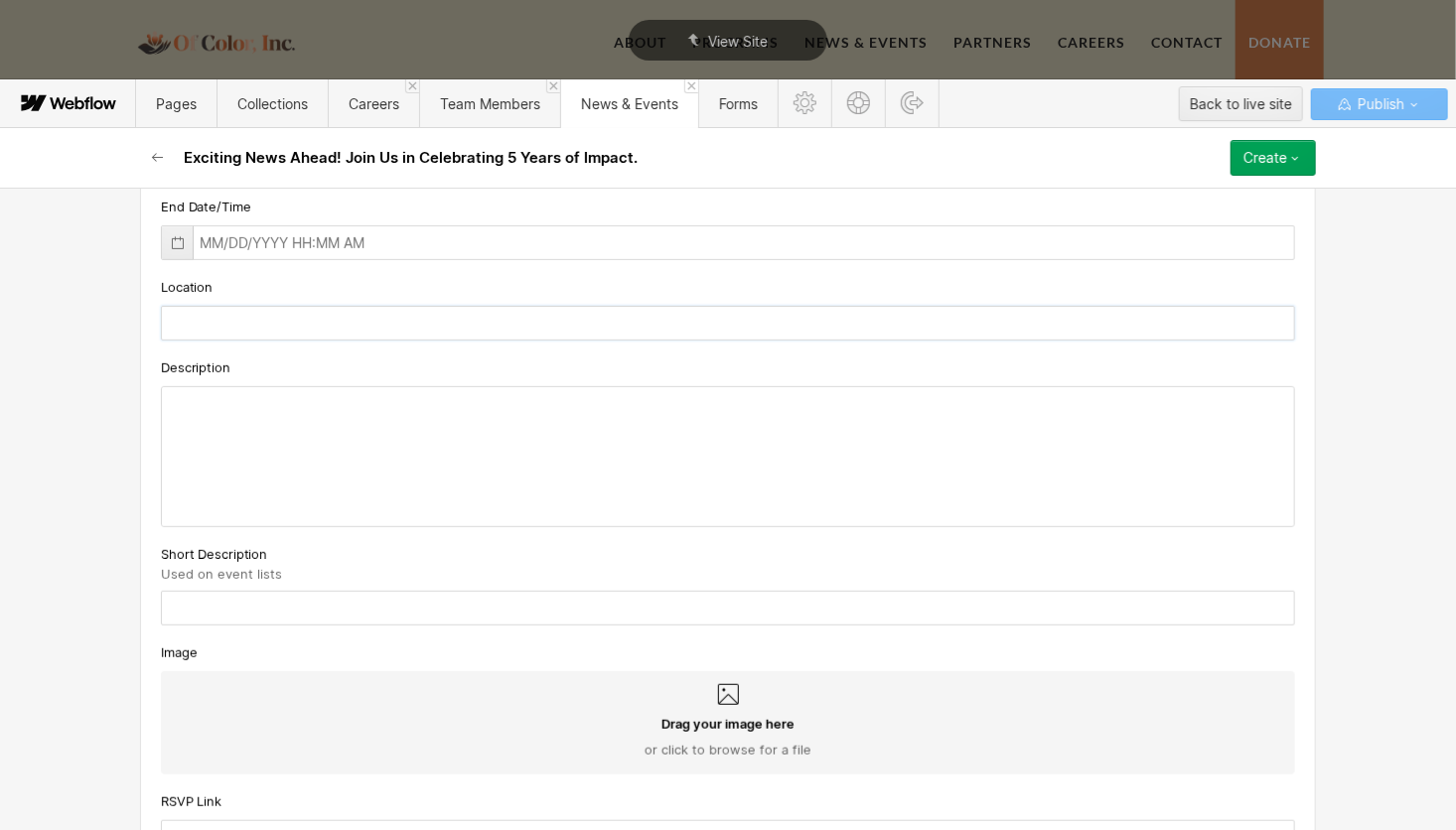 click at bounding box center (728, 323) 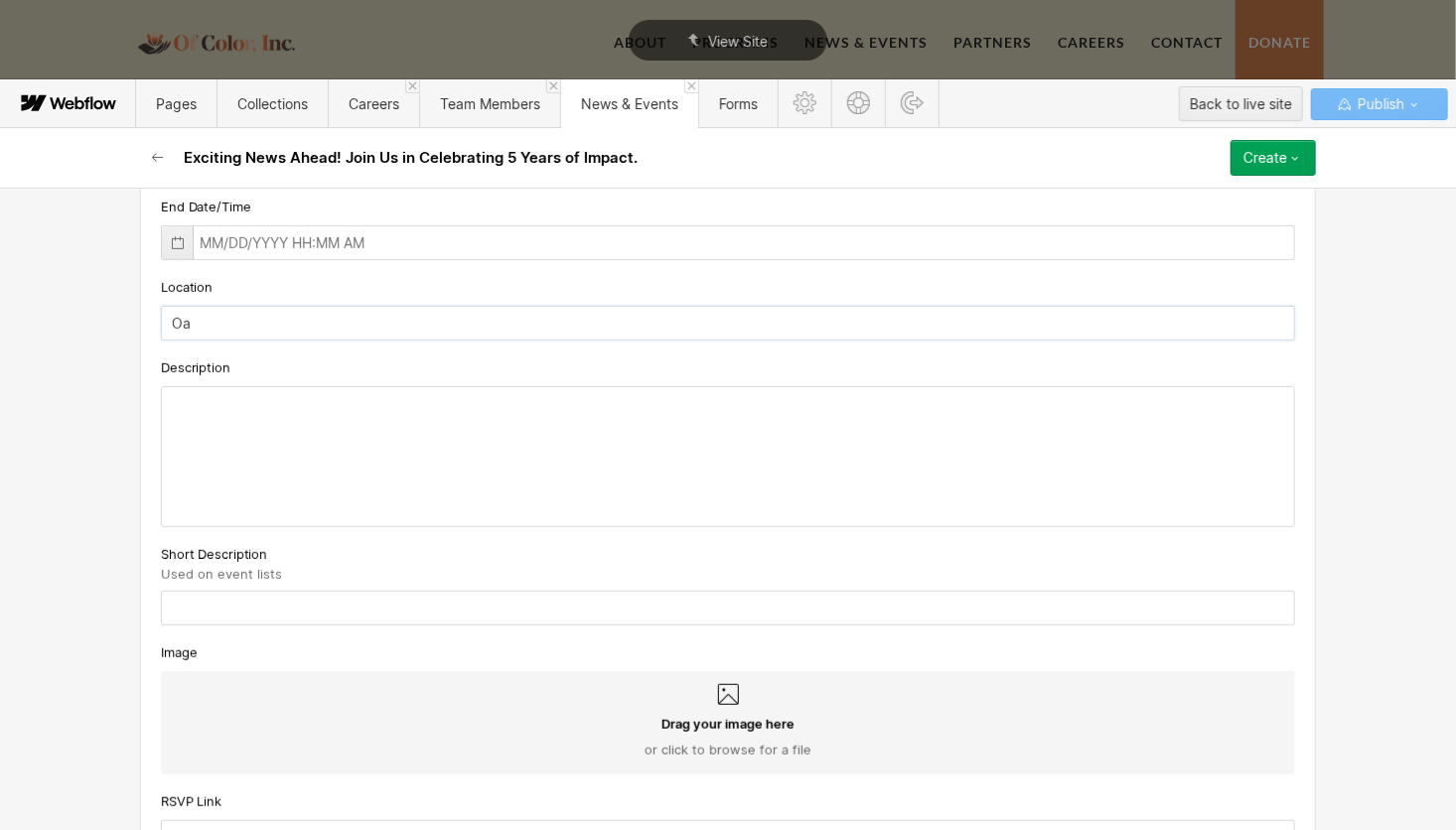 type on "O" 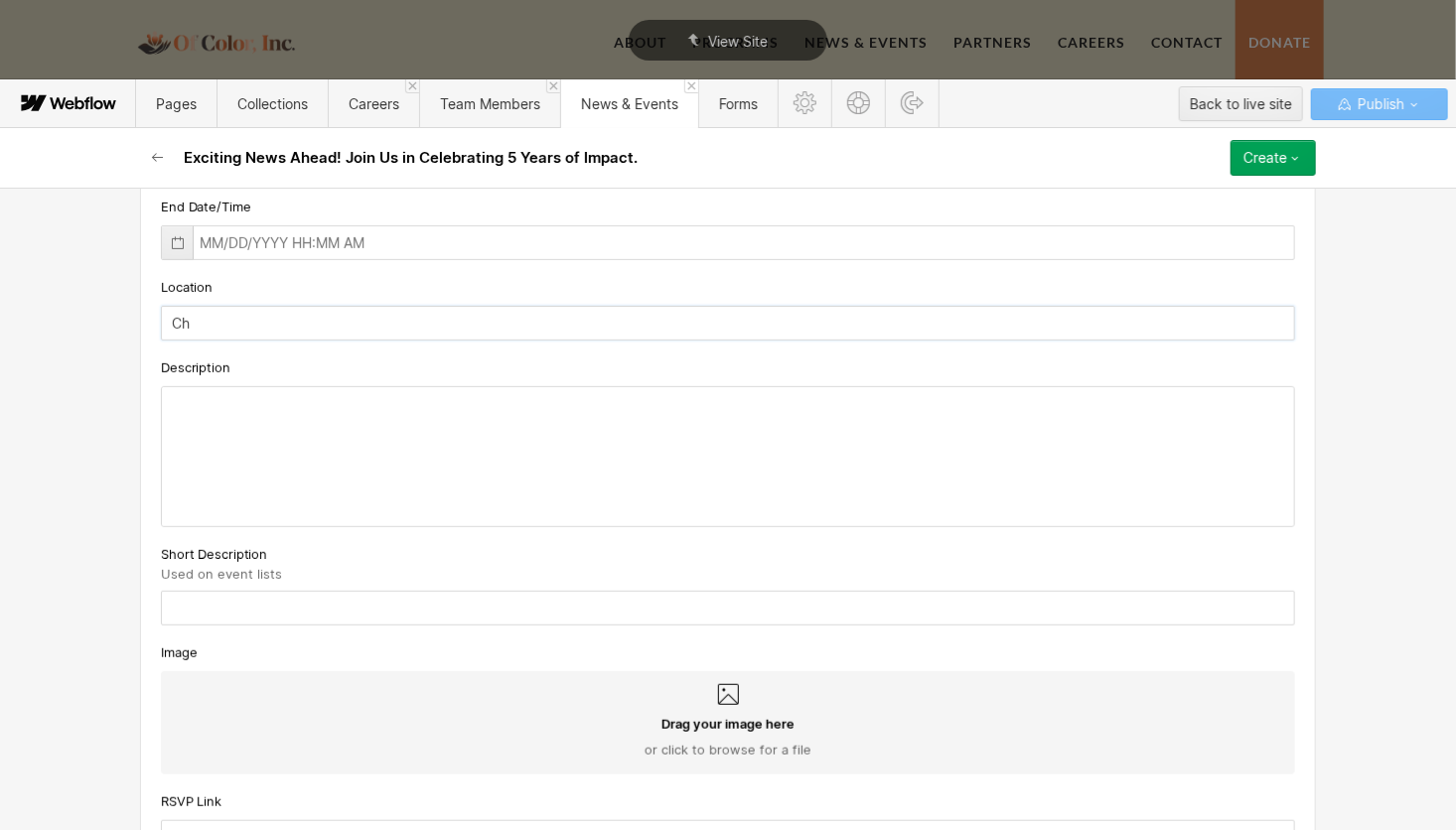 type on "C" 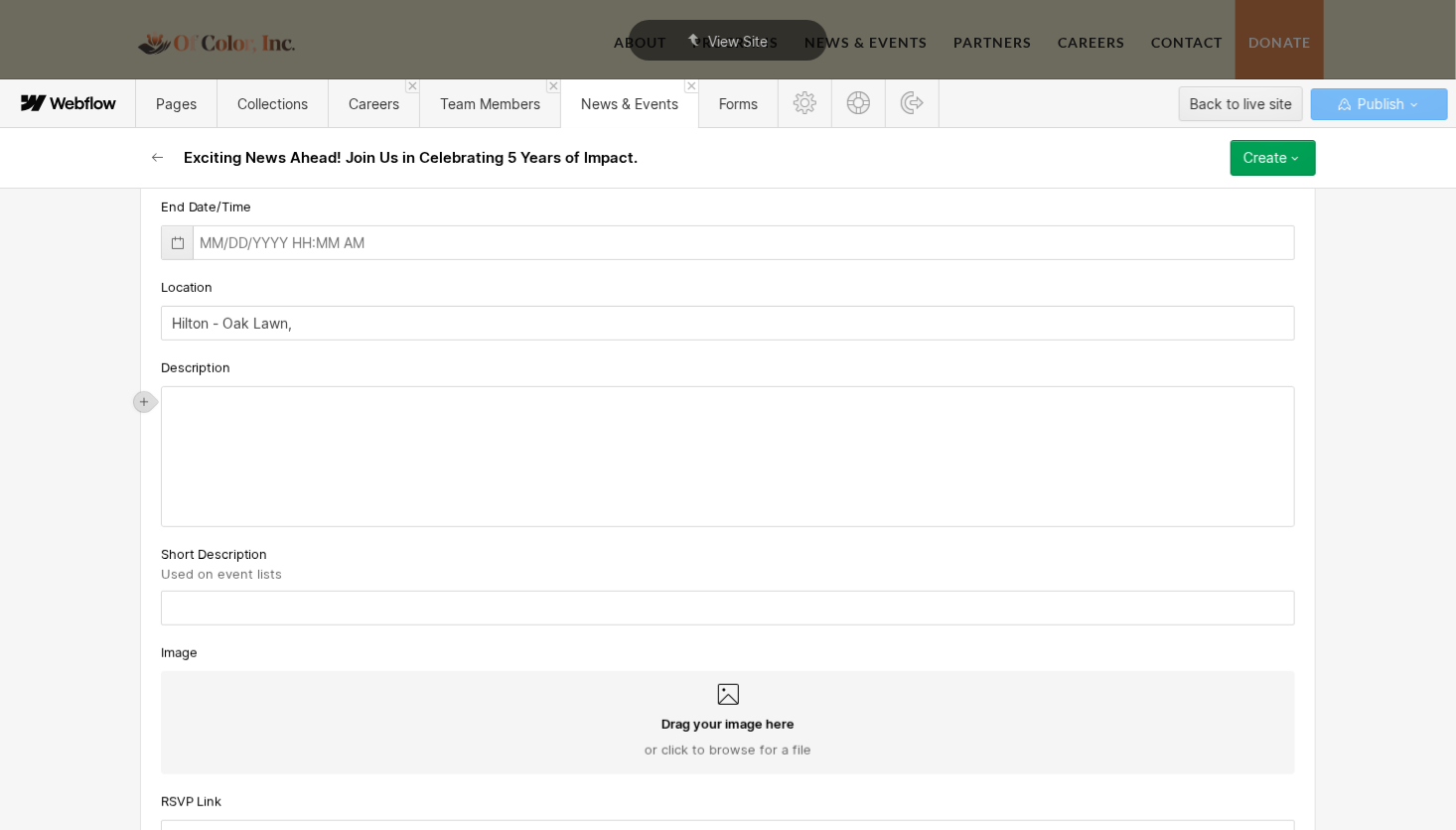 click on "‍" at bounding box center (728, 457) 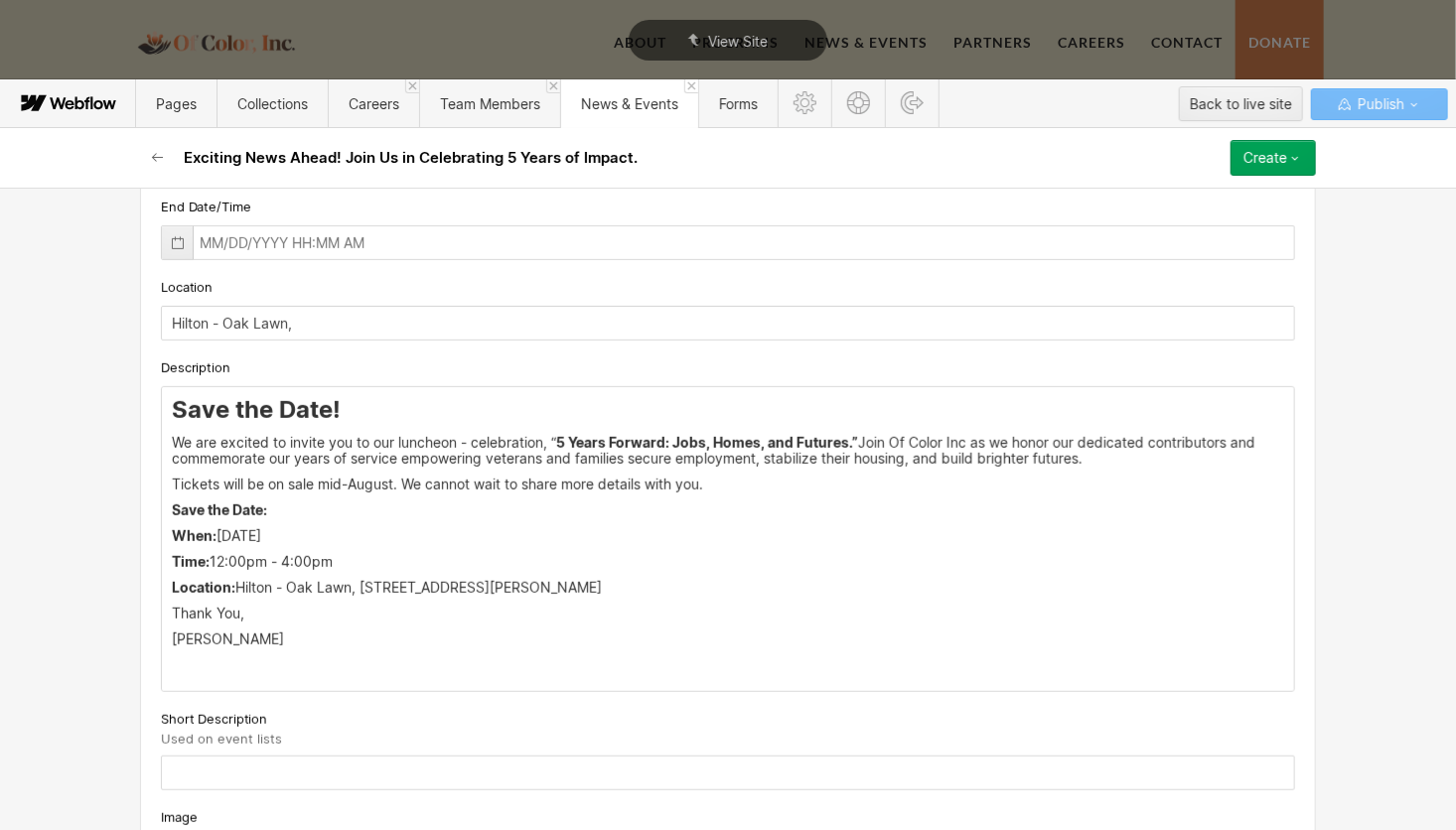 click on "Hilton - Oak Lawn," at bounding box center [728, 323] 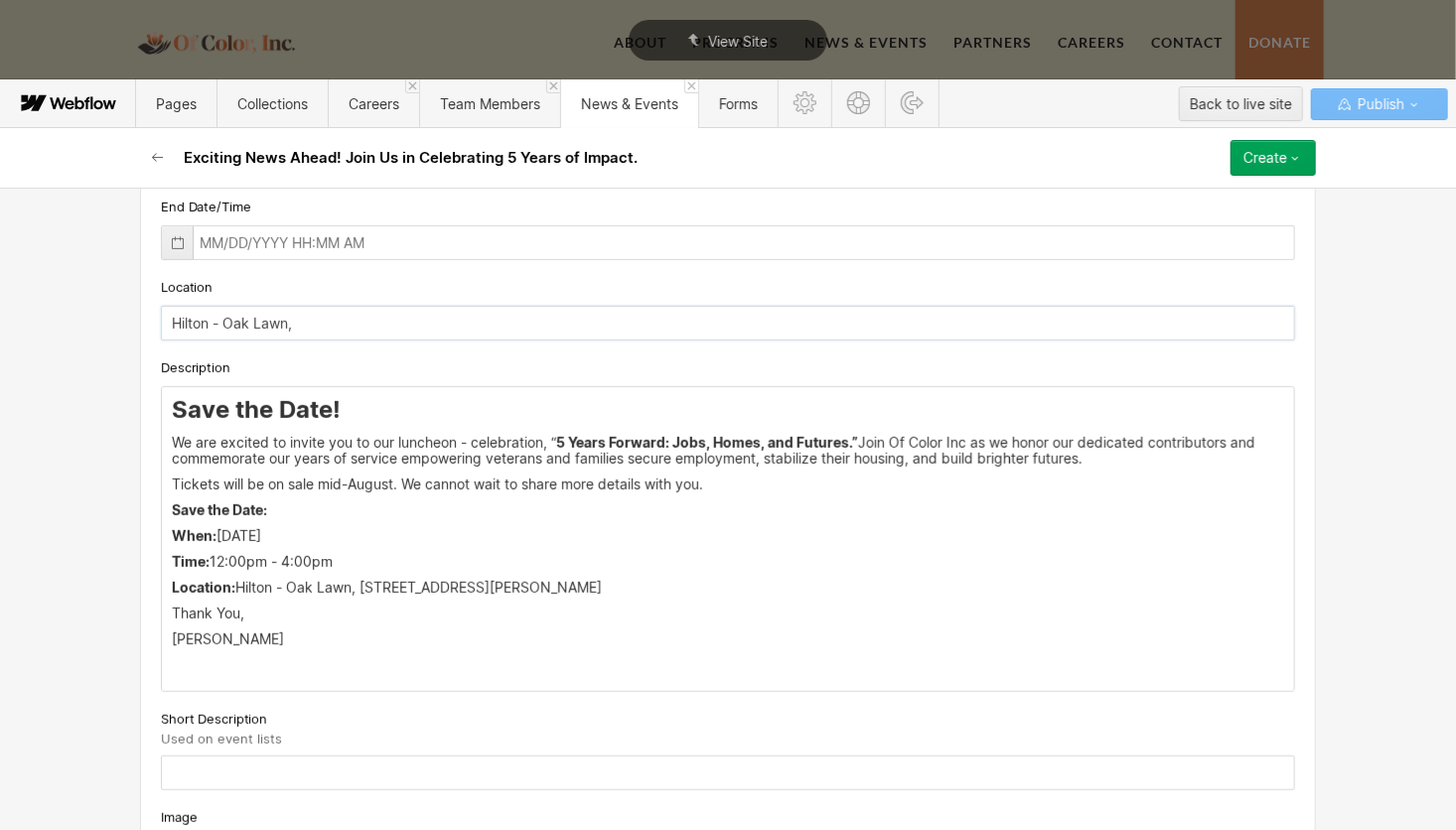 click on "Hilton - Oak Lawn," at bounding box center (728, 323) 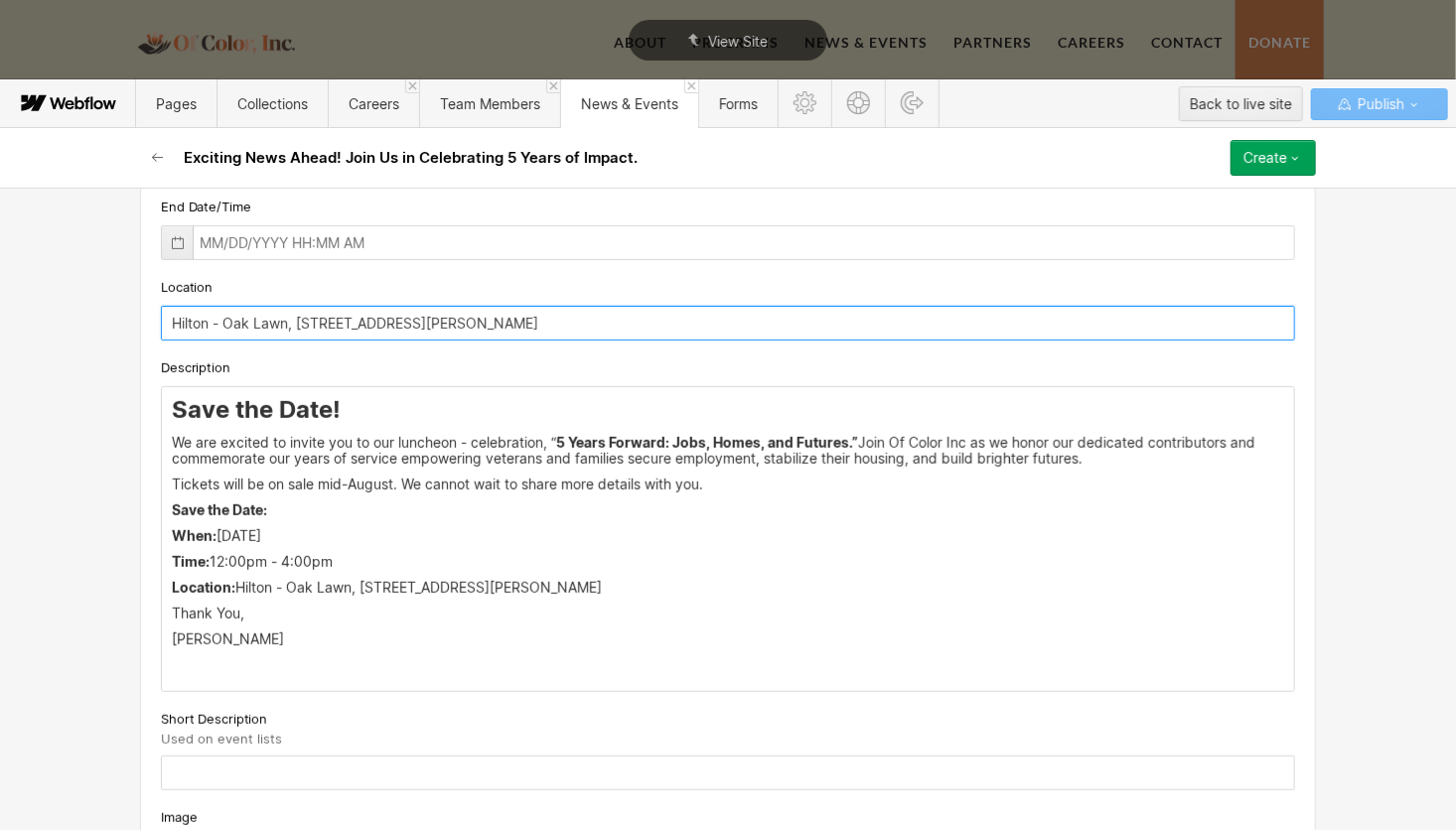 type on "Hilton - Oak Lawn, 9333 S. Cicero Ave., Oak Lawn, IL 60453" 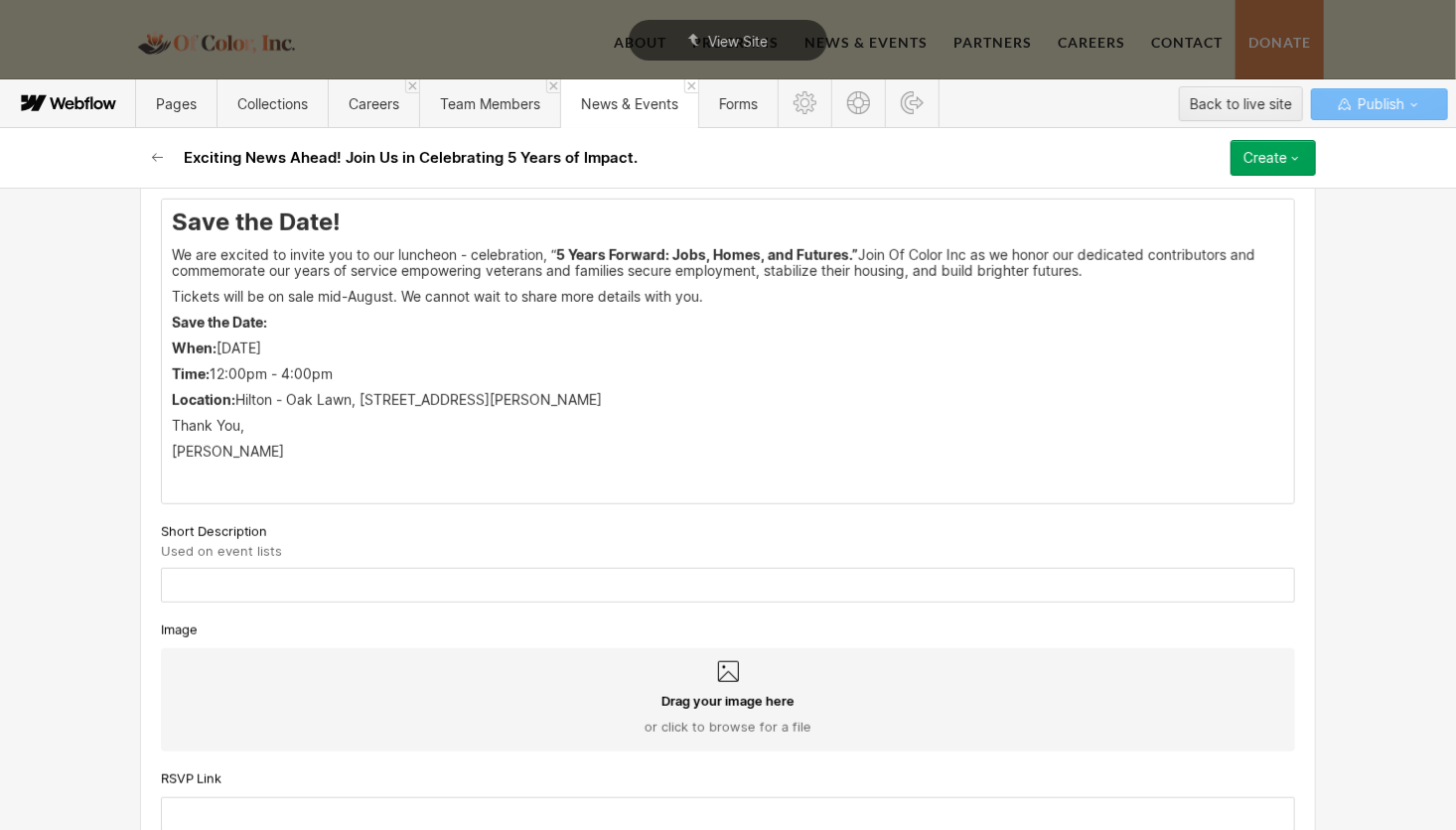 scroll, scrollTop: 576, scrollLeft: 0, axis: vertical 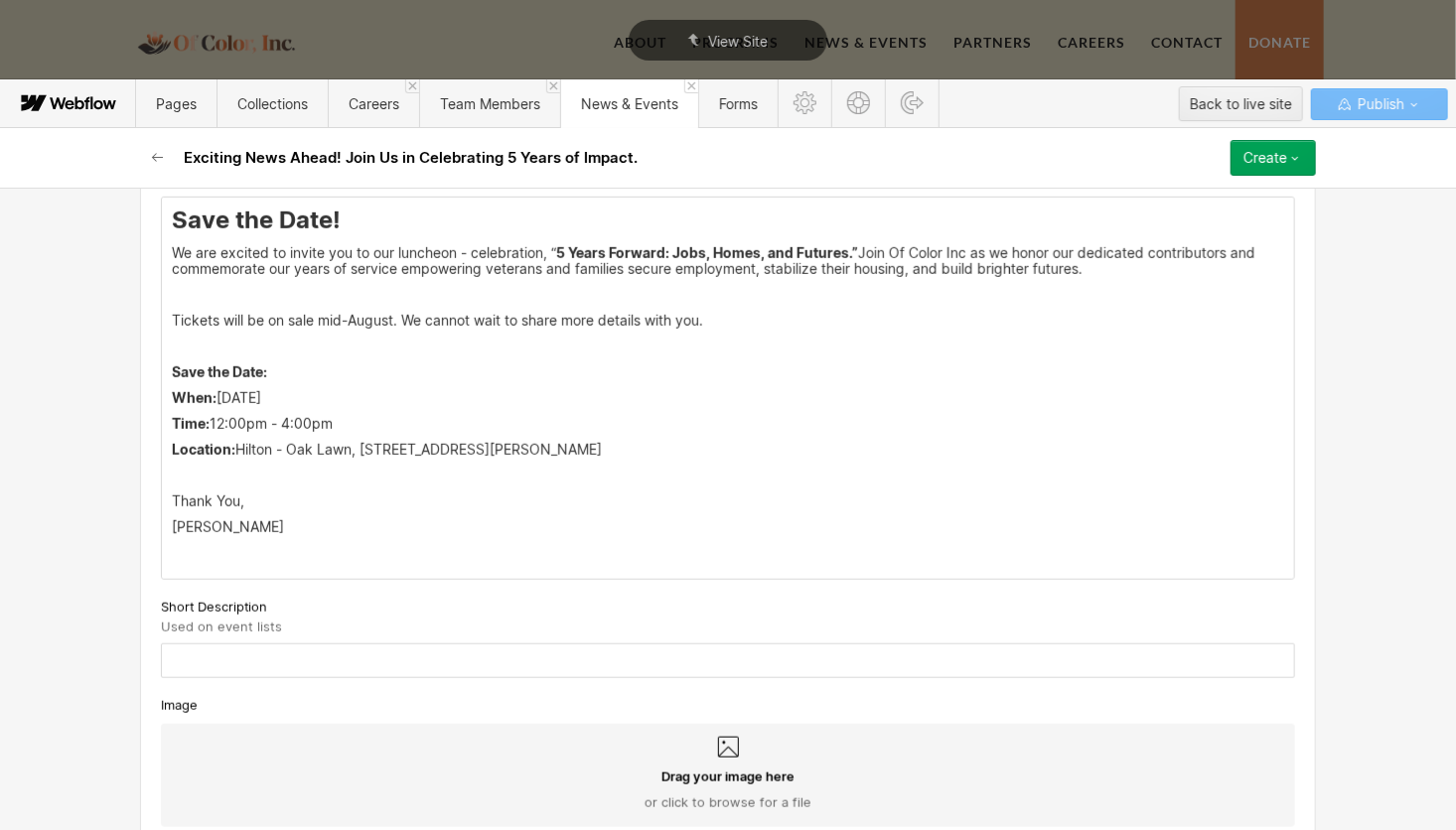 drag, startPoint x: 167, startPoint y: 246, endPoint x: 894, endPoint y: 226, distance: 727.2751 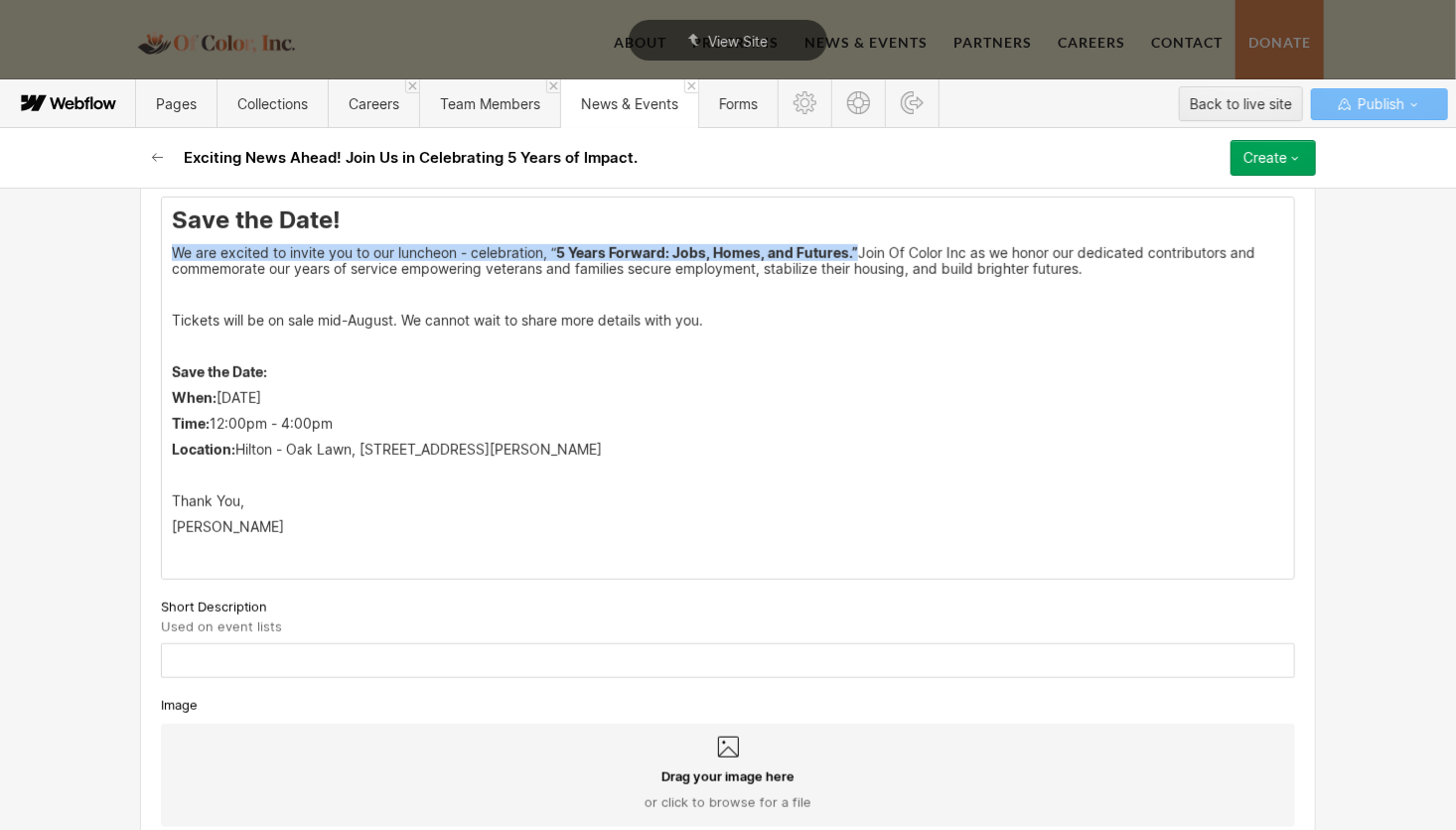 drag, startPoint x: 855, startPoint y: 248, endPoint x: 156, endPoint y: 249, distance: 699.00072 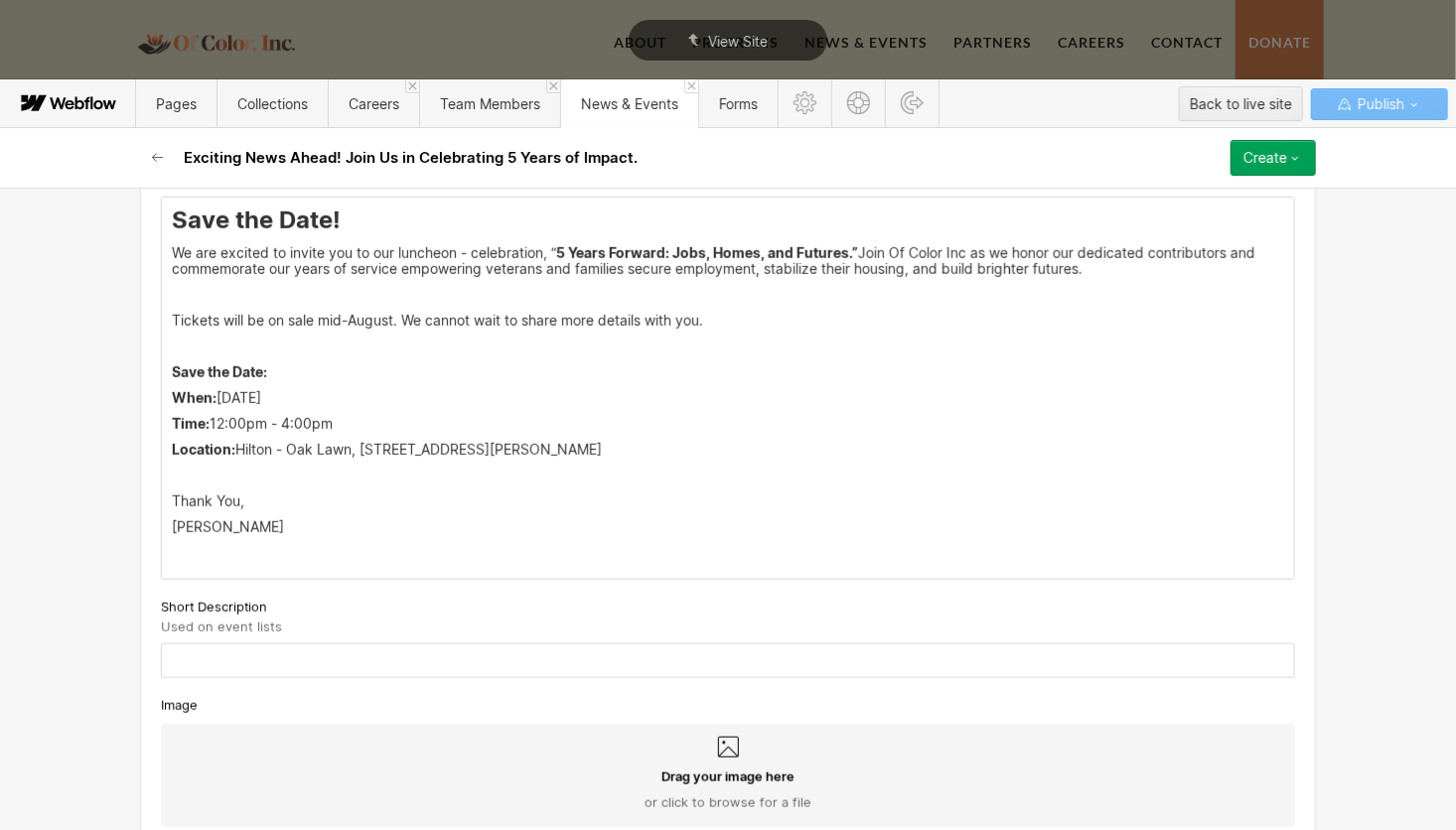 drag, startPoint x: 222, startPoint y: 222, endPoint x: 163, endPoint y: 252, distance: 66.18912 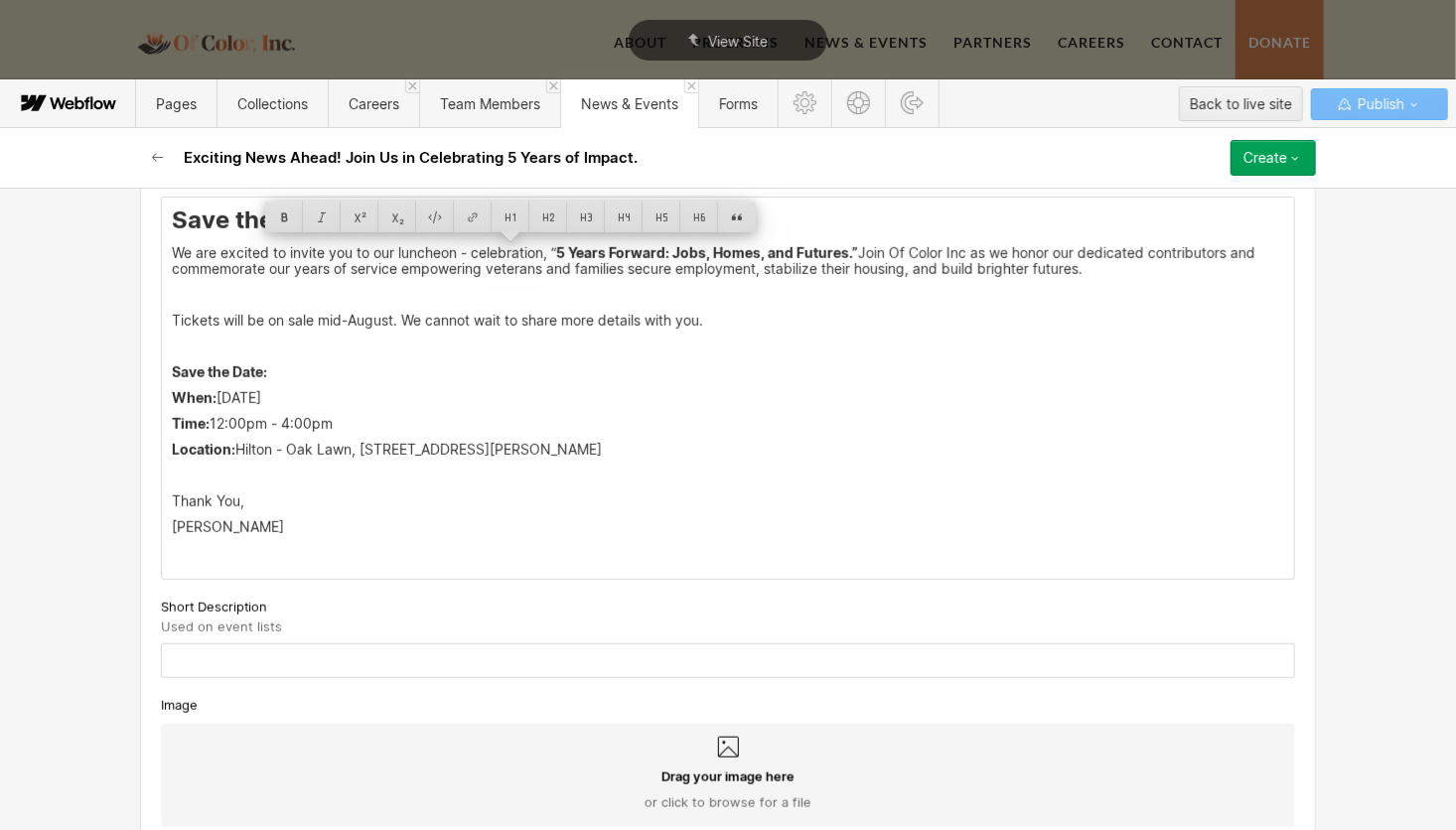copy on "We are excited to invite you to our luncheon - celebration, “ 5 Years Forward: Jobs, Homes, and Futures.”" 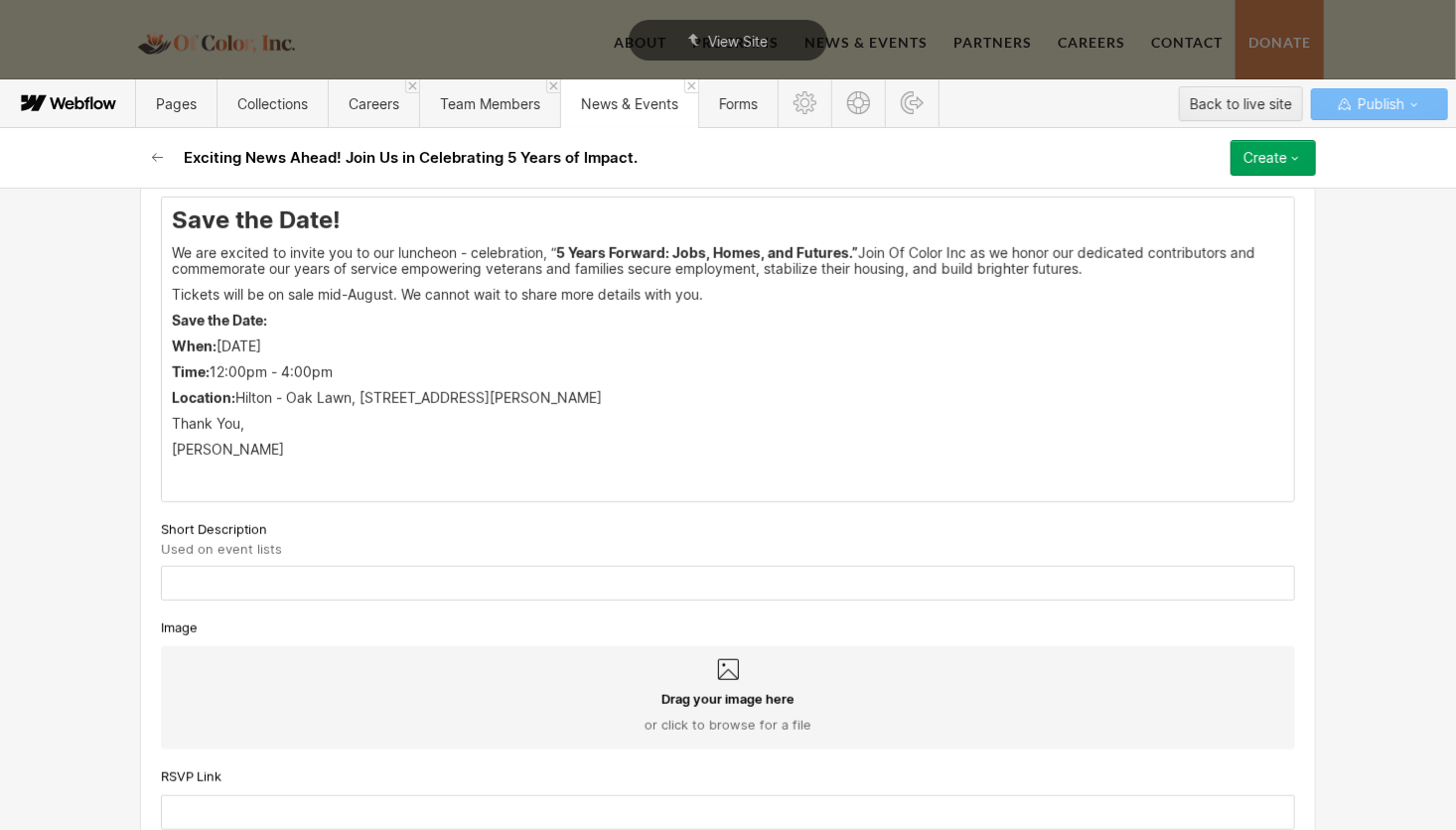 click on "Custom fields Start Date/Time End Date/Time Location Hilton - Oak Lawn, 9333 S. Cicero Ave., Oak Lawn, IL 60453 Description Save the Date! We are excited to invite you to our luncheon - celebration, “ 5 Years Forward: Jobs, Homes, and Futures.”  Join Of Color Inc as we honor our dedicated contributors and commemorate our years of service empowering veterans and families secure employment, stabilize their housing, and build brighter futures.    Tickets will be on sale mid-August. We cannot wait to share more details with you.   Save the Date:  When:  October 30, 2025 ﻿ Time:  12:00pm - 4:00pm  Location:   Hilton - Oak Lawn, 9333 S. Cicero Ave., Oak Lawn IL, 60453   Thank You,  Renita ‍ Short Description Used on event lists Image Drag your image here or click to browse for a file RSVP Link Gallery Drag your images here or click to browse for files Video" at bounding box center (728, 475) 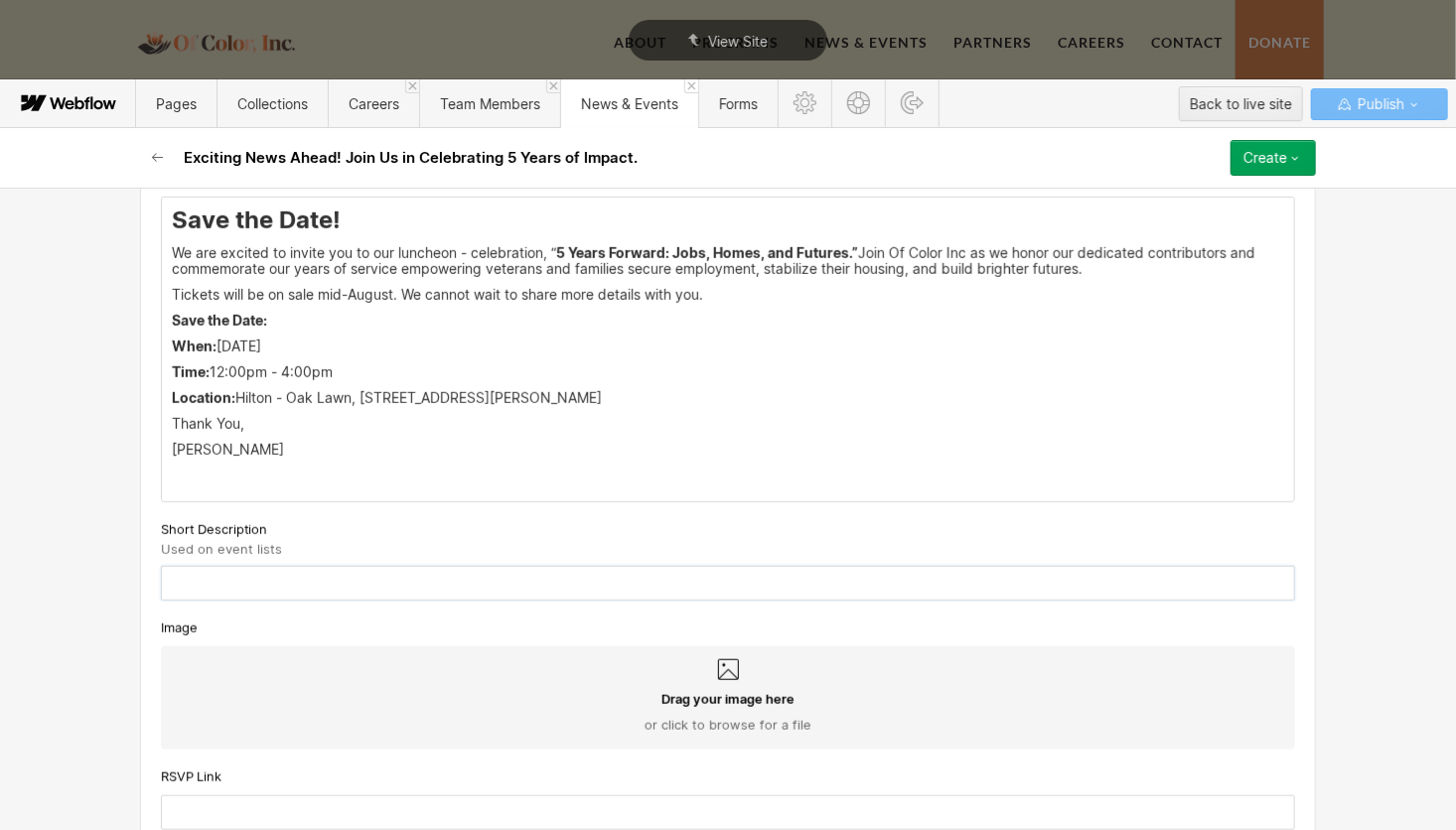 click at bounding box center (728, 583) 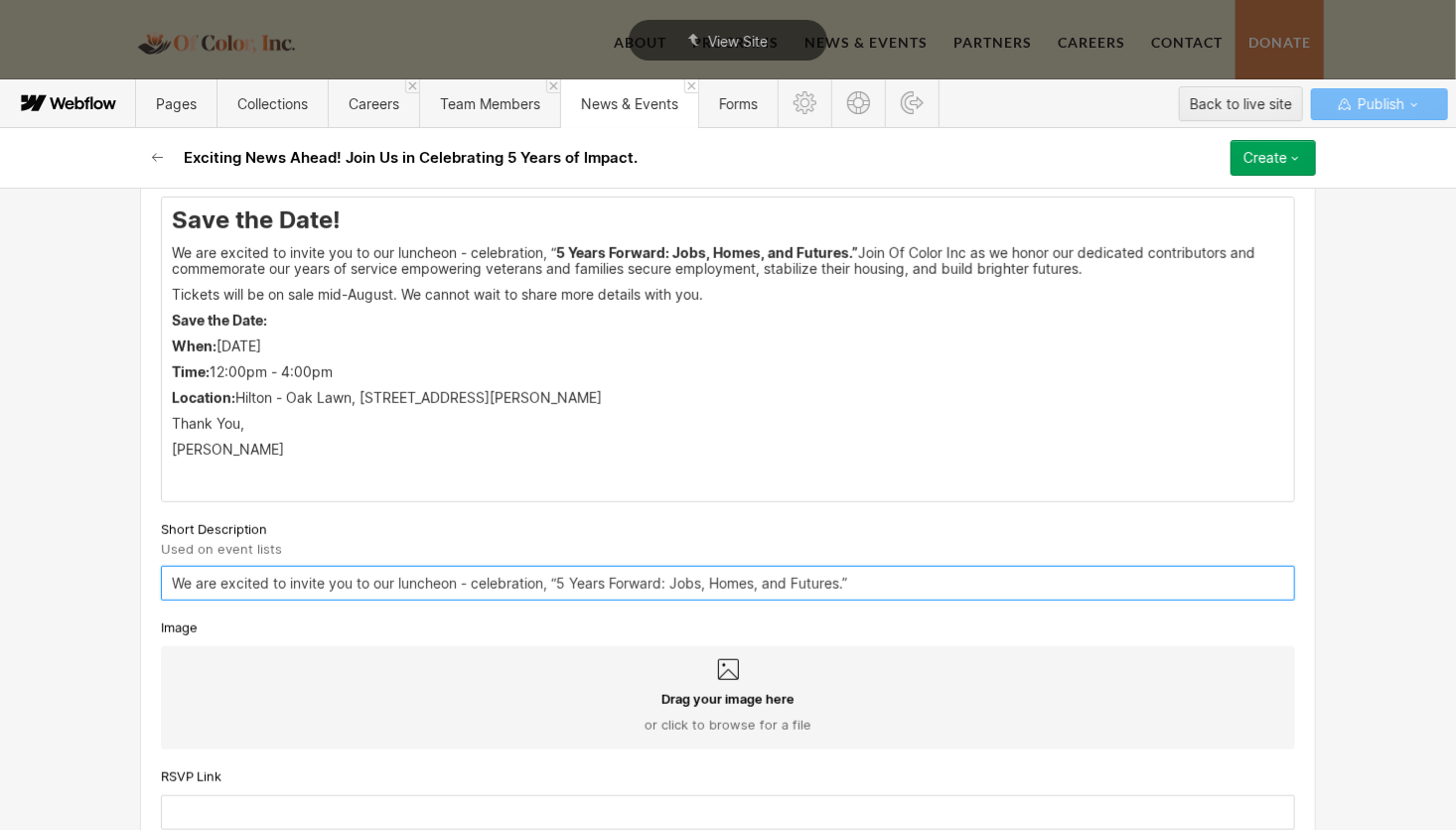 type on "We are excited to invite you to our luncheon - celebration, “5 Years Forward: Jobs, Homes, and Futures.”" 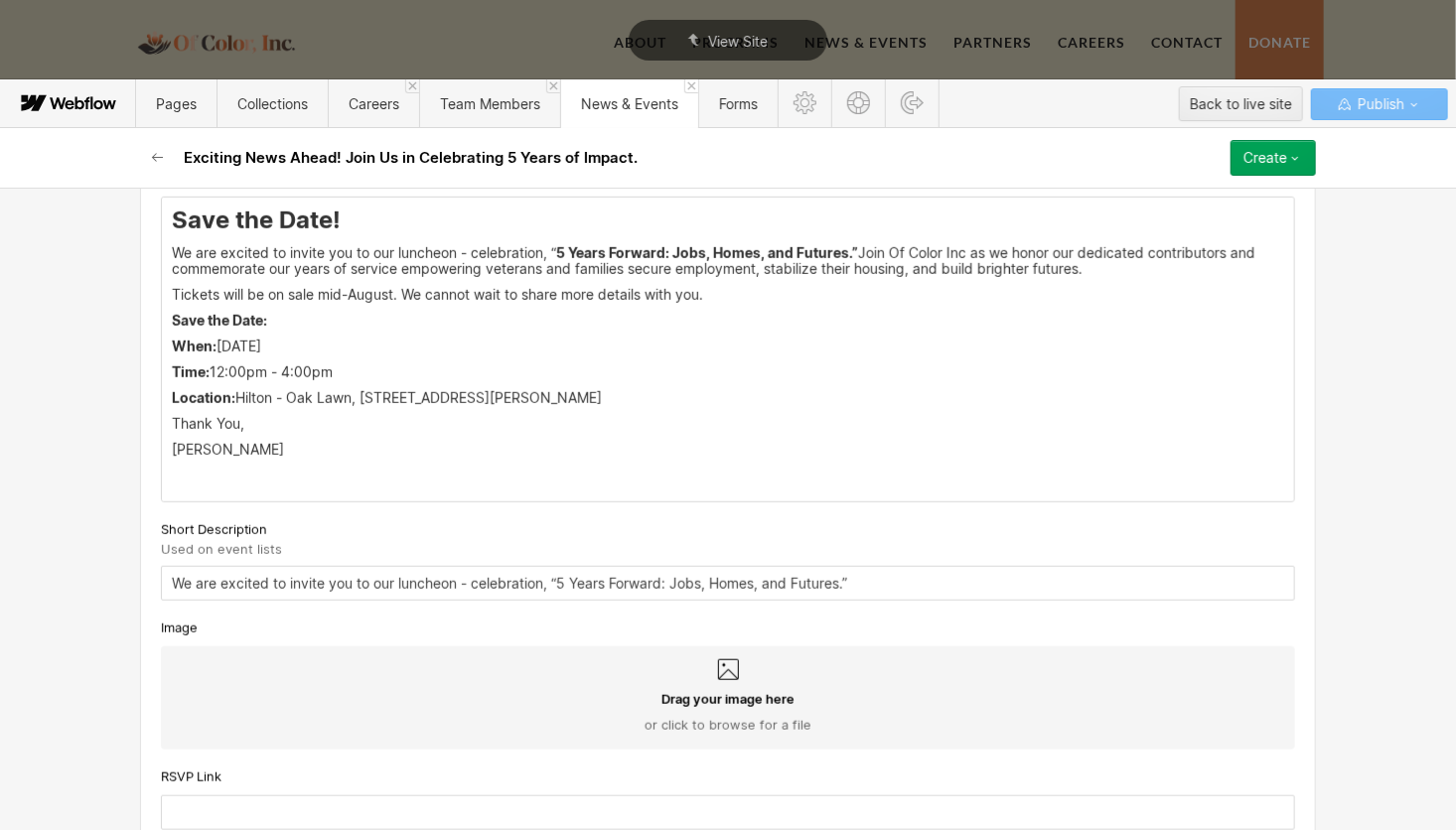 click on "Drag your image here or click to browse for a file" at bounding box center (728, 698) 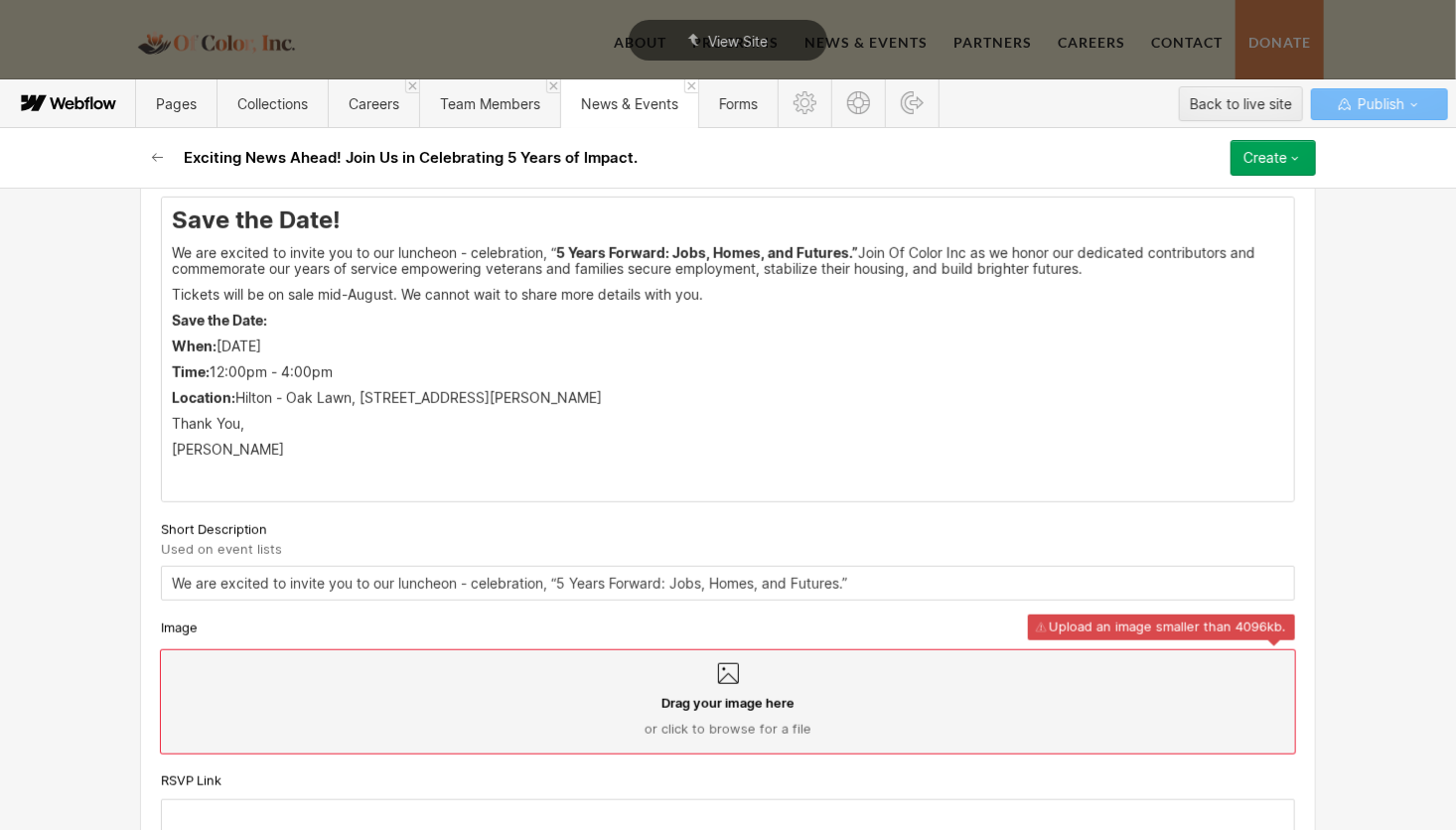click on "Drag your image here or click to browse for a file" at bounding box center [728, 702] 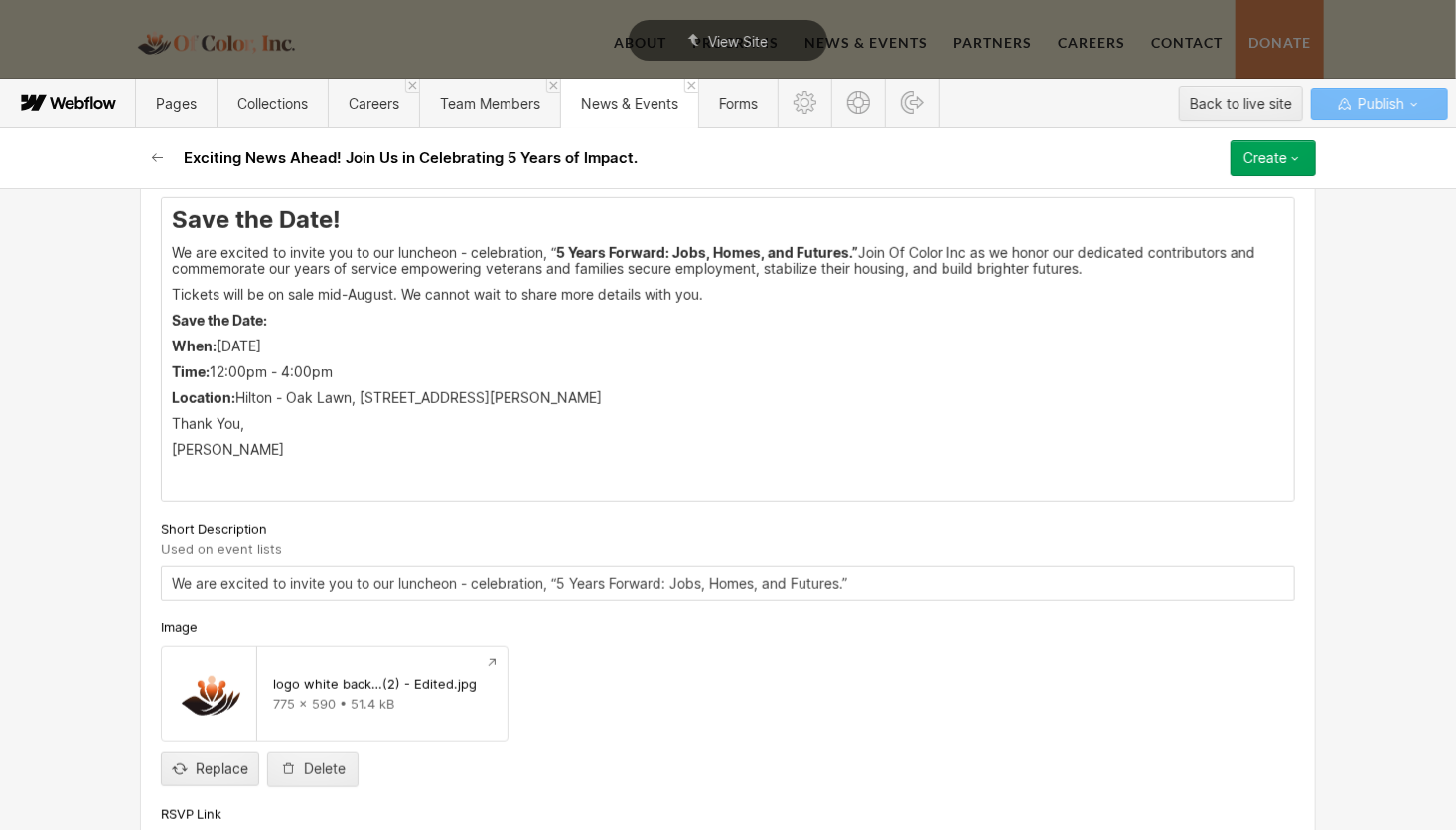 scroll, scrollTop: 879, scrollLeft: 0, axis: vertical 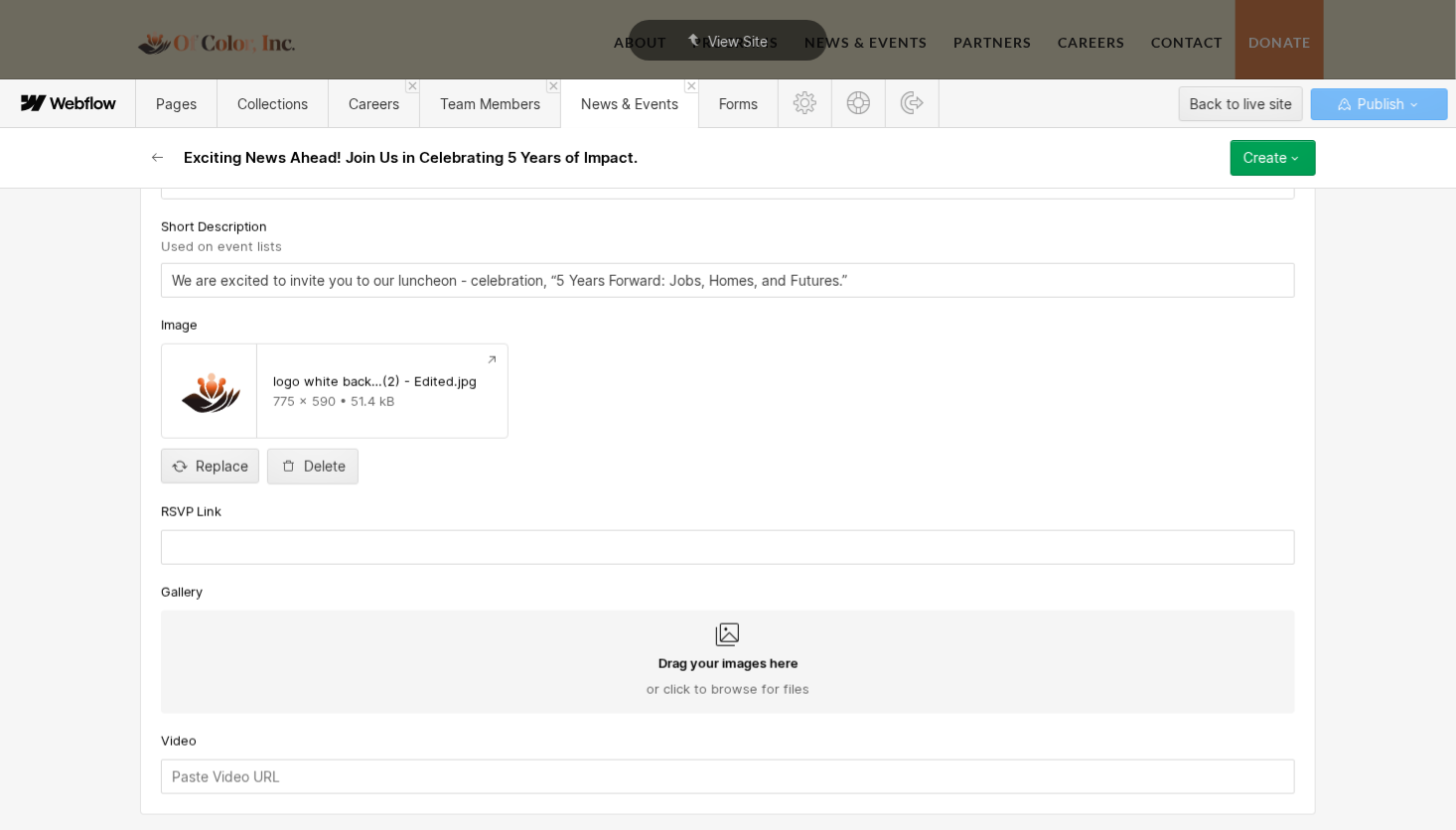 click on "or click to browse for files" at bounding box center [728, 689] 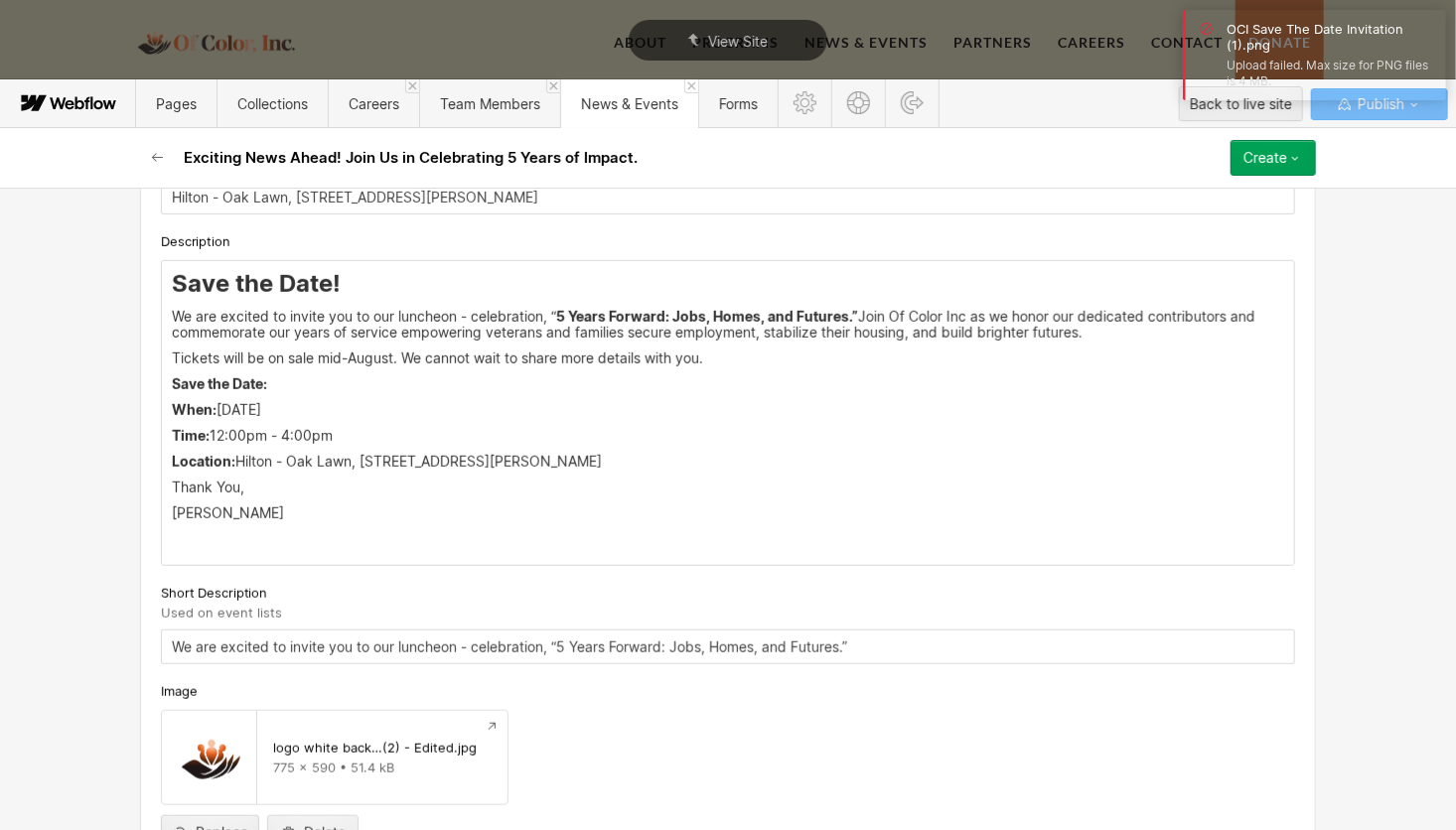 scroll, scrollTop: 504, scrollLeft: 0, axis: vertical 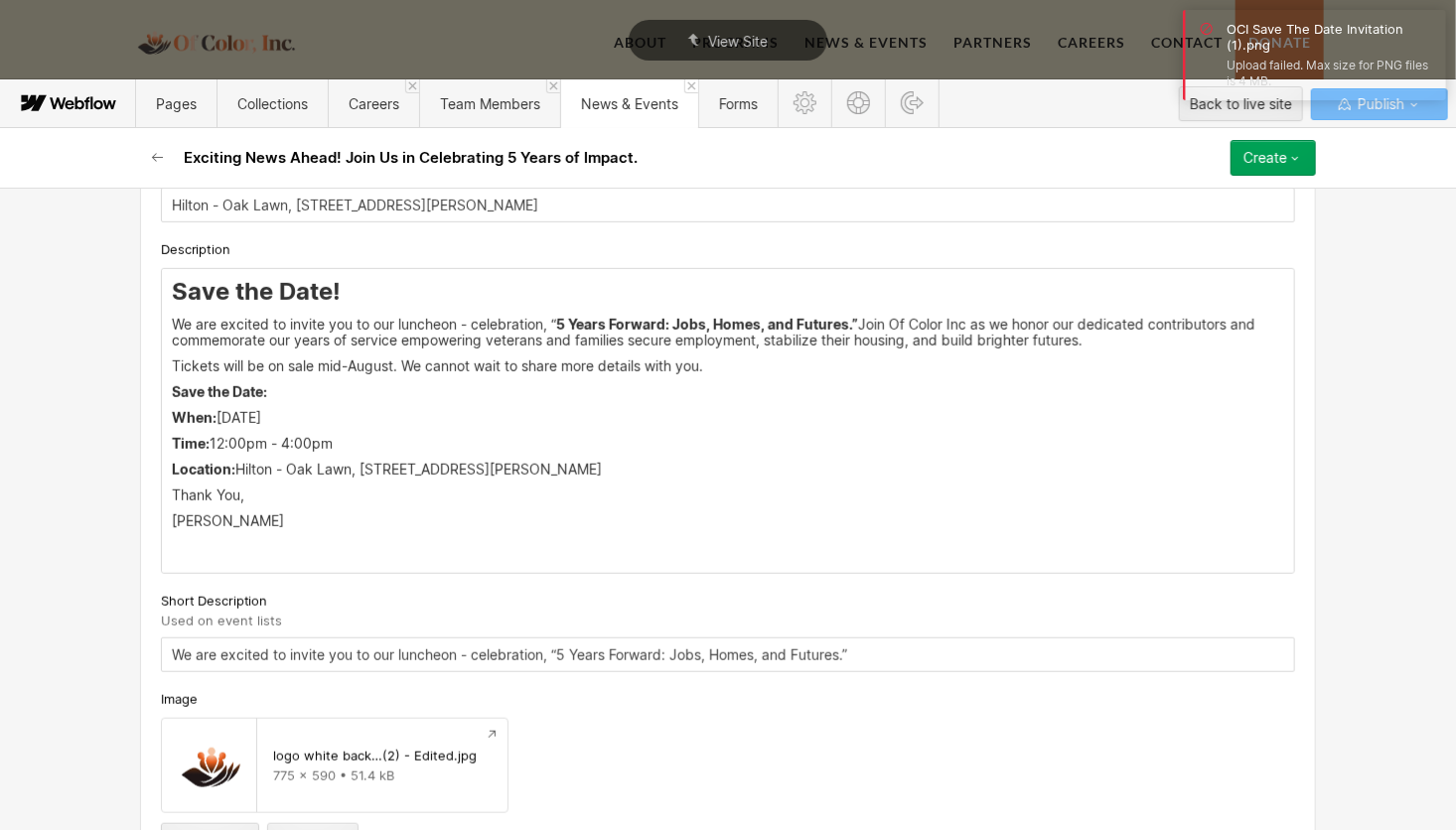 click on "Save the Date! We are excited to invite you to our luncheon - celebration, “ 5 Years Forward: Jobs, Homes, and Futures.”  Join Of Color Inc as we honor our dedicated contributors and commemorate our years of service empowering veterans and families secure employment, stabilize their housing, and build brighter futures.    Tickets will be on sale mid-August. We cannot wait to share more details with you.   Save the Date:  When:  October 30, 2025 ﻿ Time:  12:00pm - 4:00pm  Location:   Hilton - Oak Lawn, 9333 S. Cicero Ave., Oak Lawn IL, 60453   Thank You,  Renita ‍" at bounding box center (728, 421) 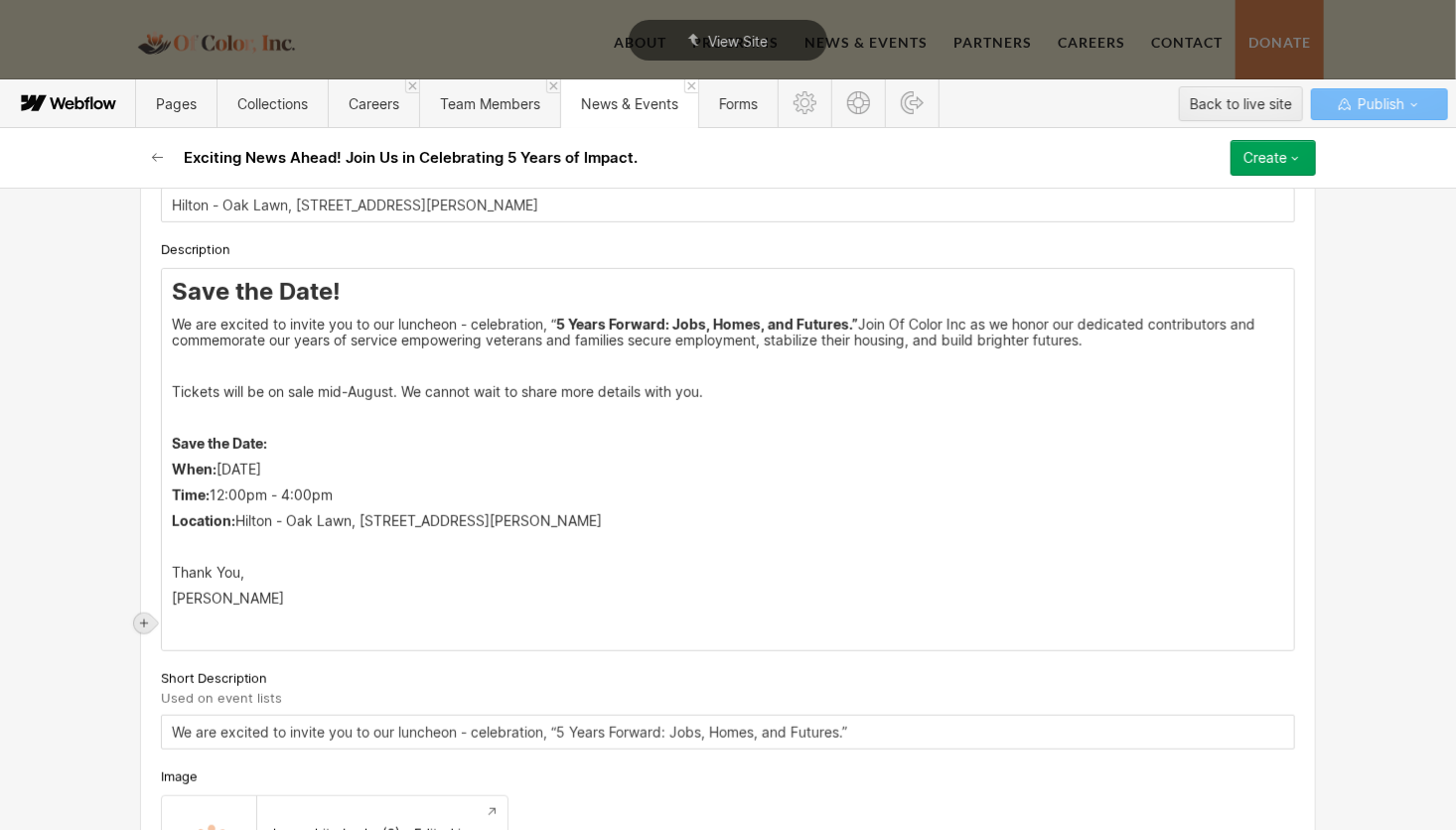 click 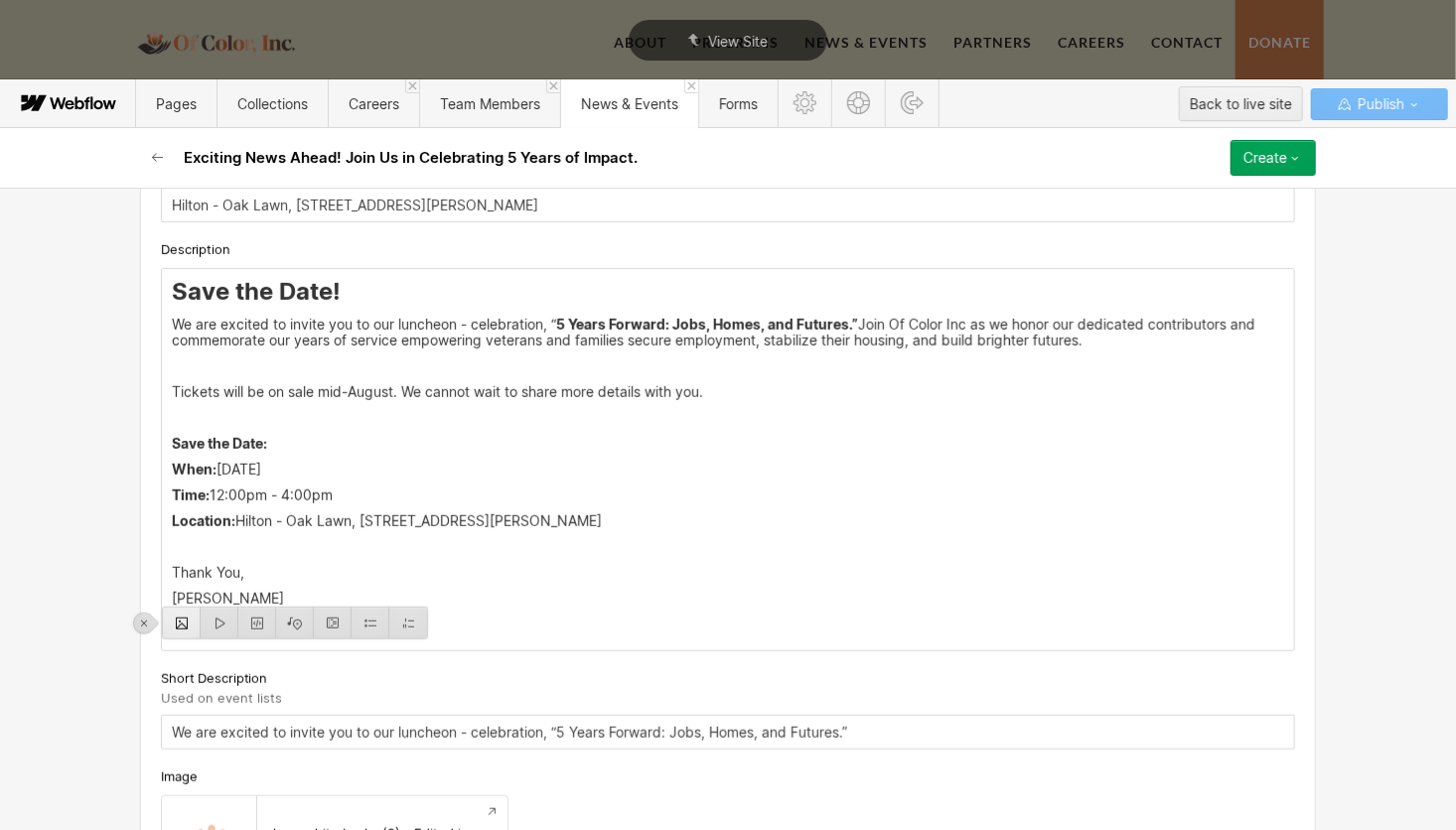 click at bounding box center [182, 622] 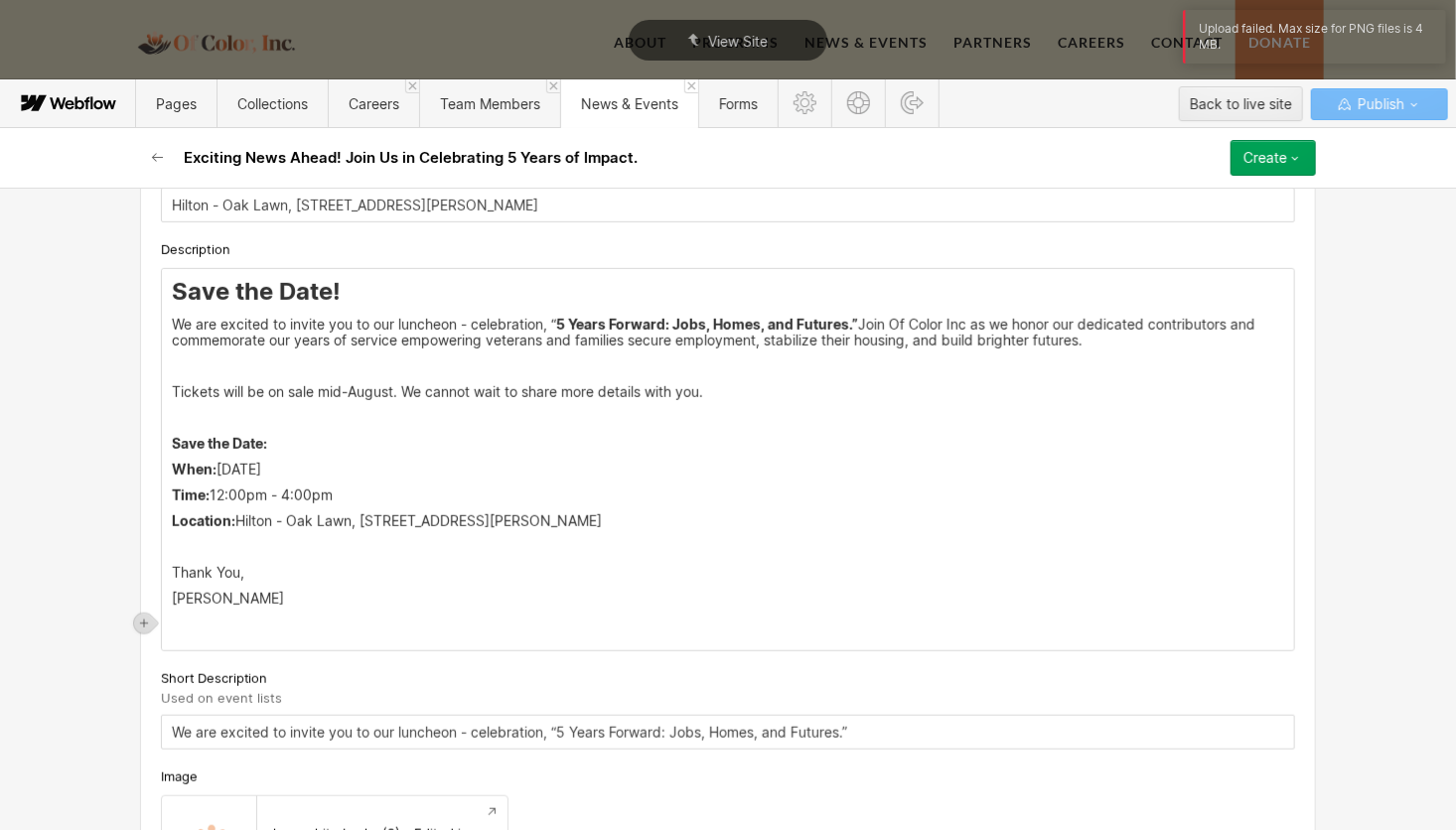 click on "Thank You," at bounding box center [728, 573] 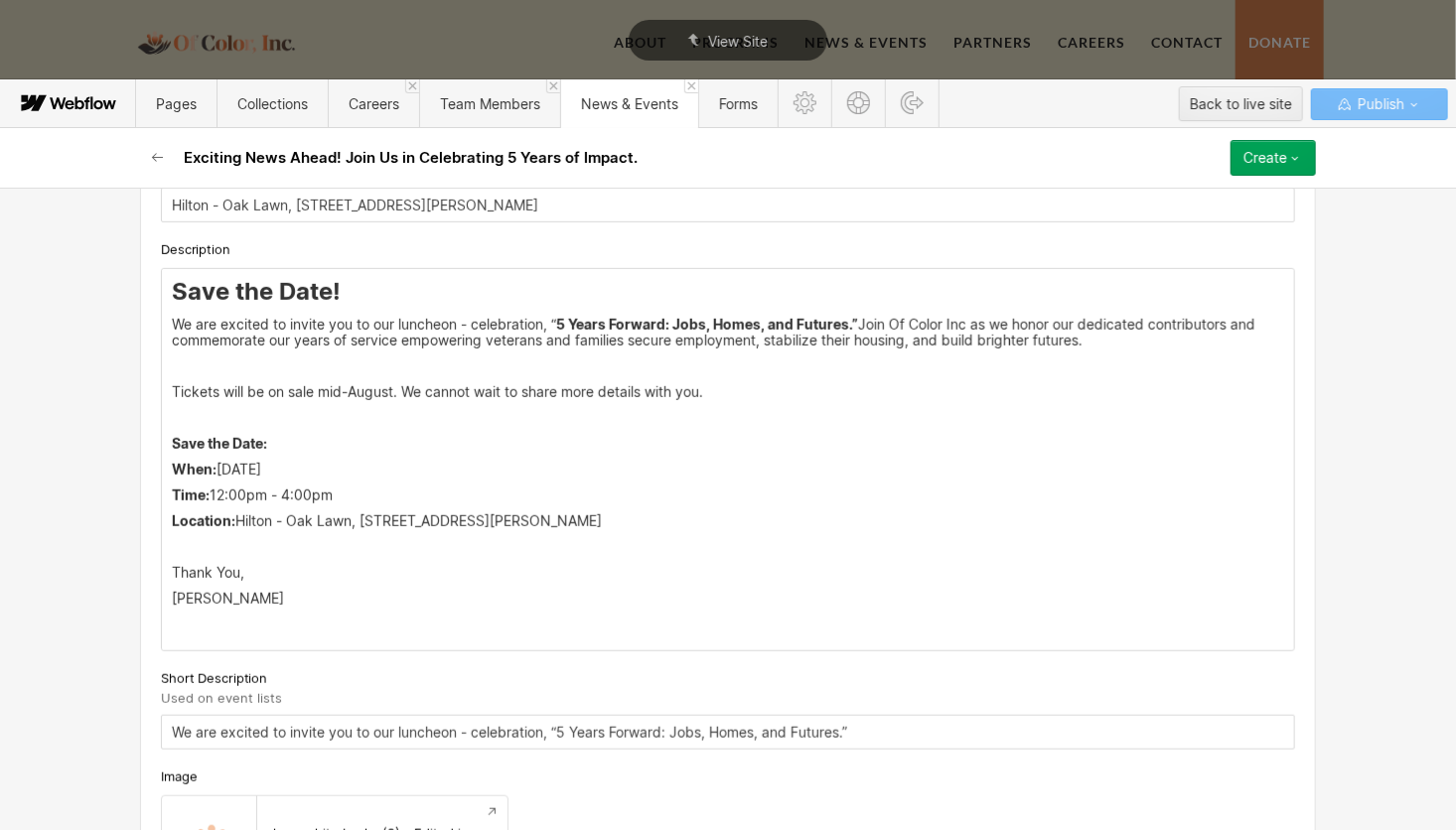 click on "Thank You," at bounding box center [728, 573] 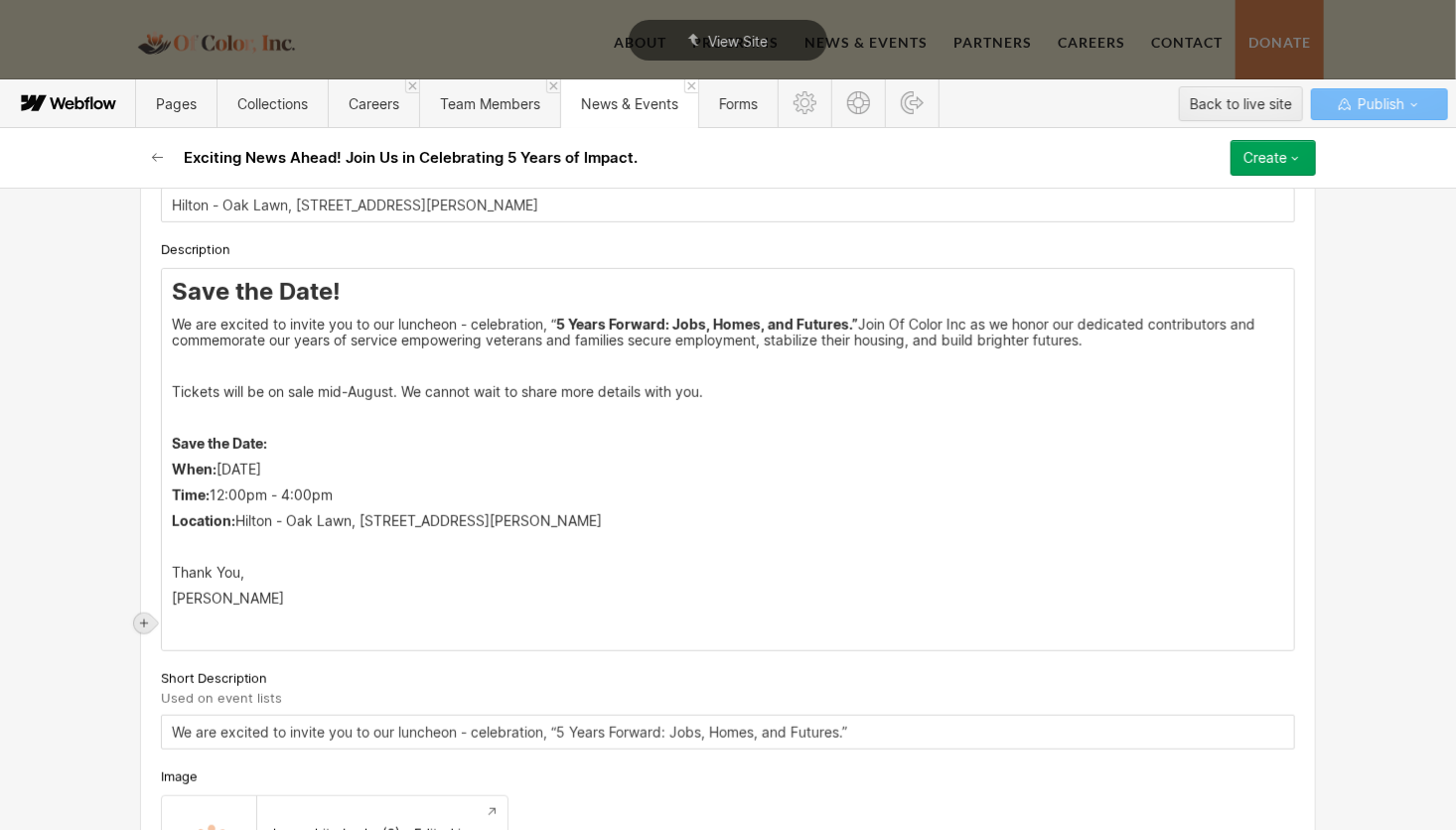 click 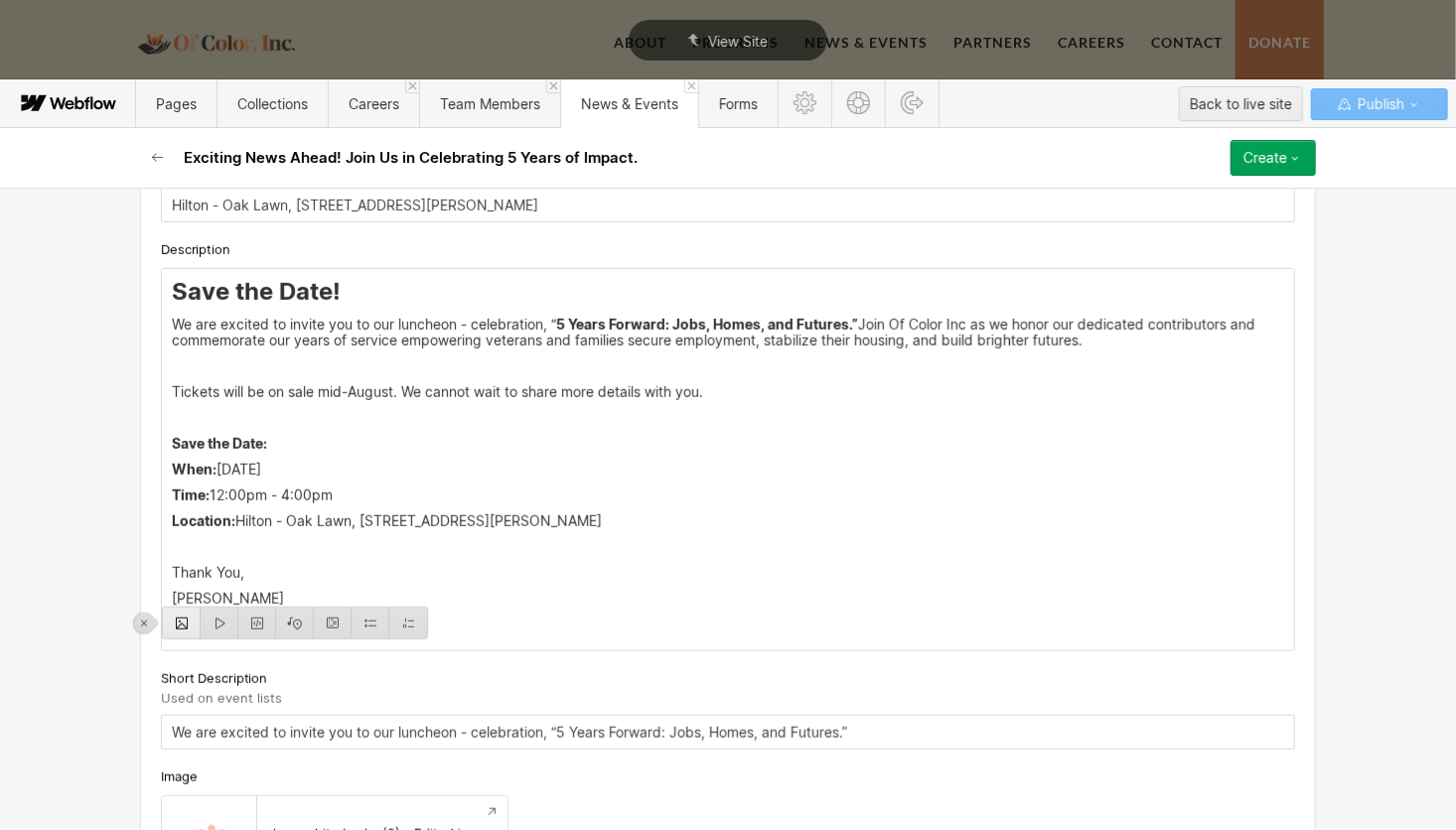 click at bounding box center [182, 622] 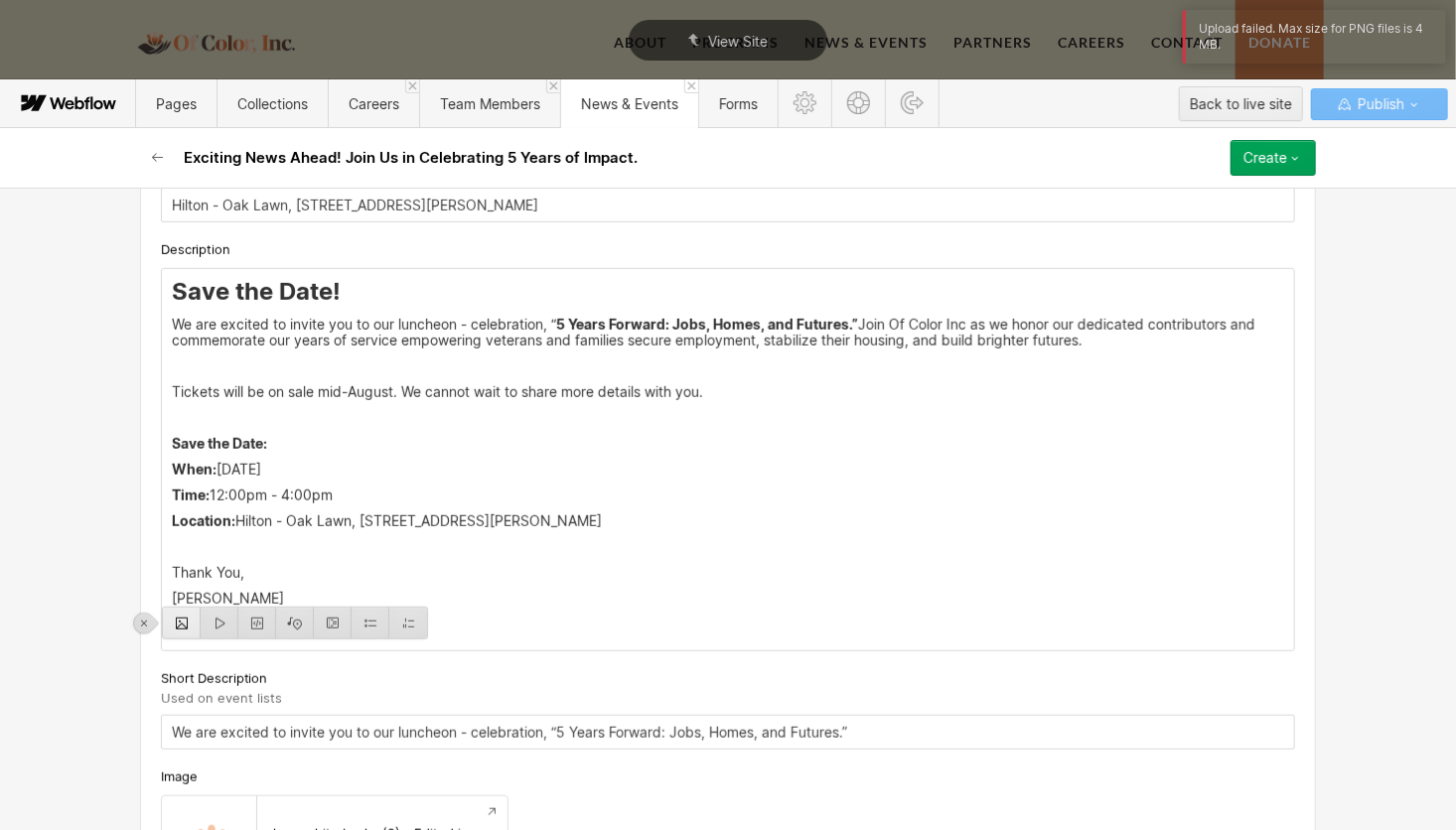 click at bounding box center (182, 622) 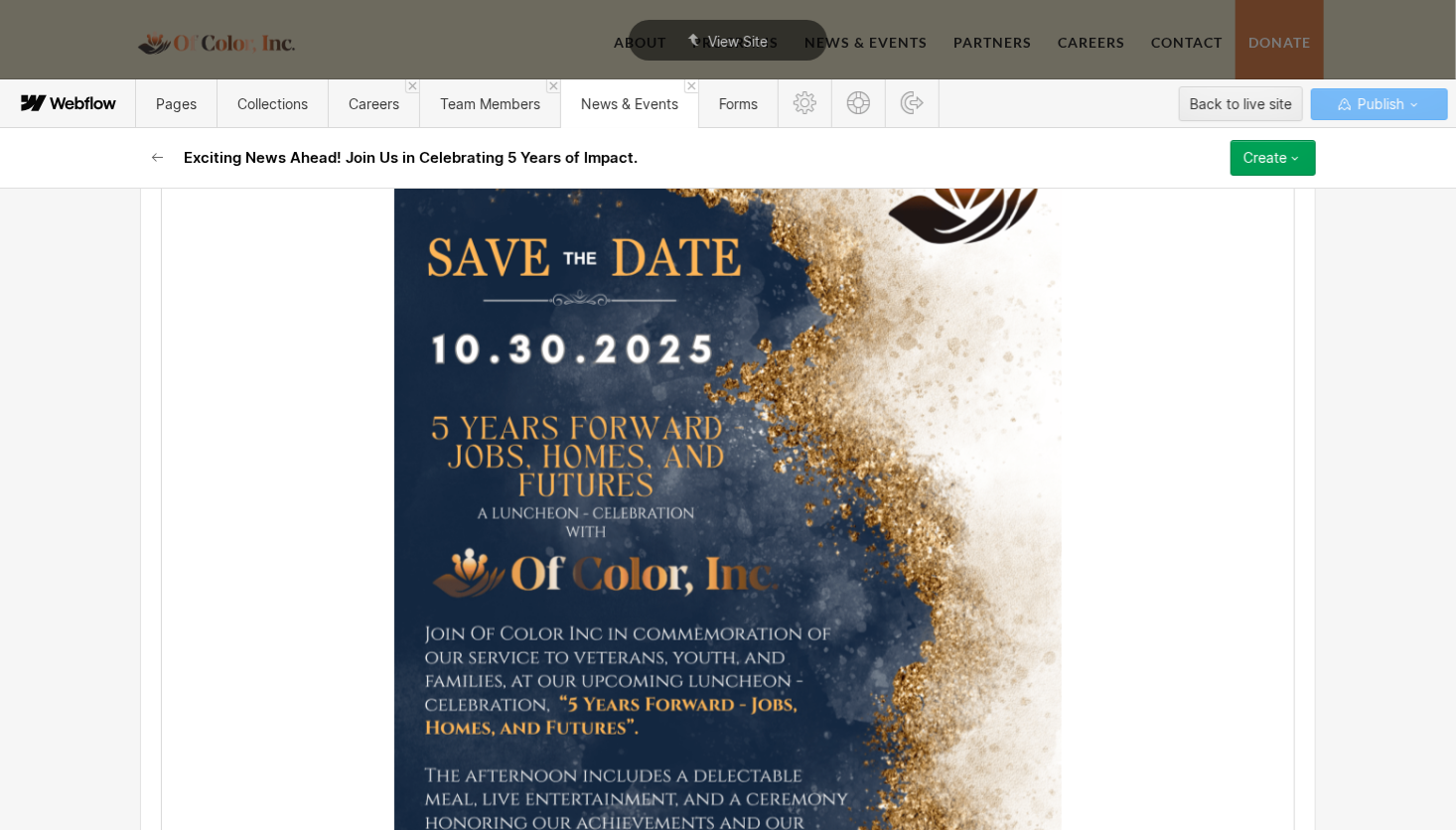 scroll, scrollTop: 903, scrollLeft: 0, axis: vertical 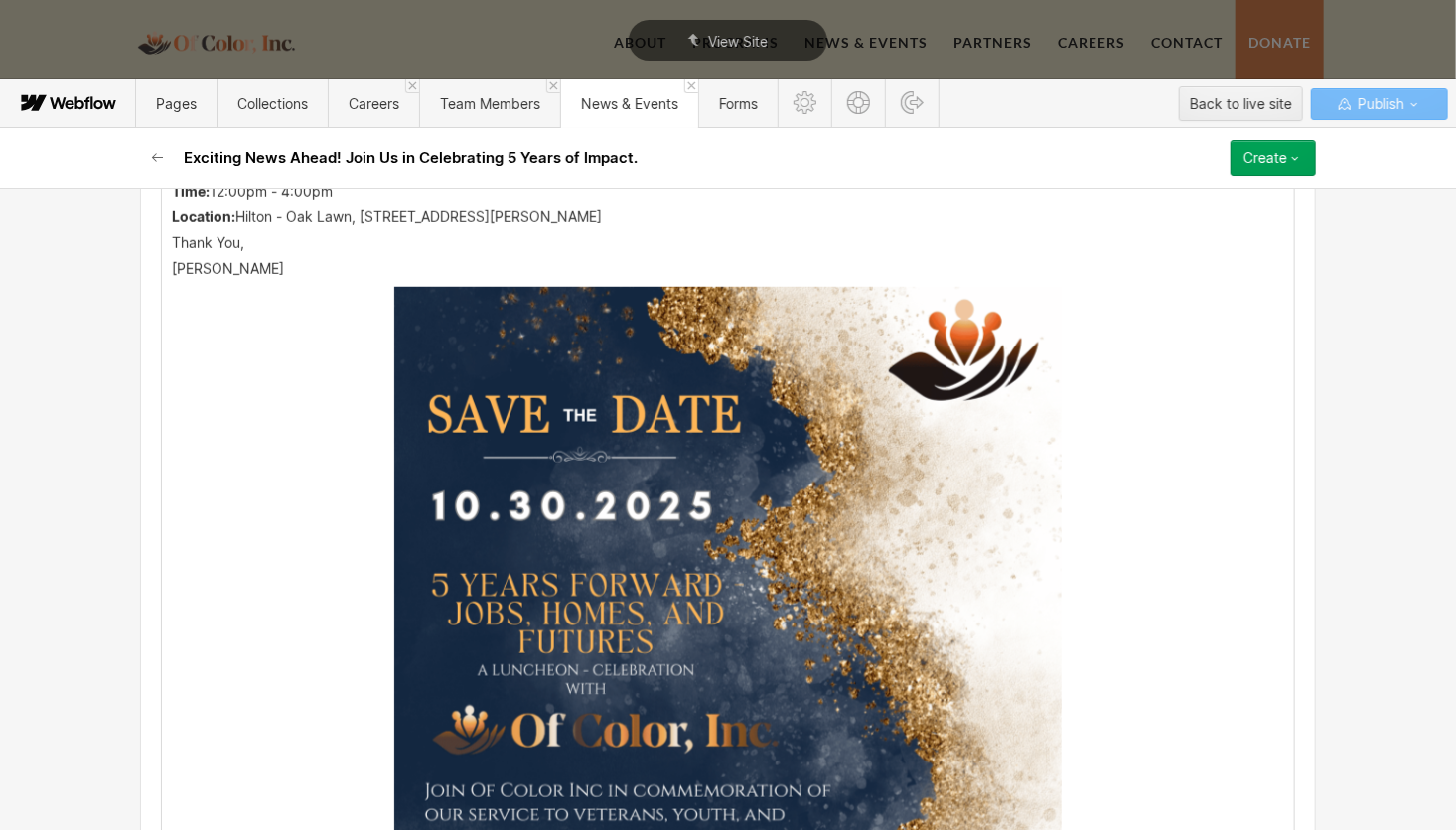 click at bounding box center [728, 754] 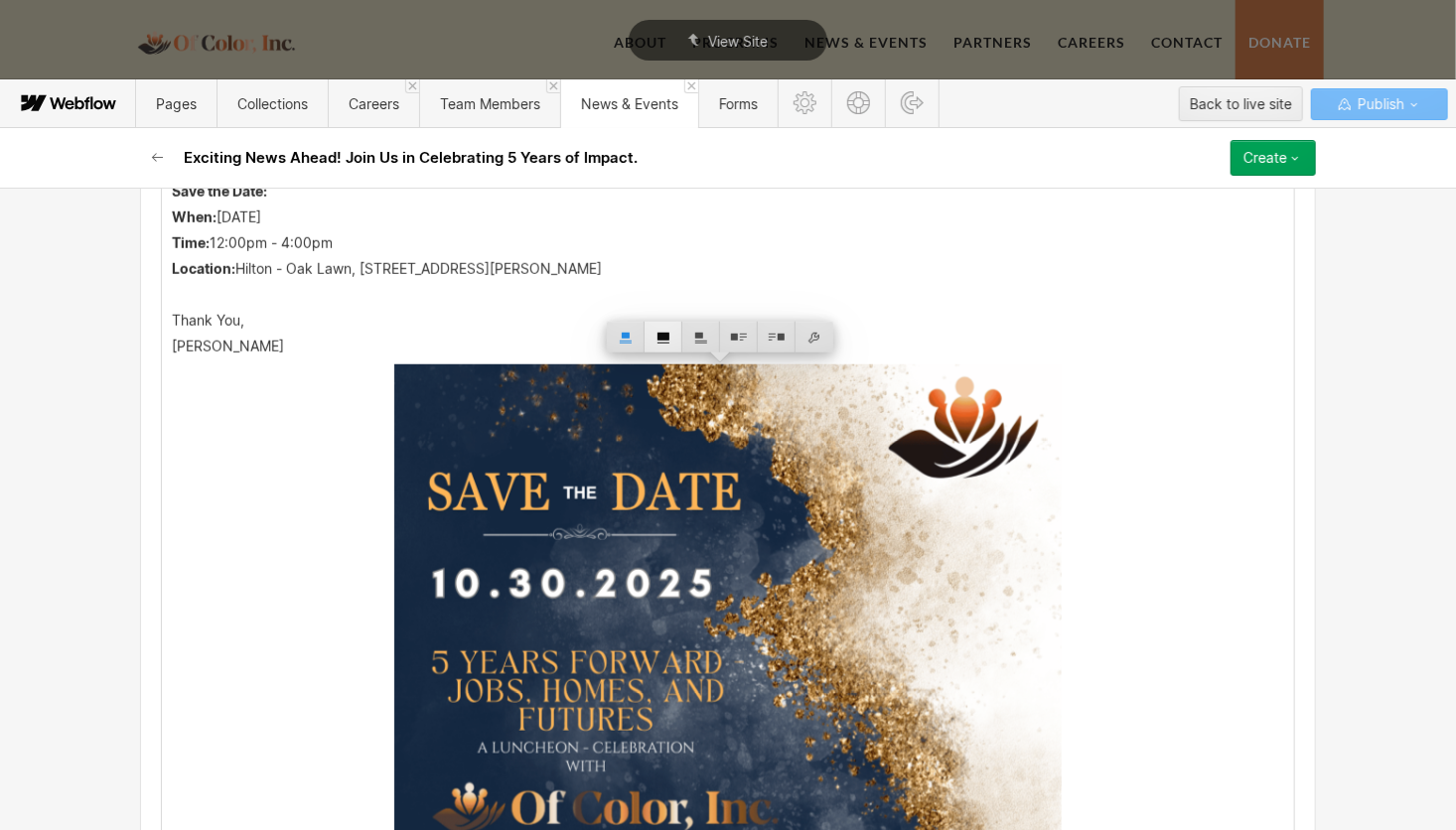 click at bounding box center [663, 337] 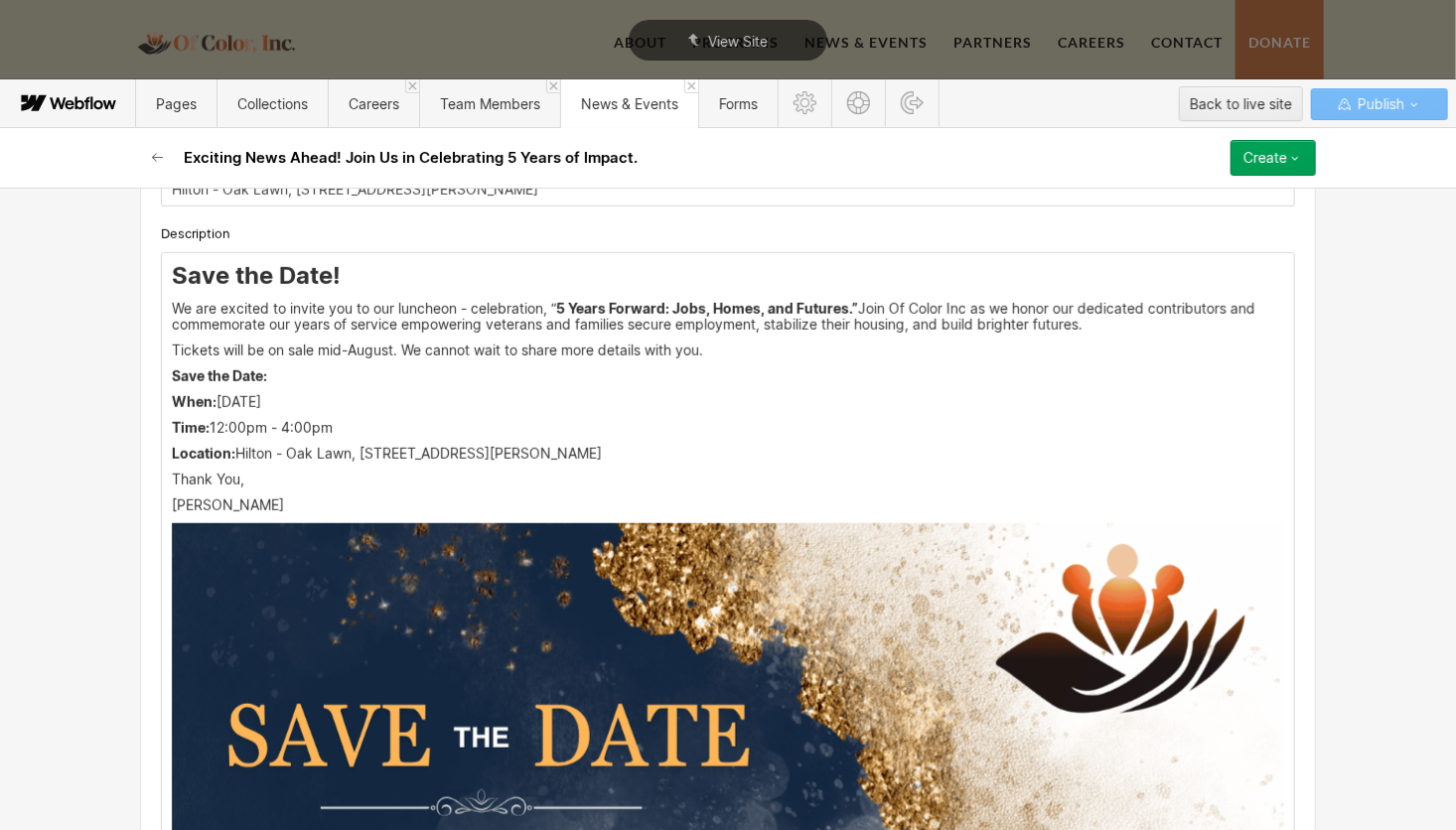 scroll, scrollTop: 516, scrollLeft: 0, axis: vertical 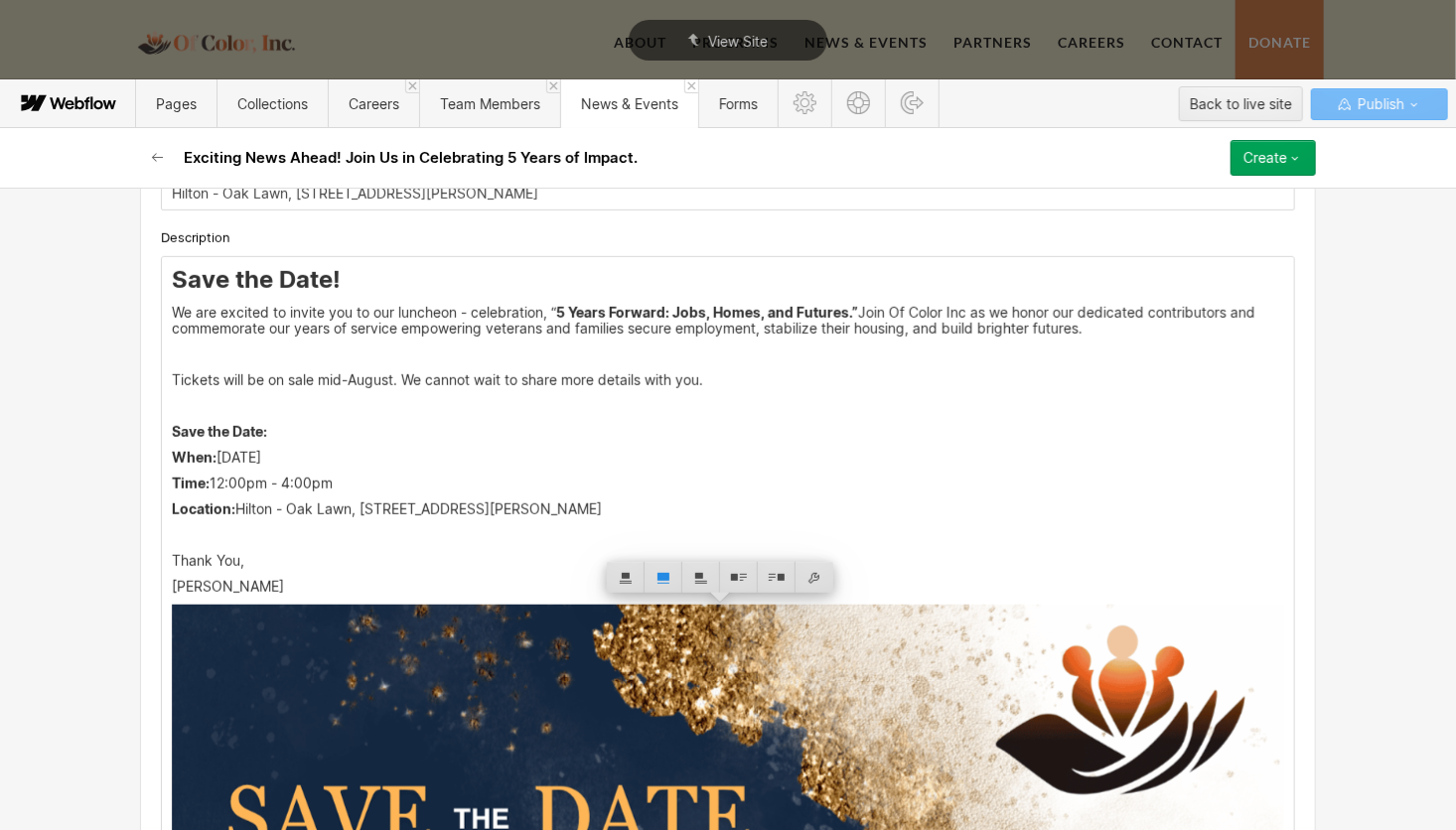 click at bounding box center (728, 1383) 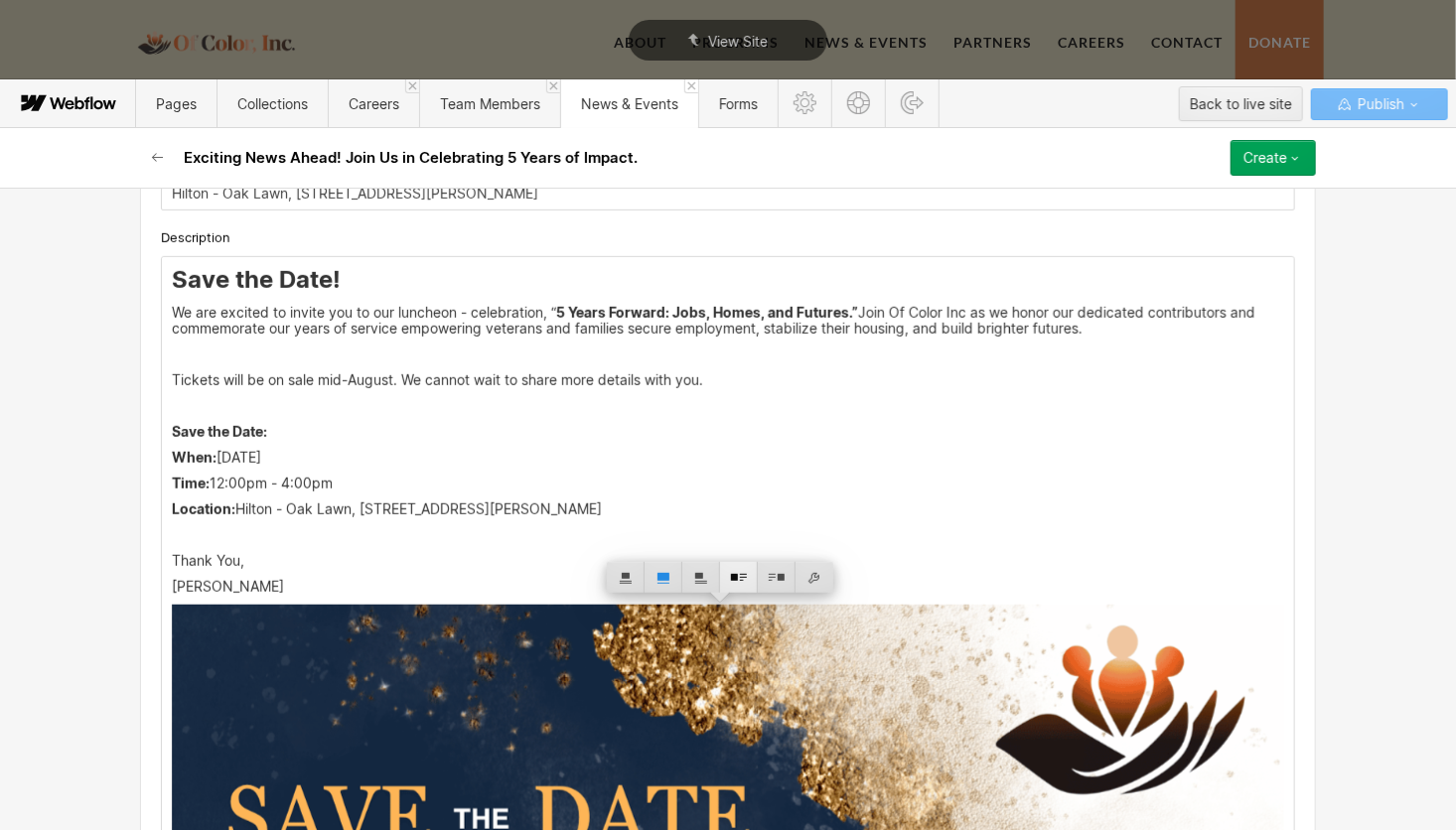 click at bounding box center [739, 577] 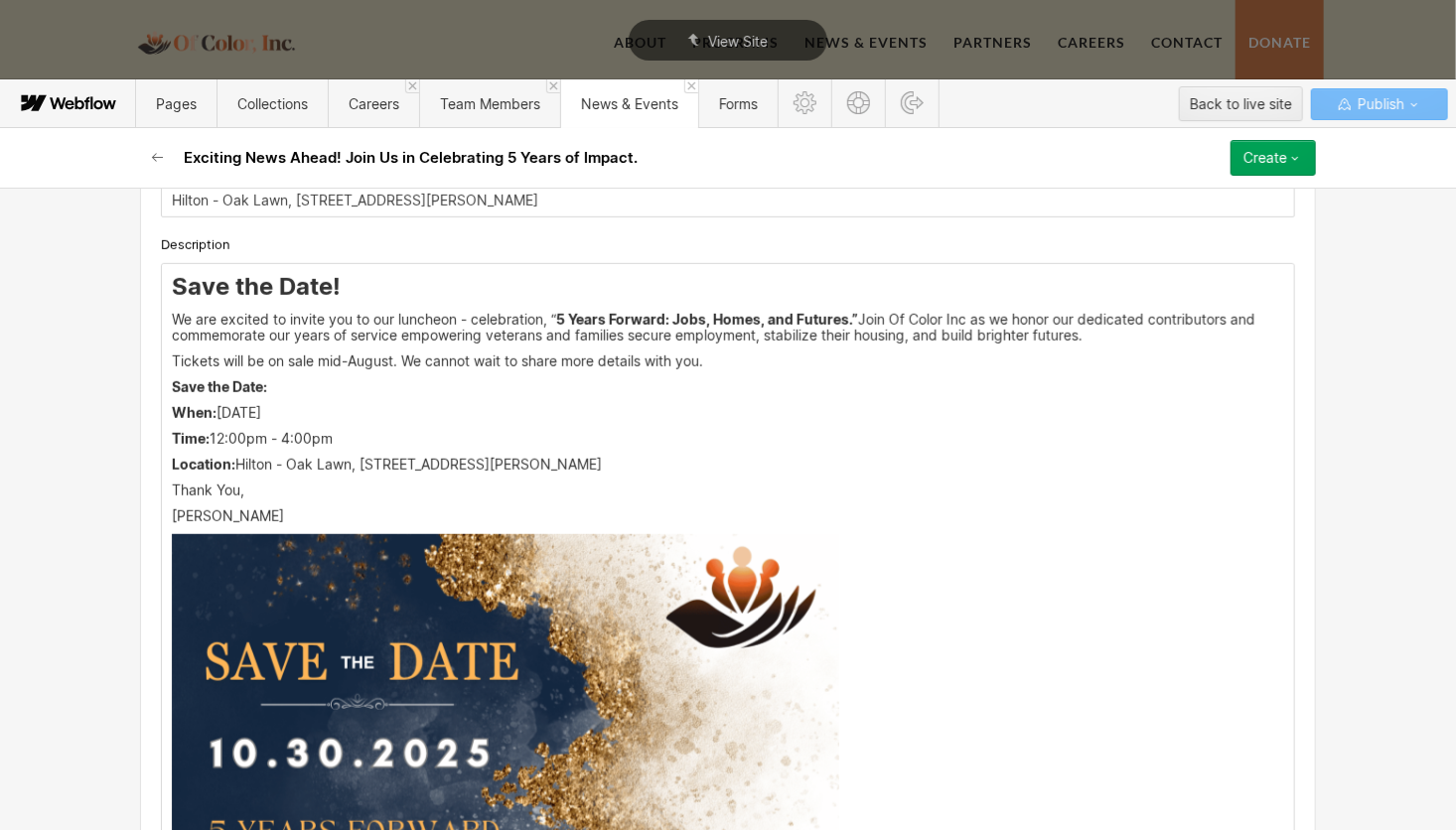 scroll, scrollTop: 489, scrollLeft: 0, axis: vertical 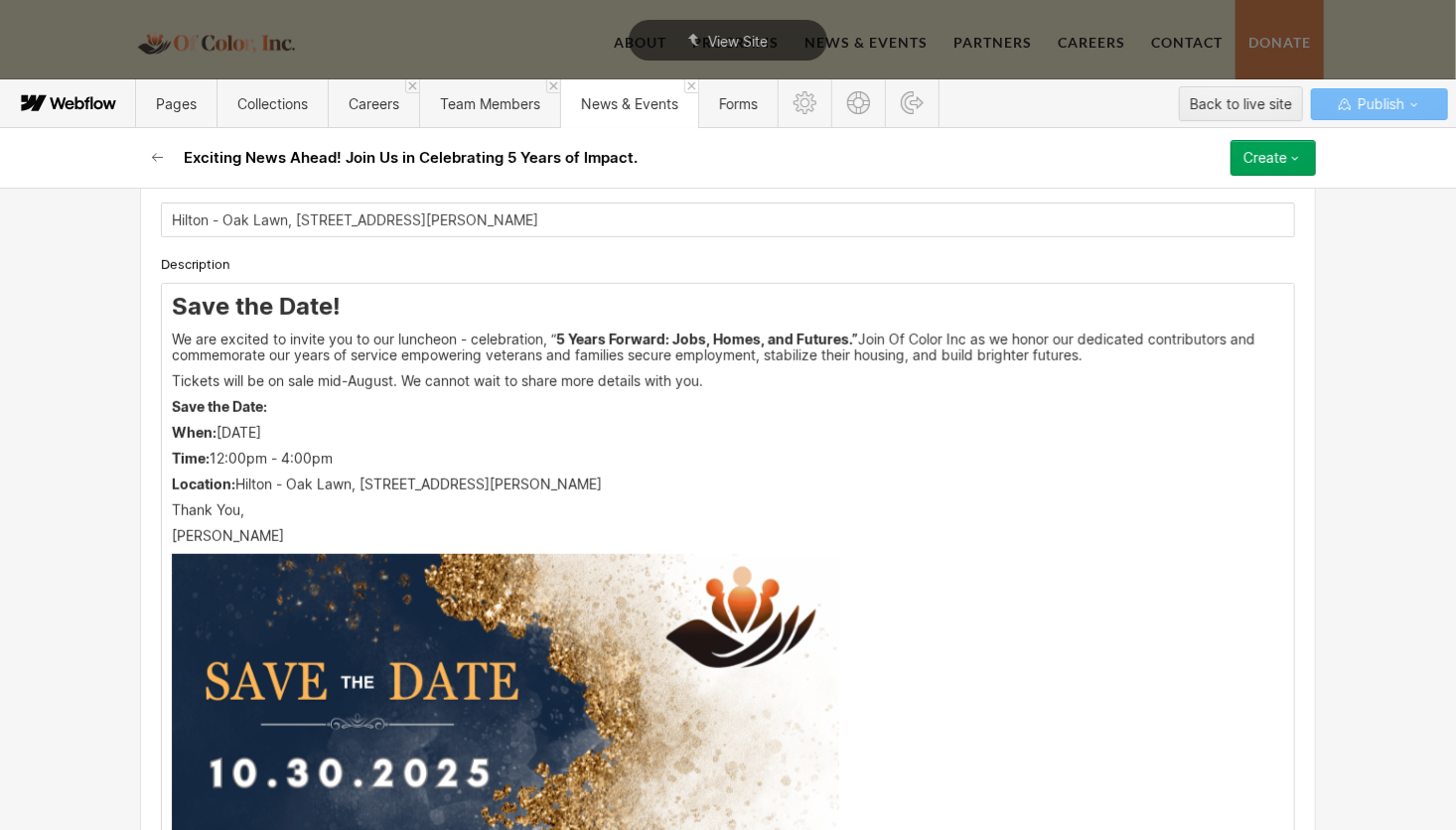 click at bounding box center [506, 1021] 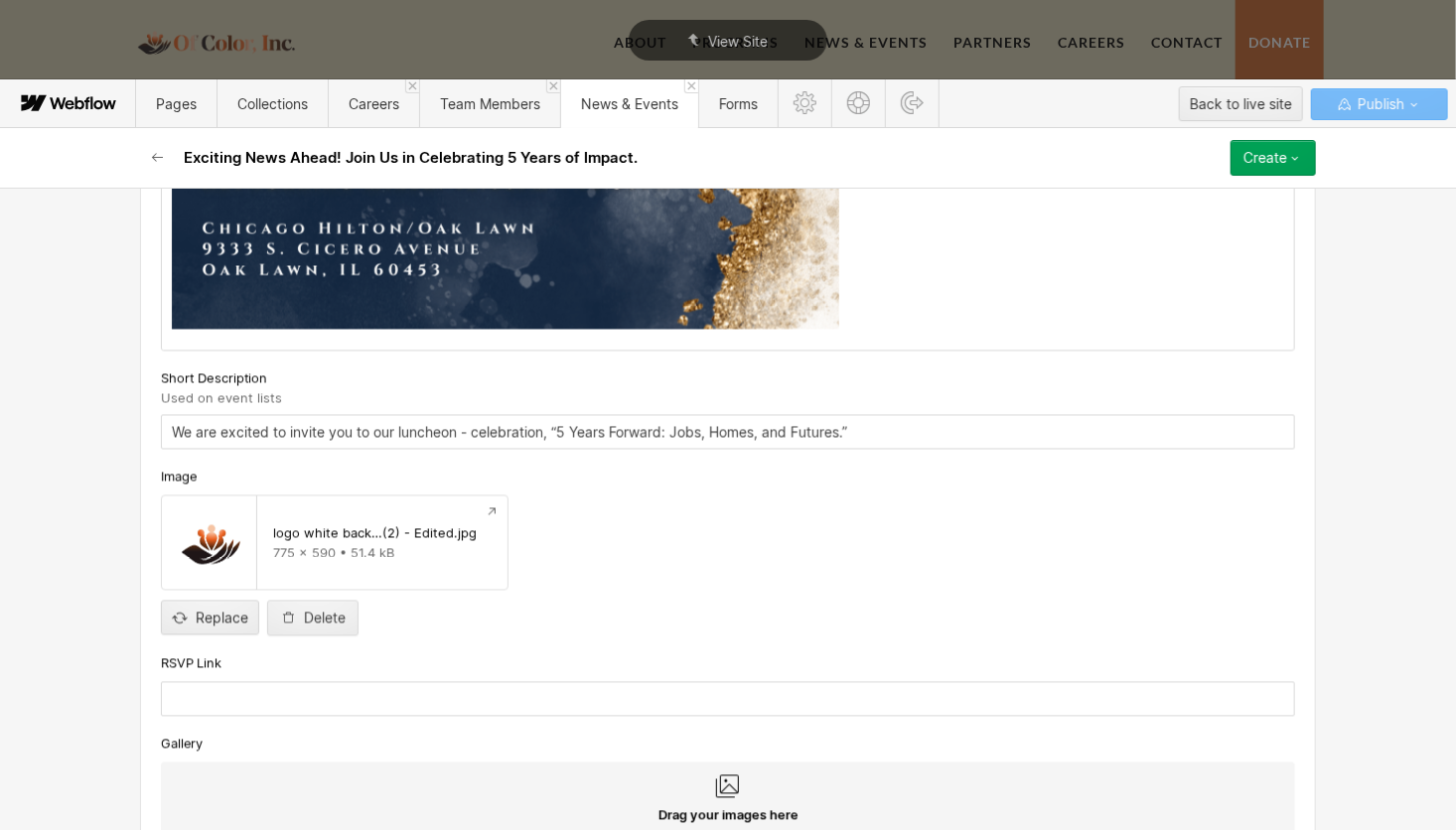 scroll, scrollTop: 1651, scrollLeft: 0, axis: vertical 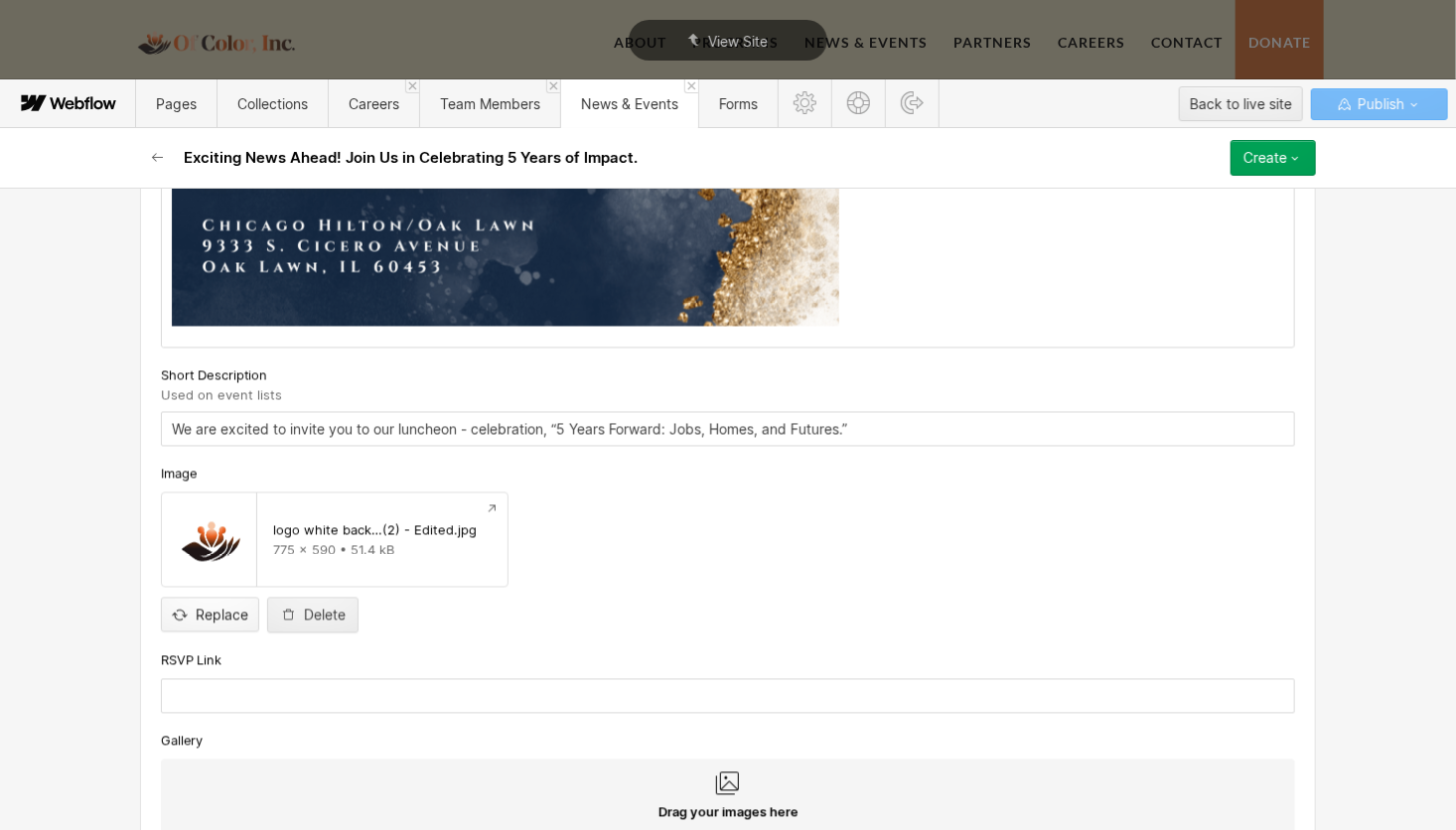 click at bounding box center [210, 599] 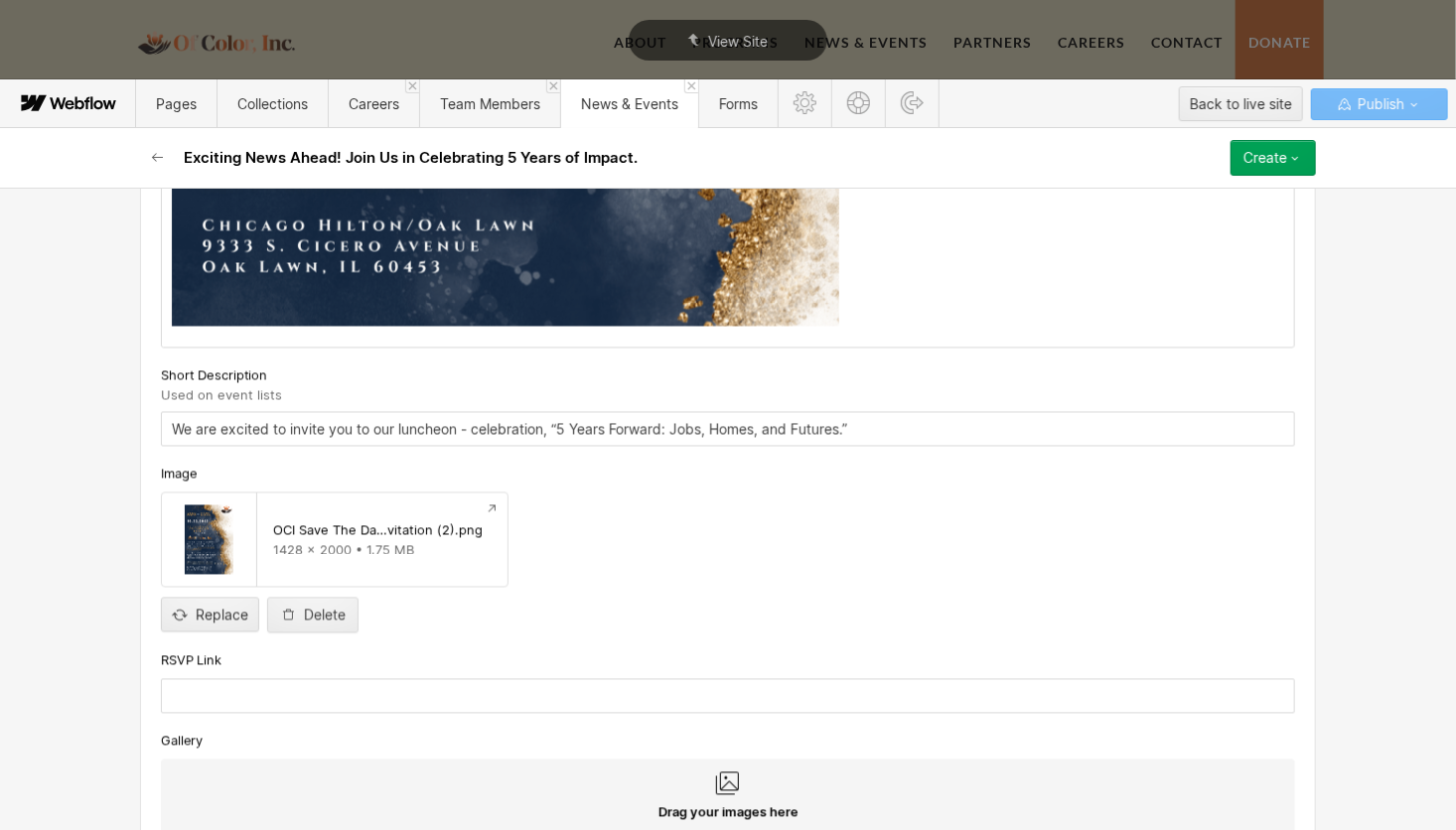 scroll, scrollTop: 1801, scrollLeft: 0, axis: vertical 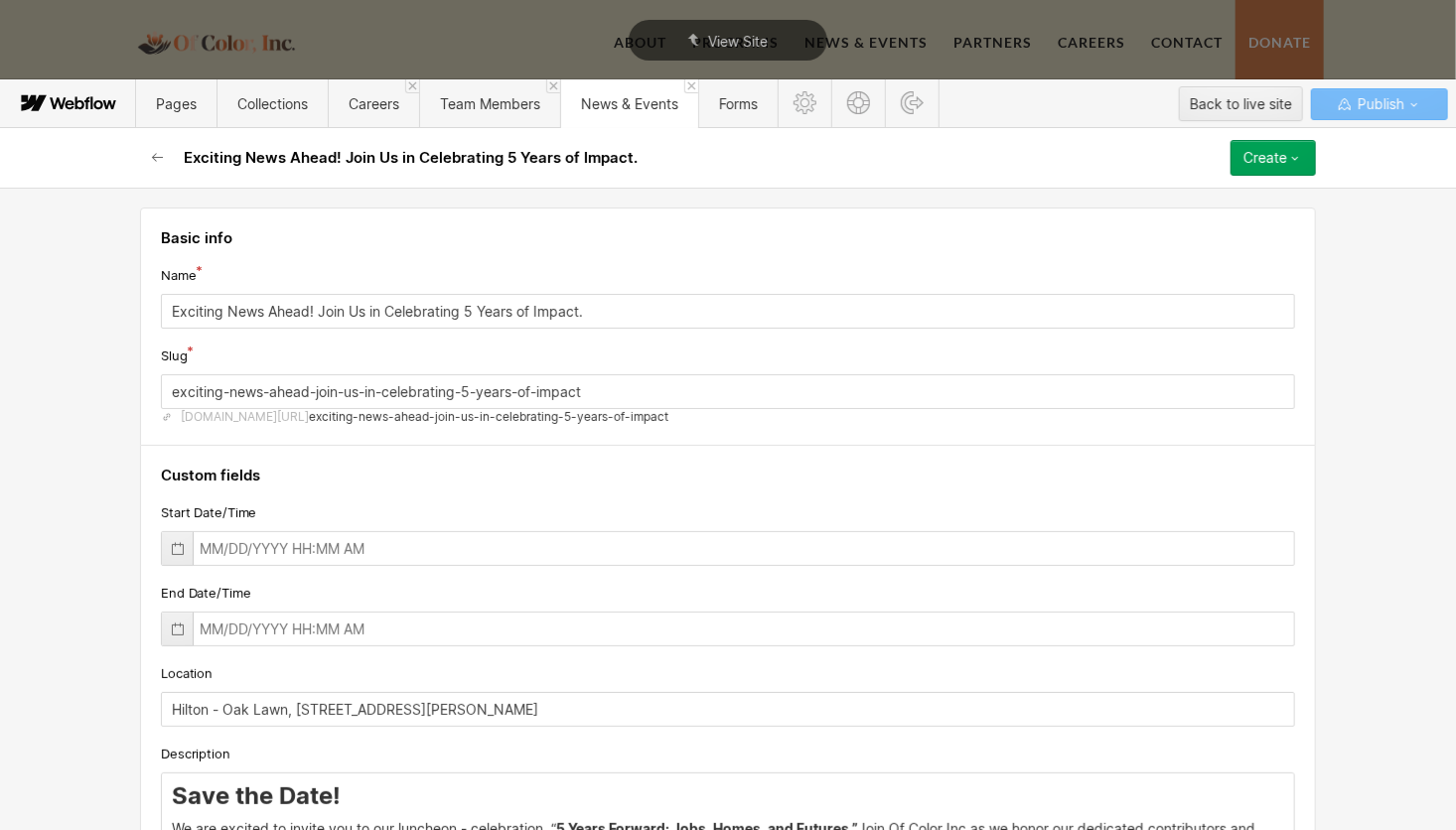 click on "Create" at bounding box center (1273, 158) 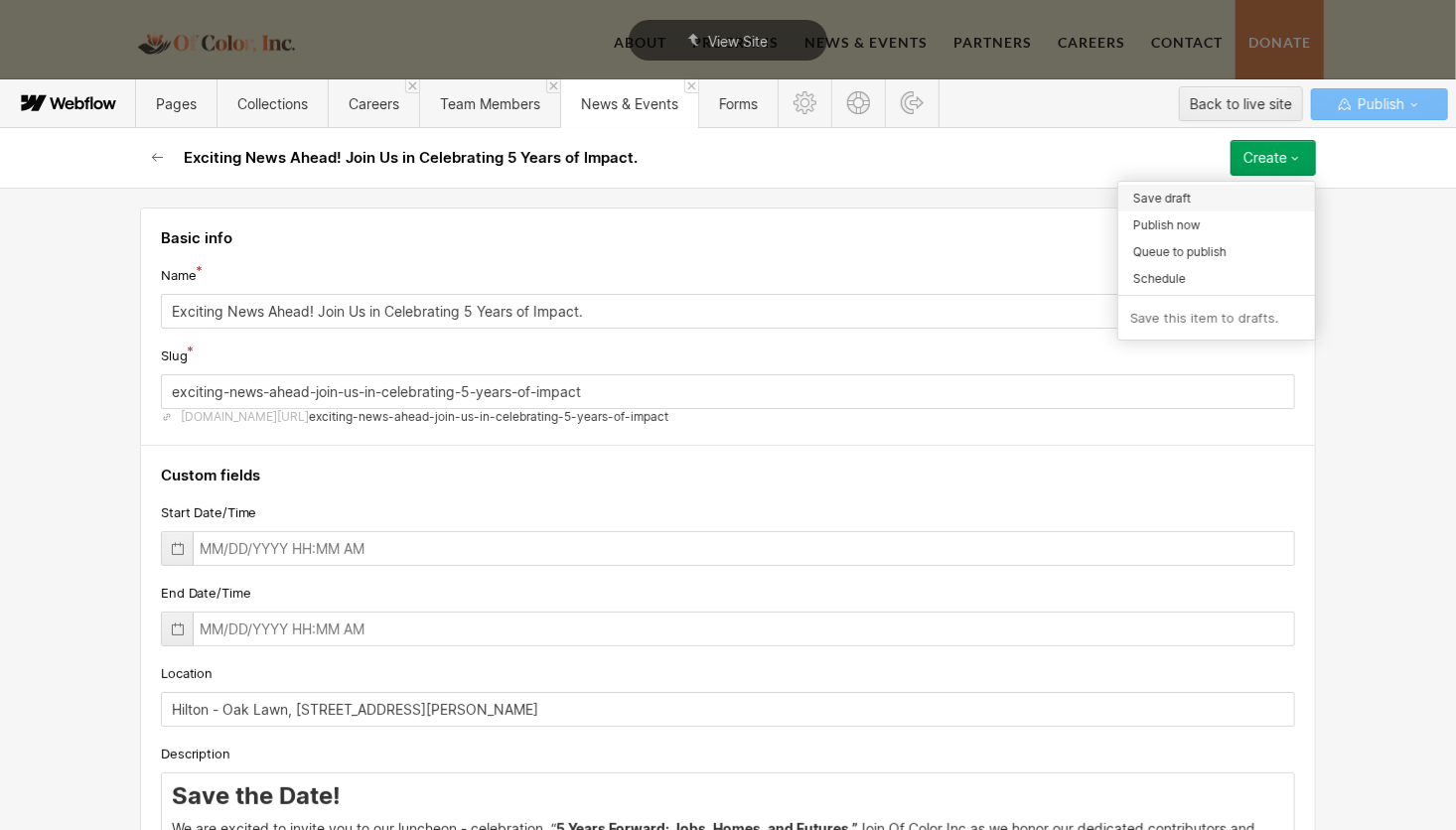 click on "Save draft" at bounding box center [1162, 198] 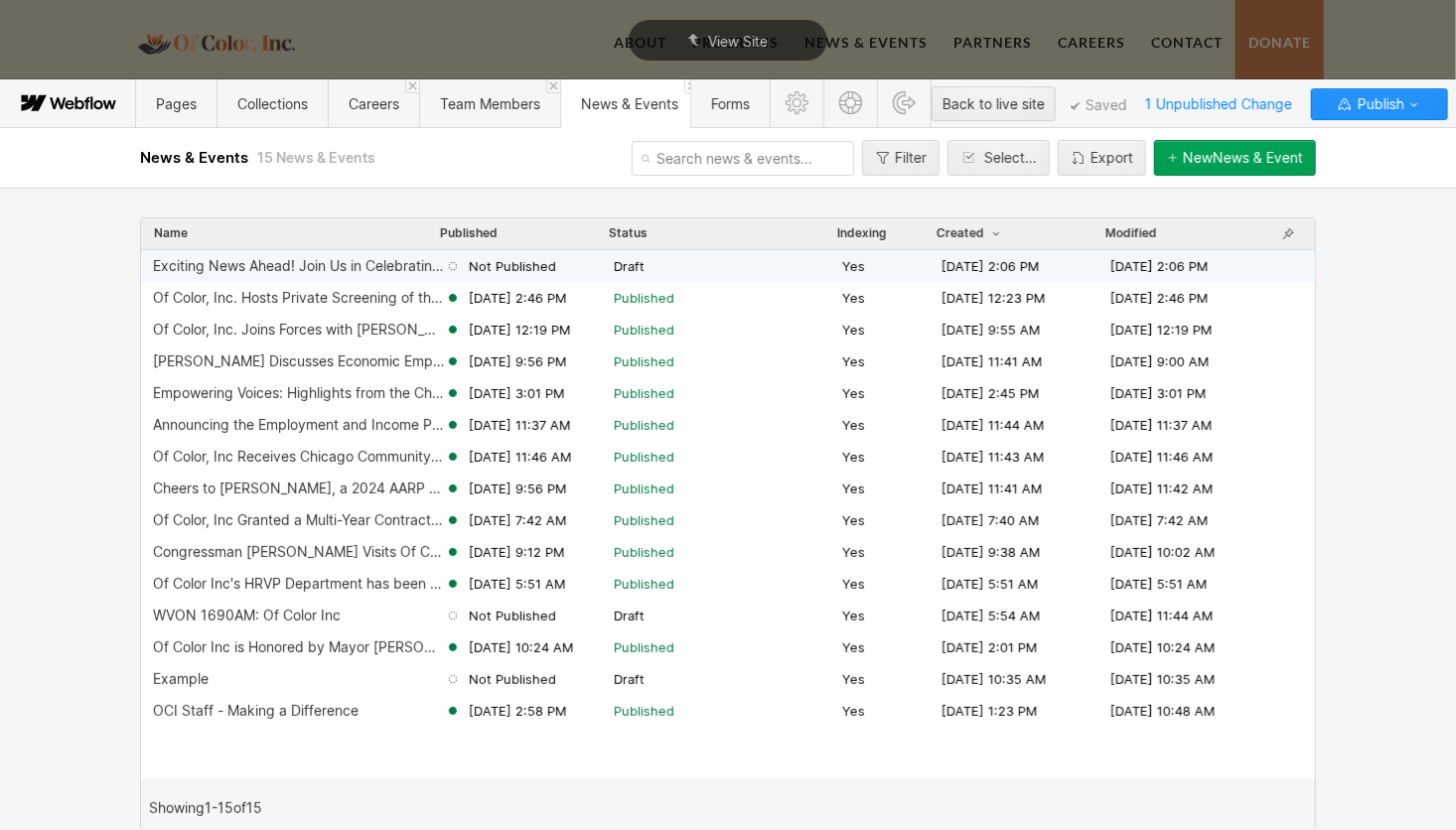 click on "Exciting News Ahead! Join Us in Celebrating 5 Years of Impact." at bounding box center (299, 266) 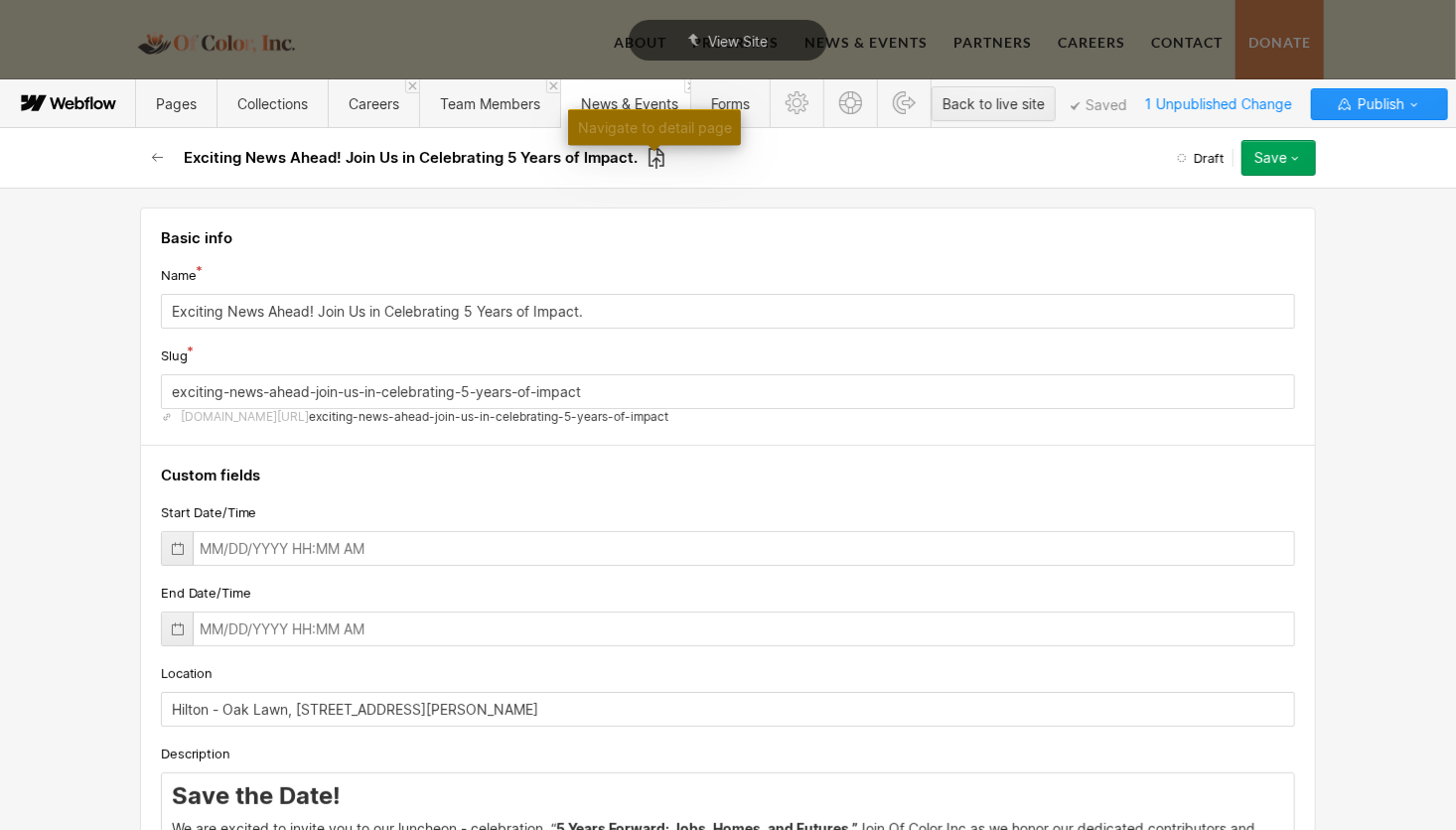 click 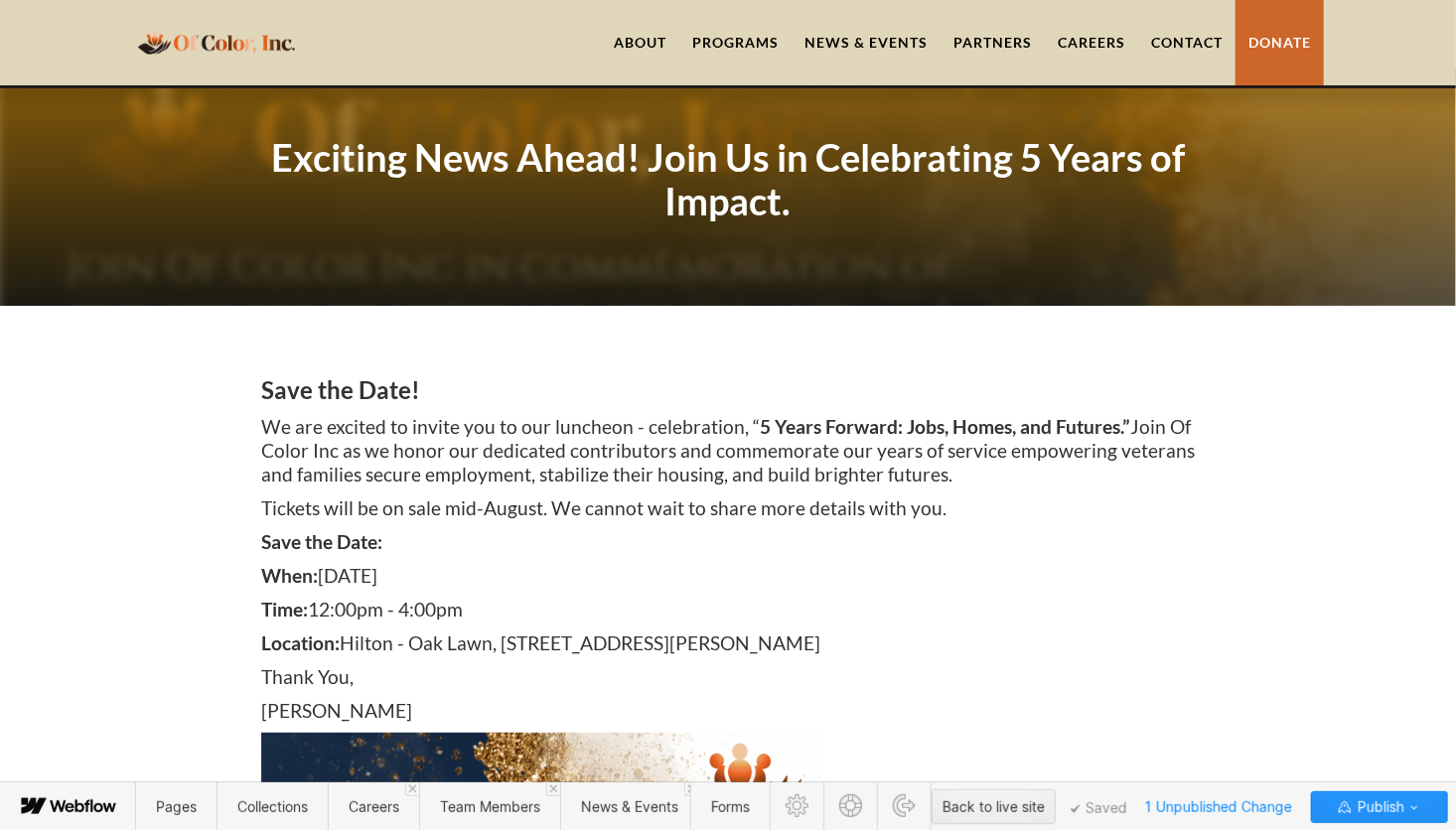 scroll, scrollTop: 40, scrollLeft: 0, axis: vertical 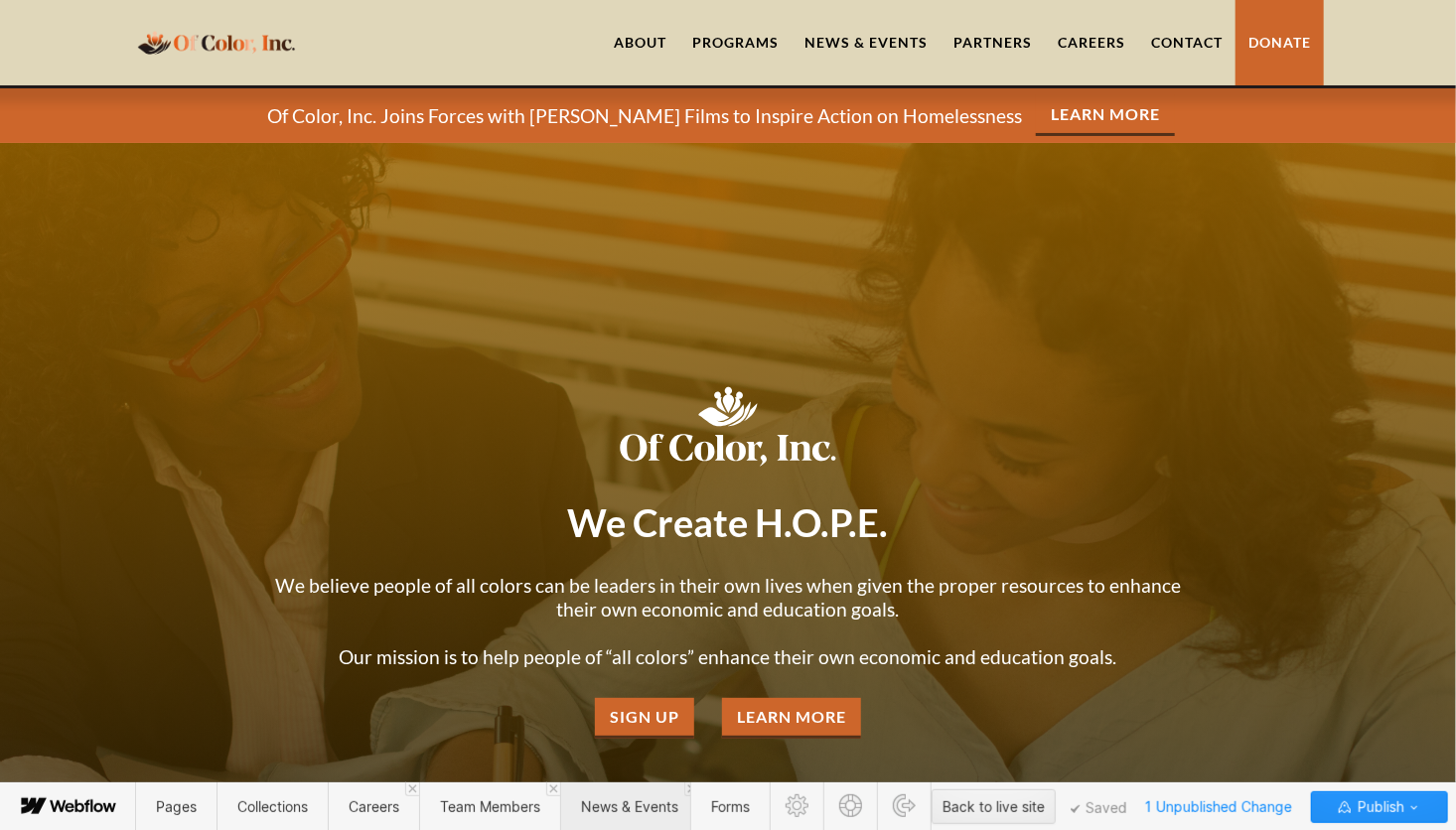 click on "News & Events" at bounding box center (630, 806) 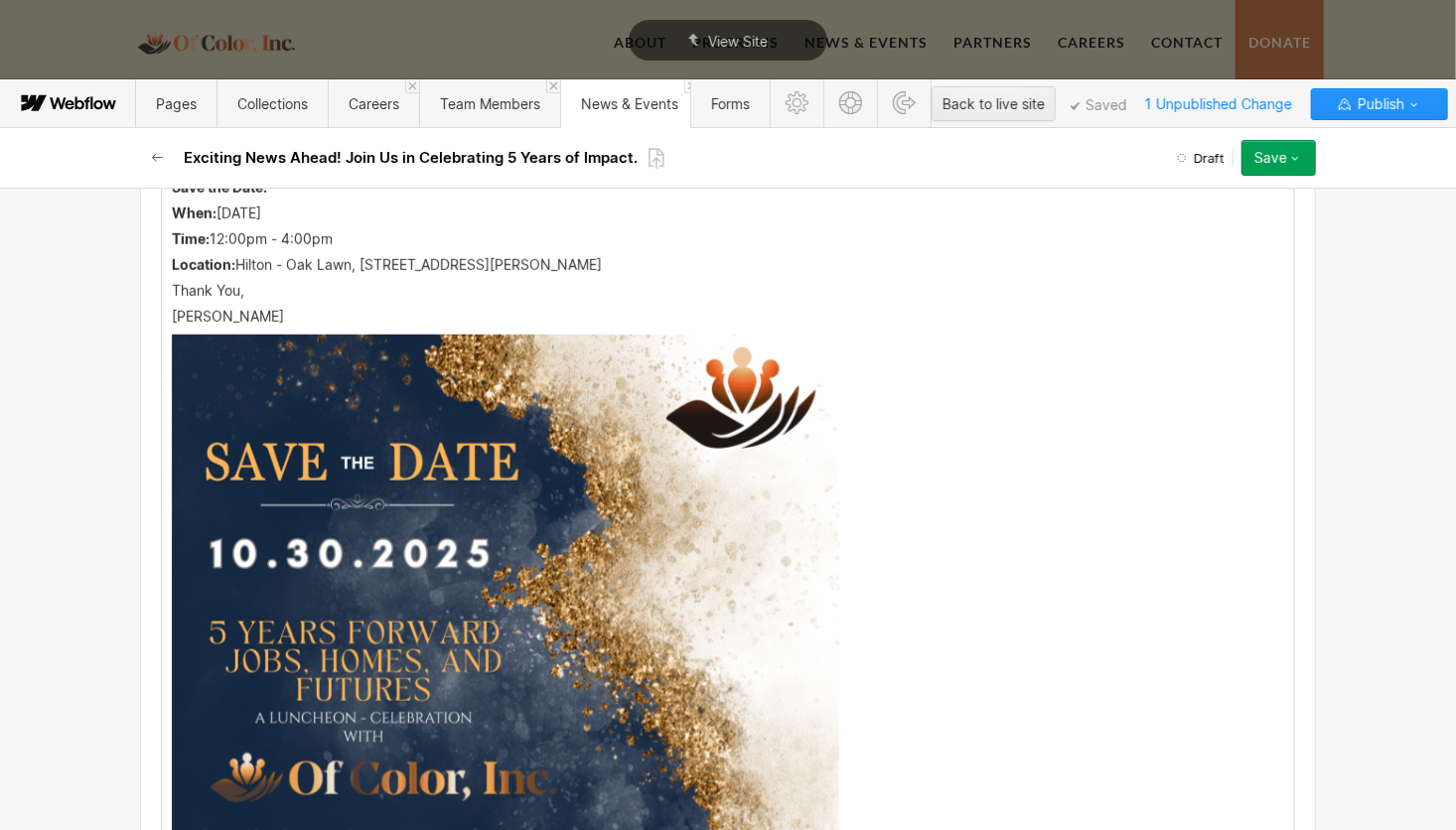 scroll, scrollTop: 813, scrollLeft: 0, axis: vertical 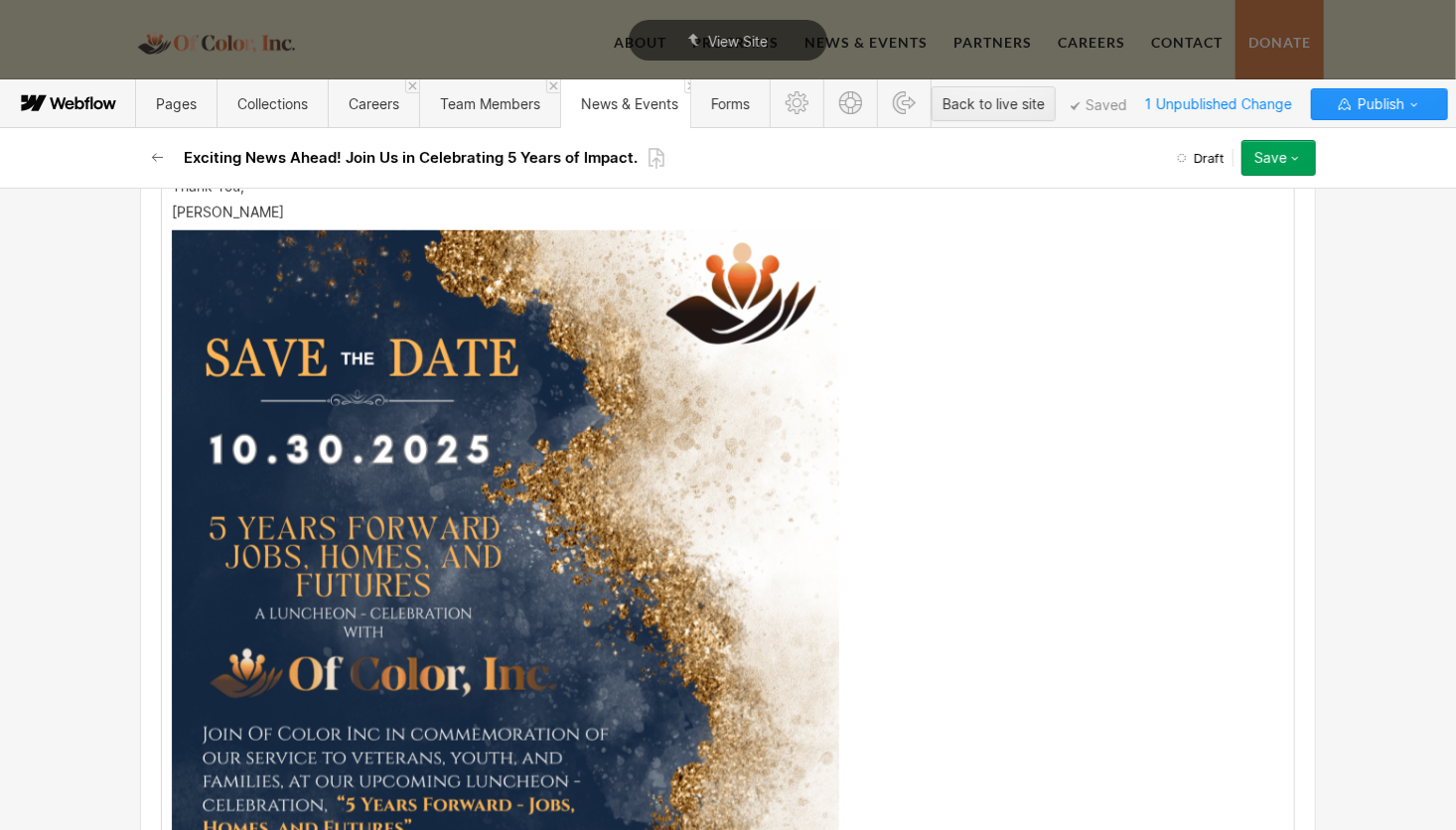 click on "Renita" at bounding box center (728, 212) 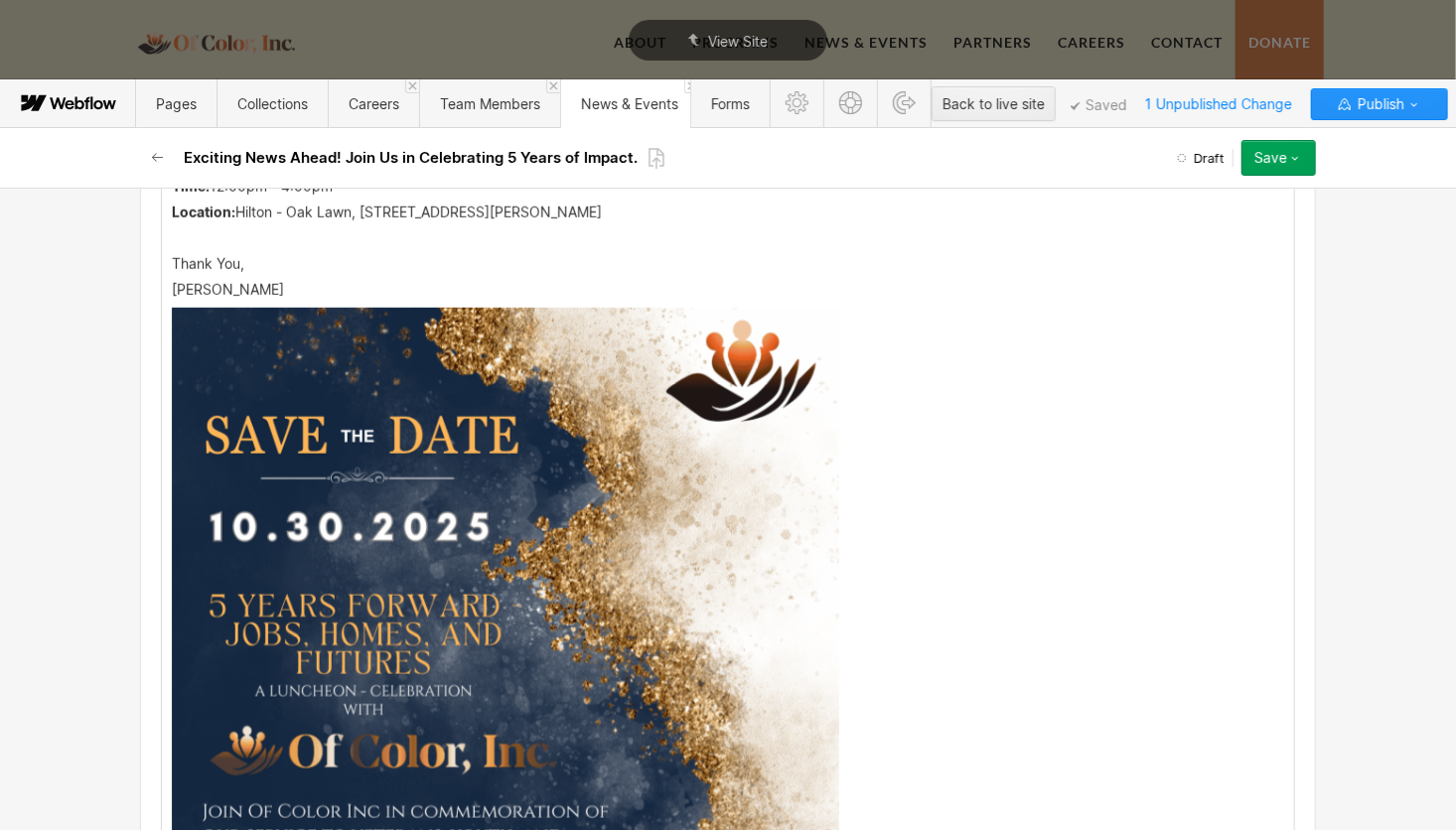 scroll, scrollTop: 891, scrollLeft: 0, axis: vertical 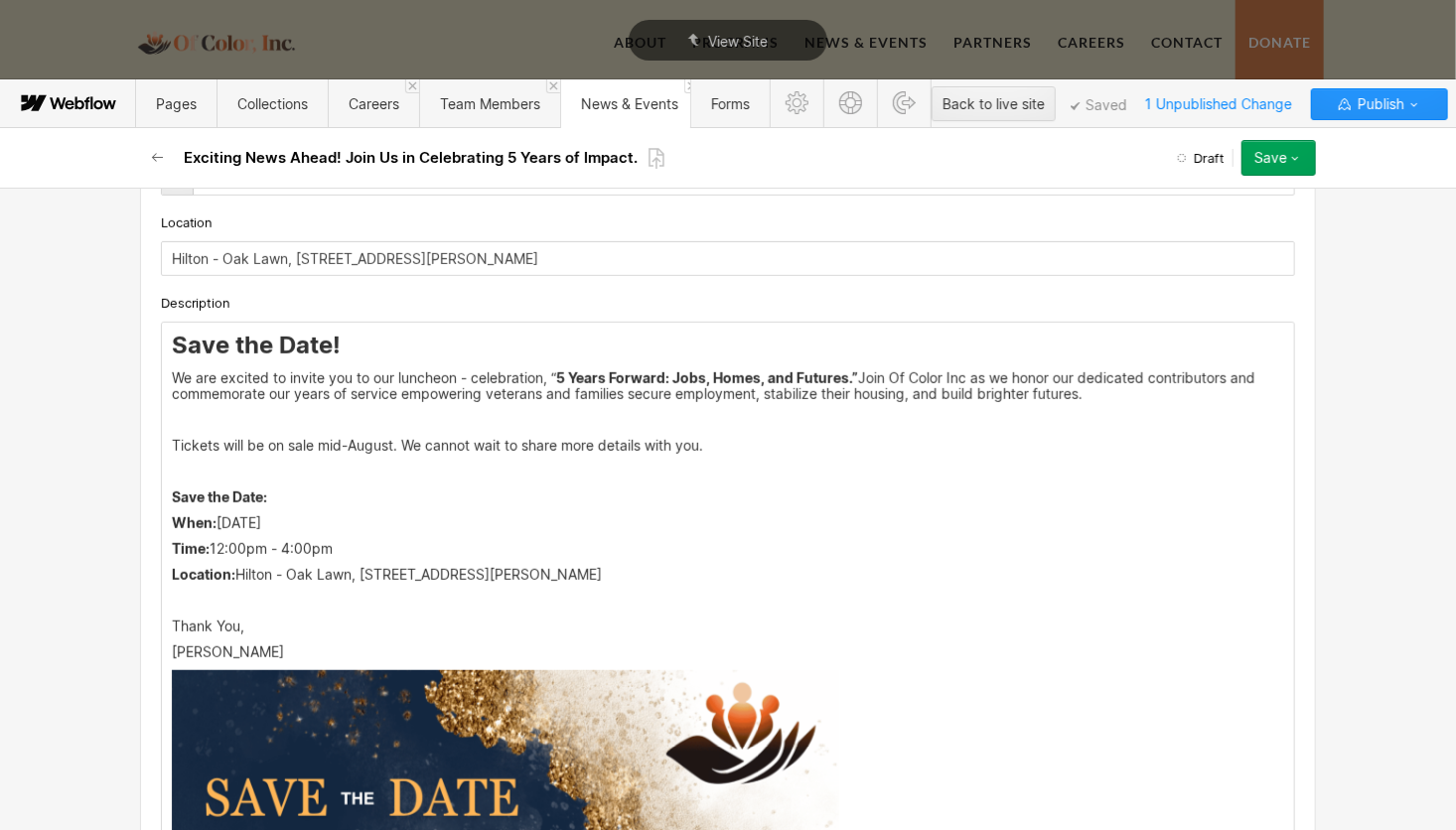 drag, startPoint x: 206, startPoint y: 575, endPoint x: 146, endPoint y: 576, distance: 60.00833 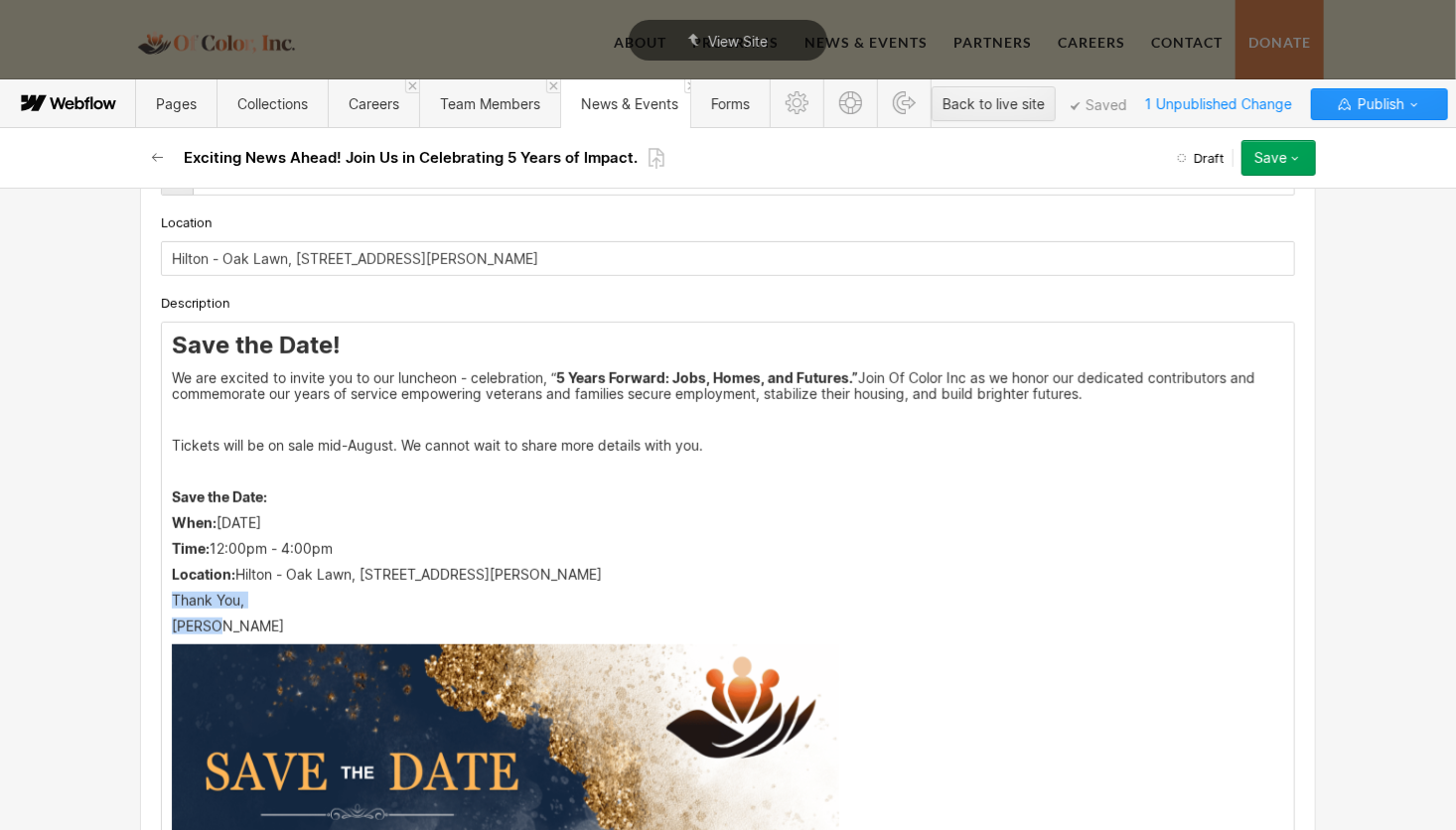 drag, startPoint x: 162, startPoint y: 595, endPoint x: 216, endPoint y: 608, distance: 55.542776 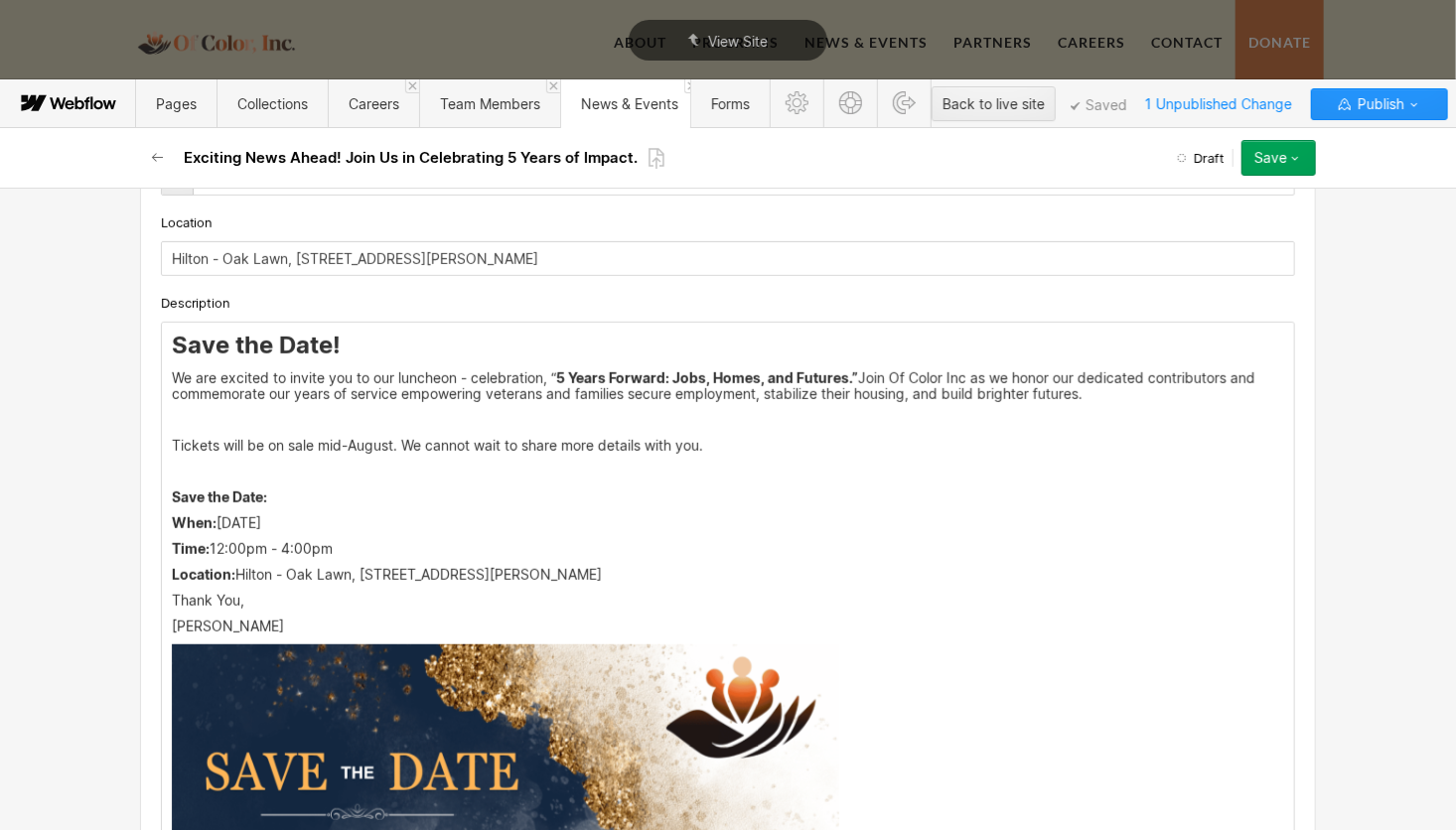 click on "Thank You," at bounding box center (728, 601) 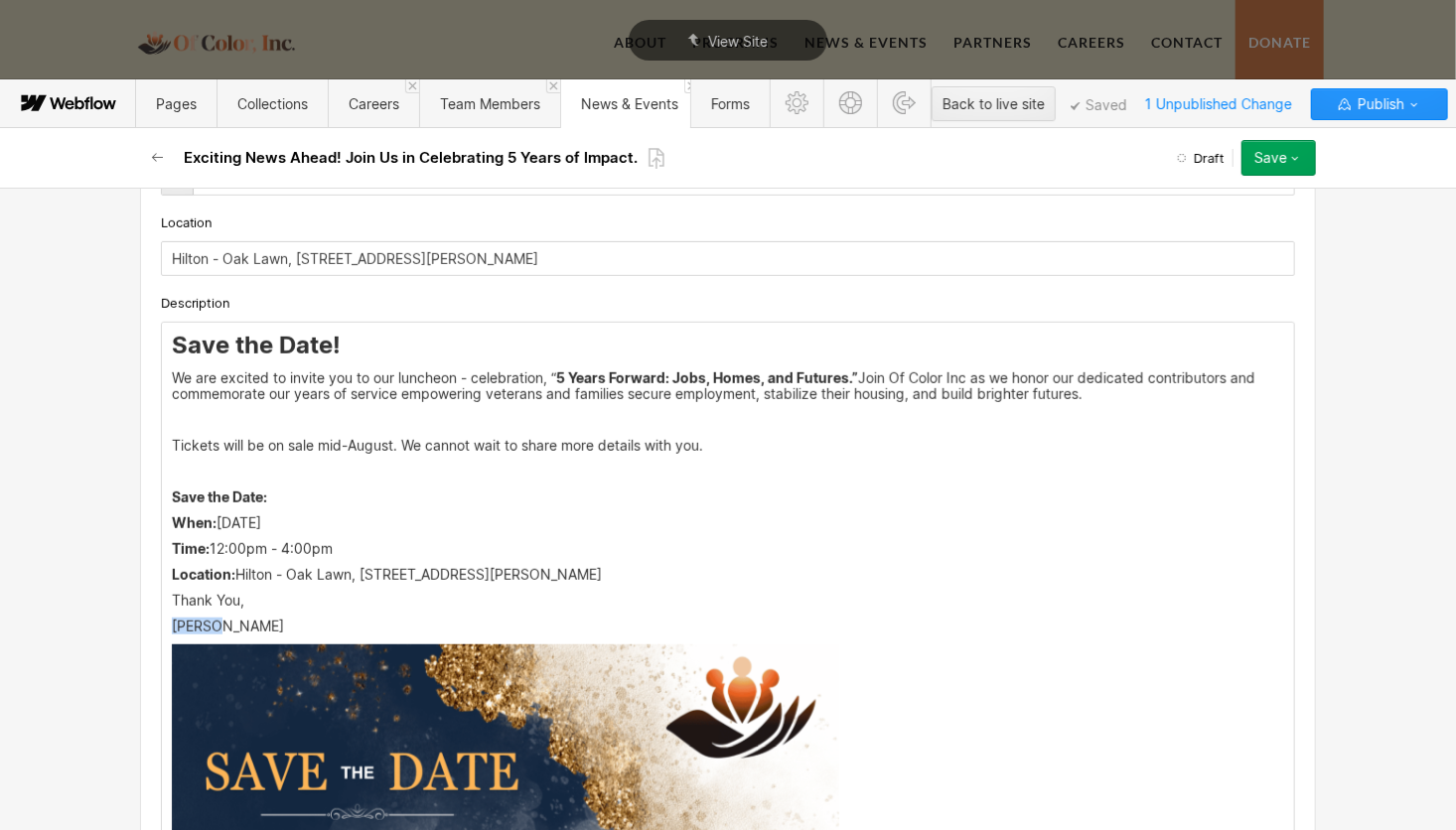 drag, startPoint x: 210, startPoint y: 623, endPoint x: 162, endPoint y: 622, distance: 48.010416 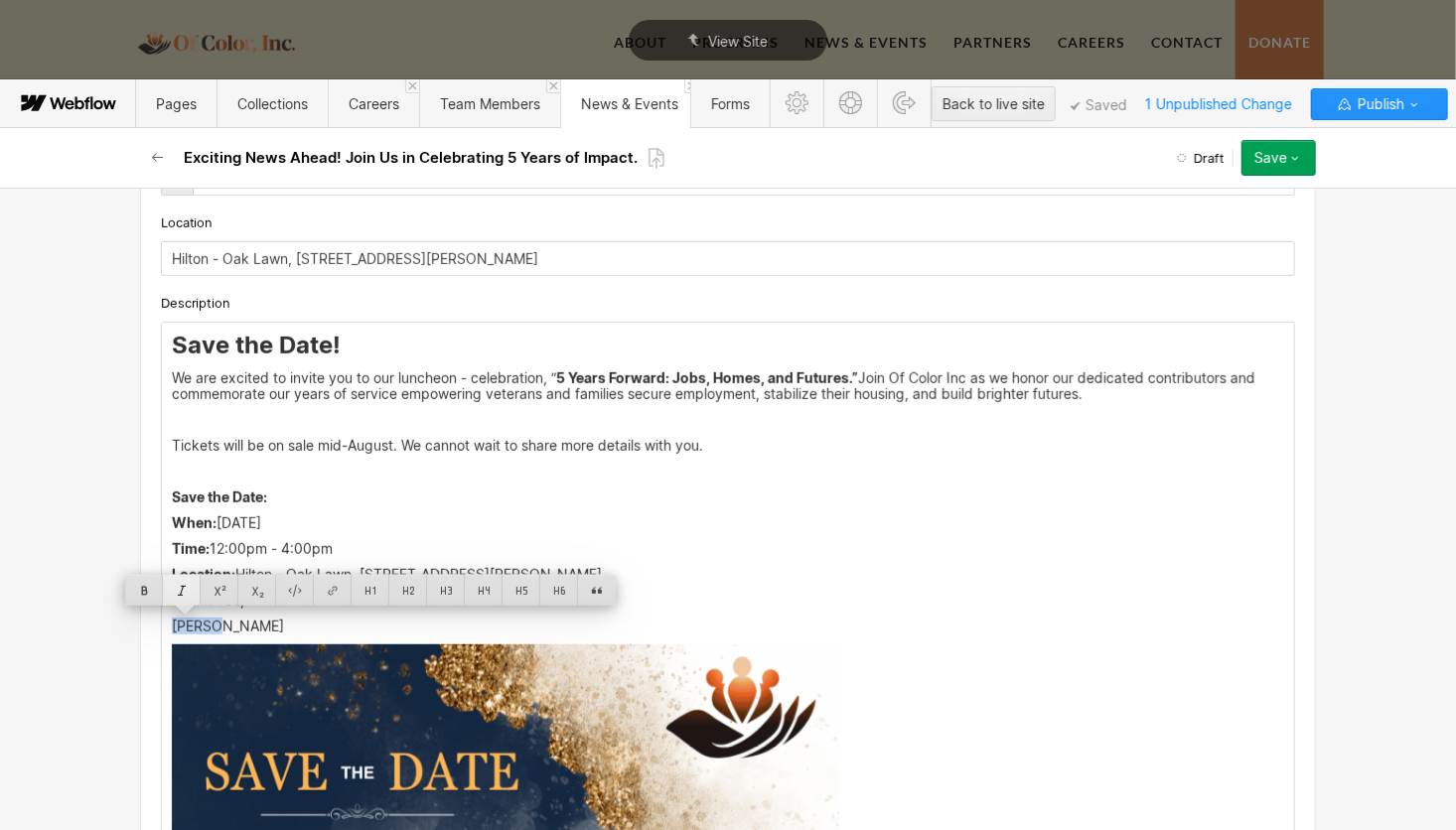 click at bounding box center (182, 590) 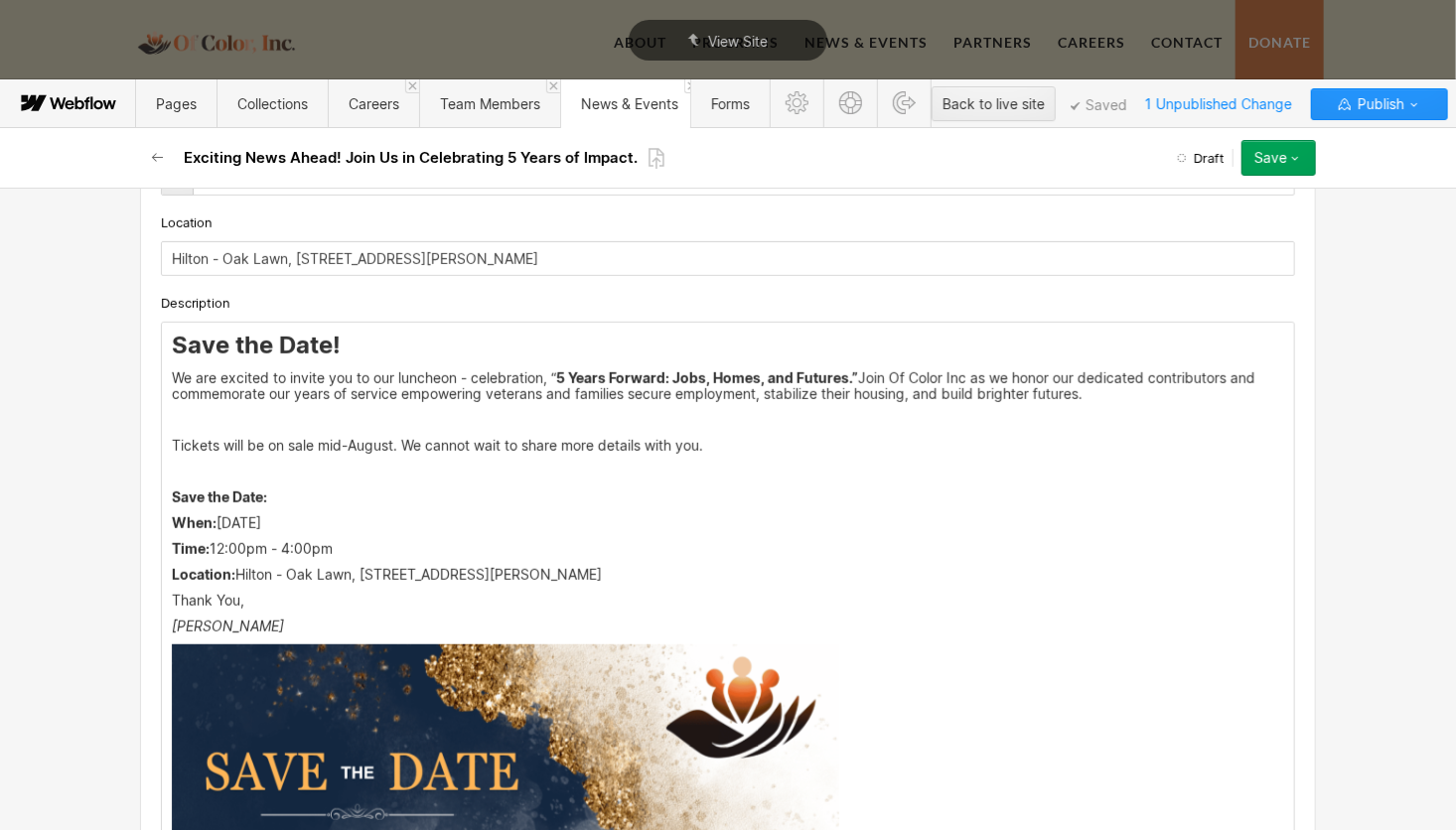 click on "Renita" at bounding box center (728, 626) 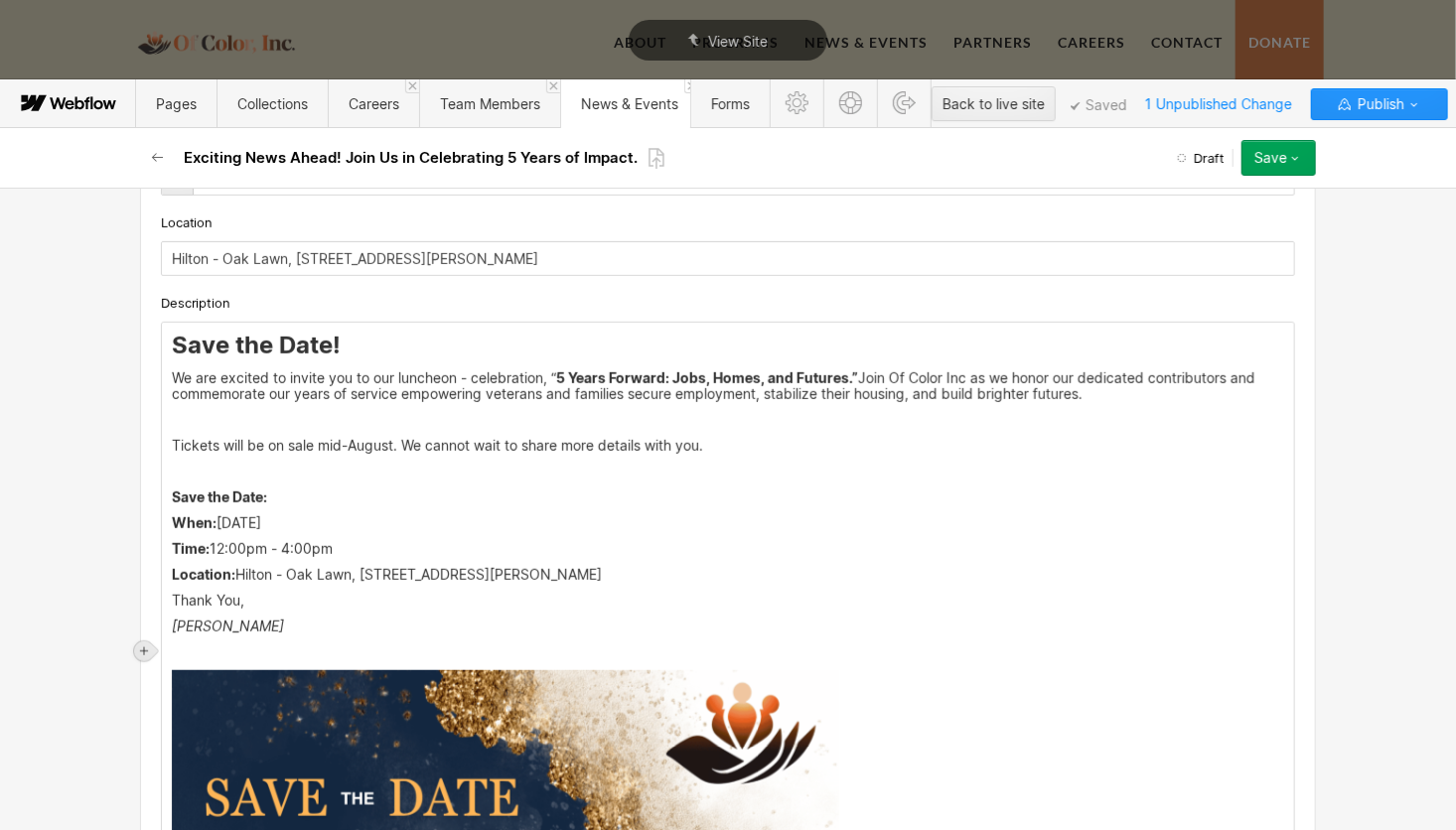 click 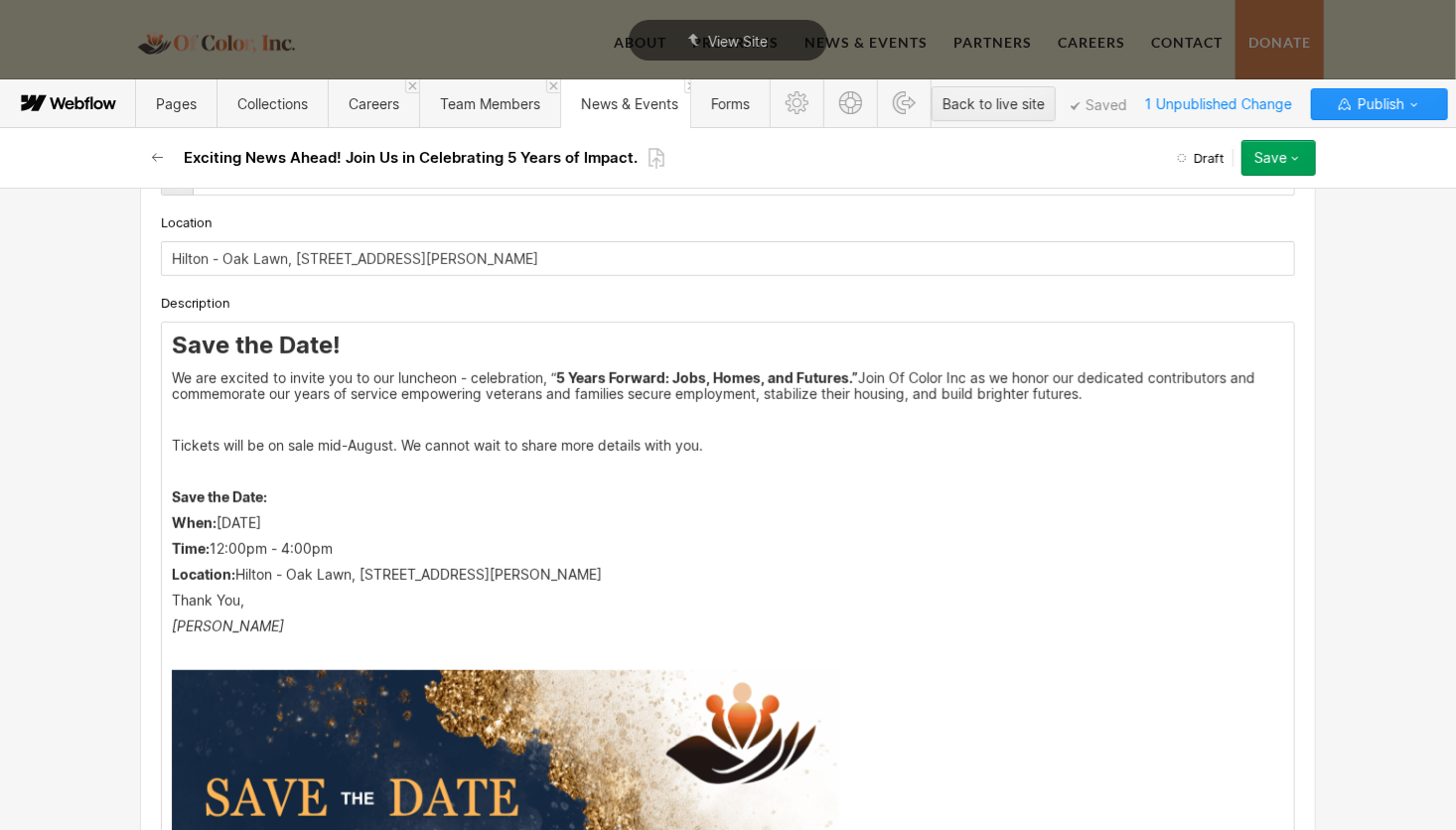 click on "‍" at bounding box center (728, 652) 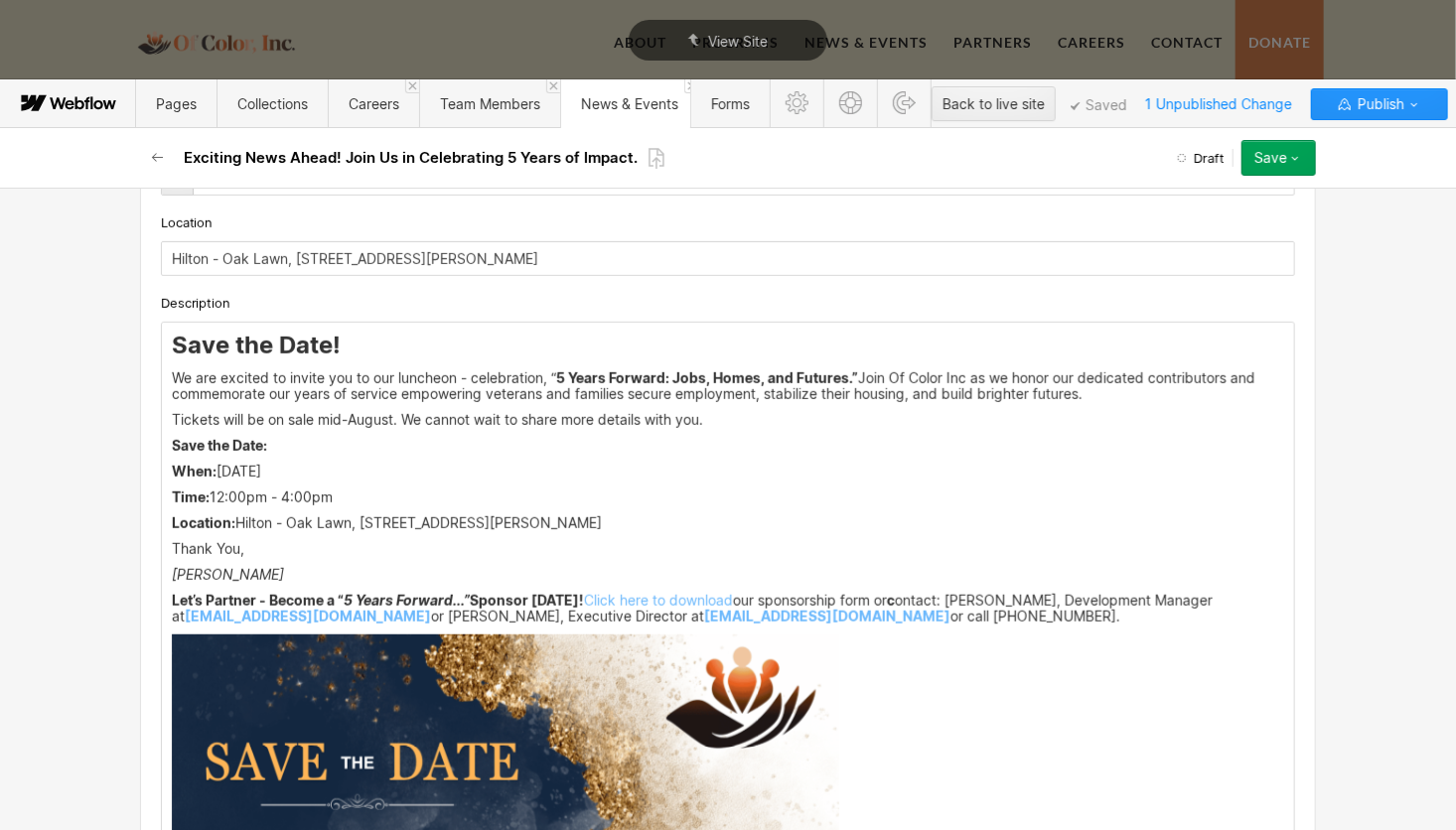 click on "Save" at bounding box center (1270, 158) 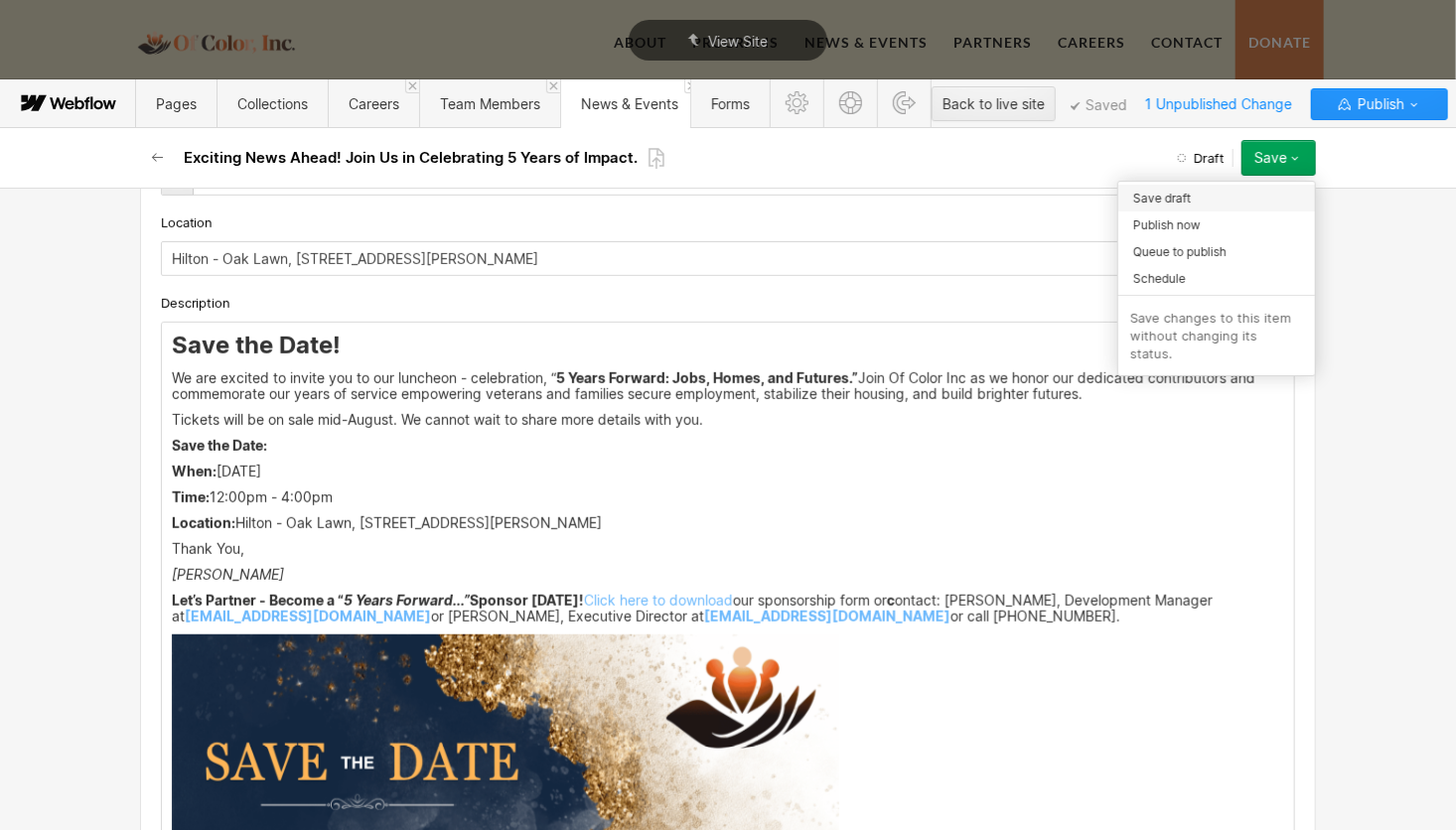 click on "Save draft" at bounding box center (1162, 198) 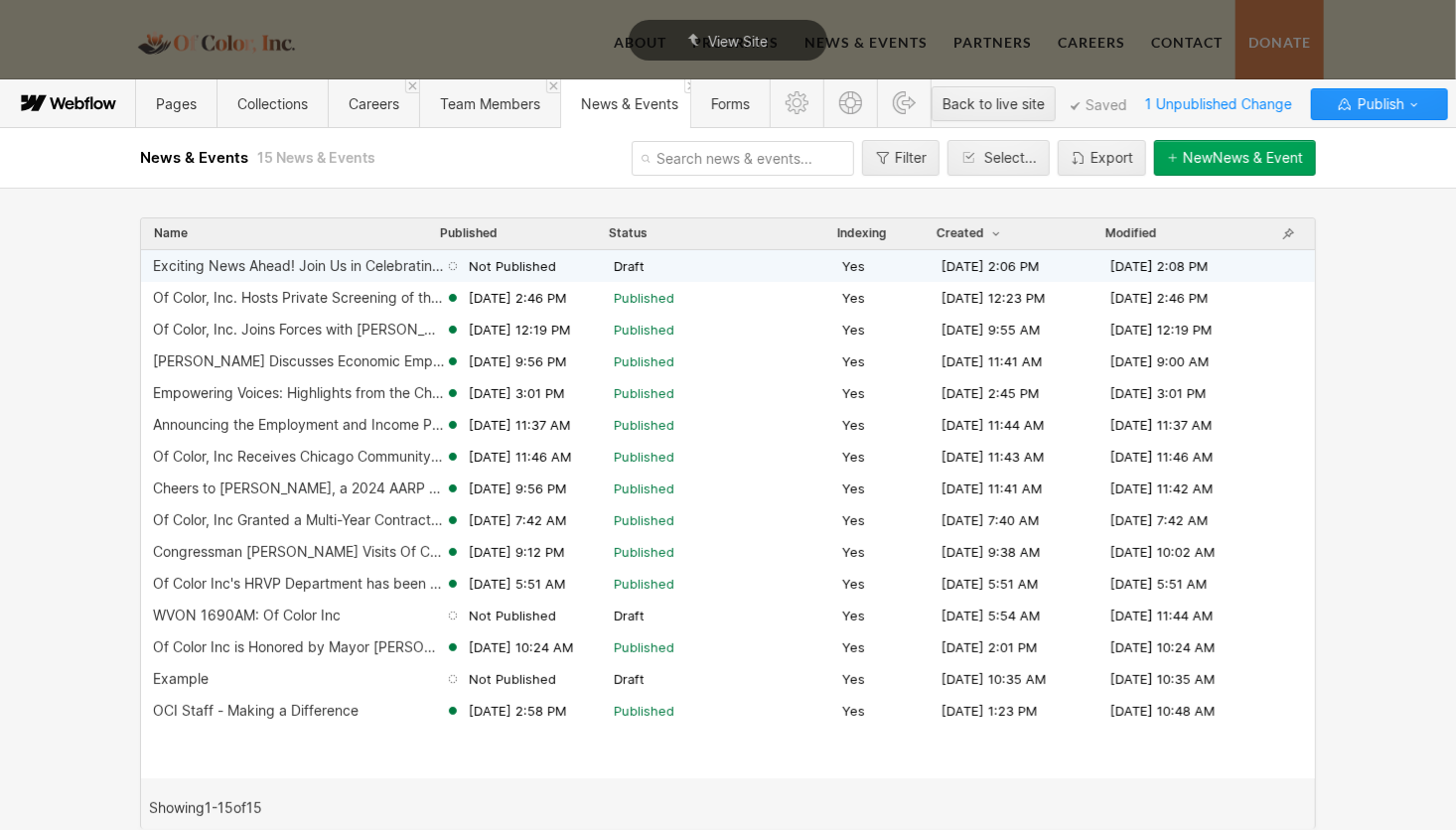 click on "Exciting News Ahead! Join Us in Celebrating 5 Years of Impact. Not Published Draft Yes Jul 25, 2025 2:06 PM Jul 25, 2025 2:08 PM" at bounding box center (728, 266) 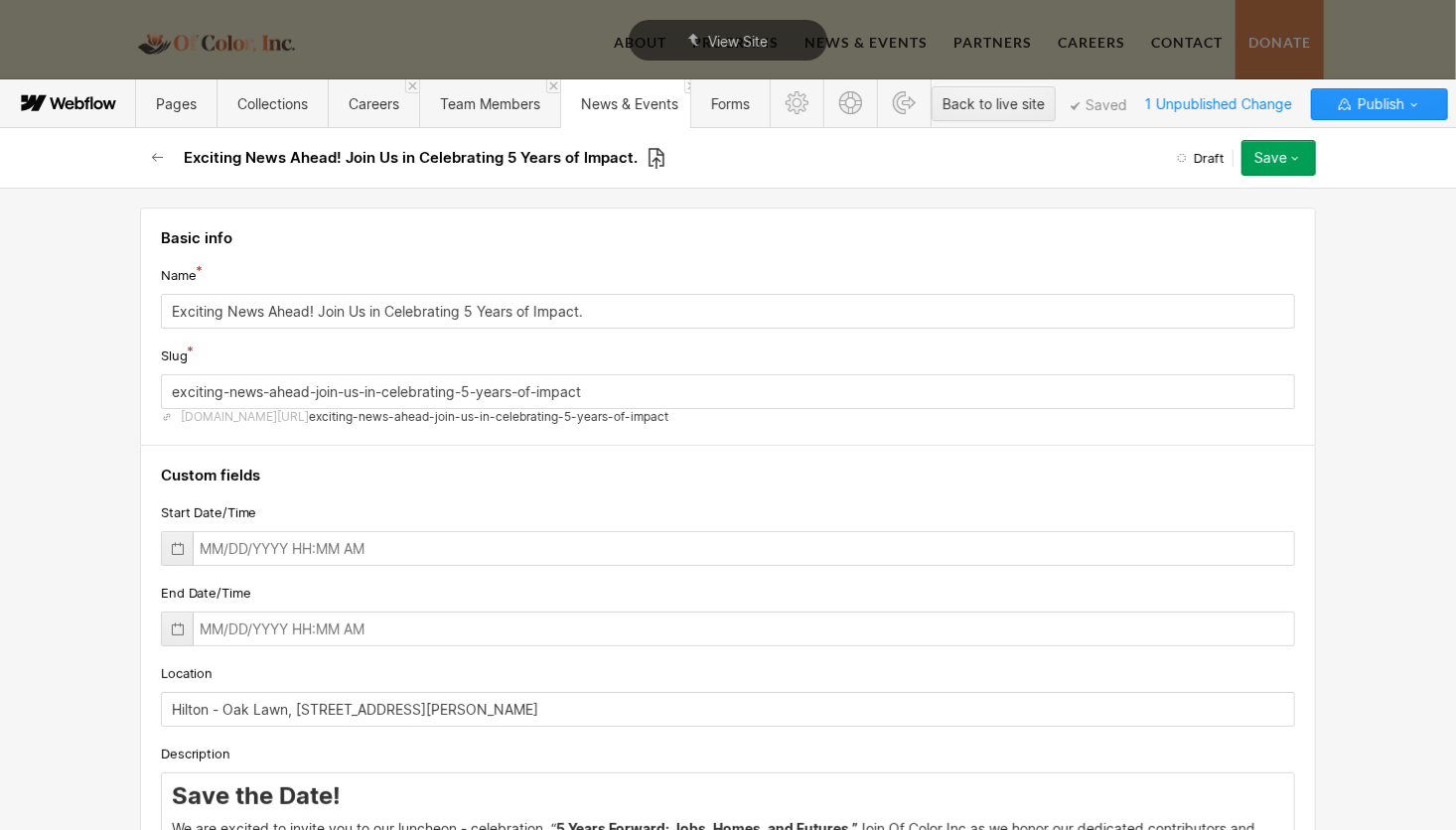 click 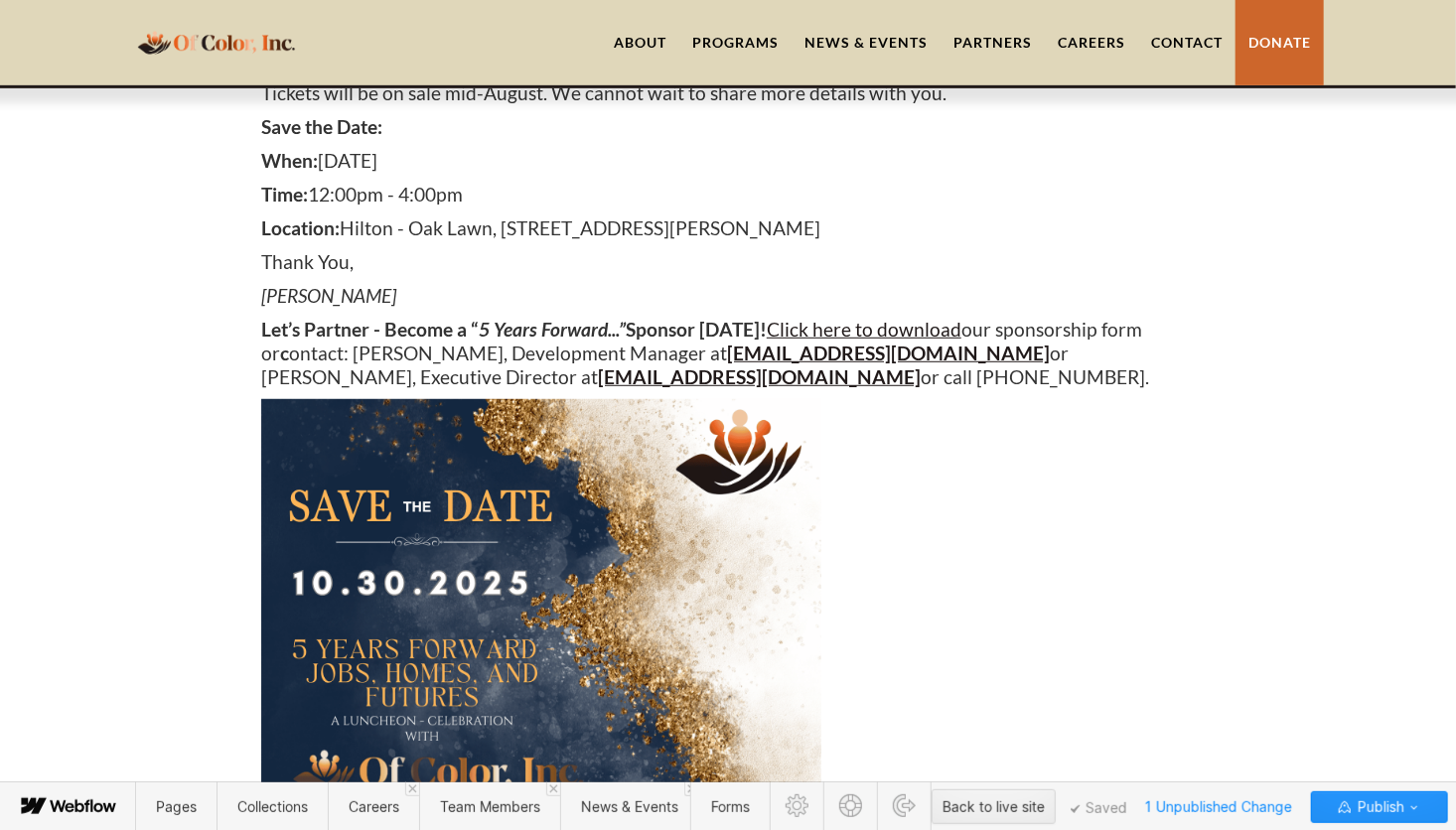 scroll, scrollTop: 437, scrollLeft: 0, axis: vertical 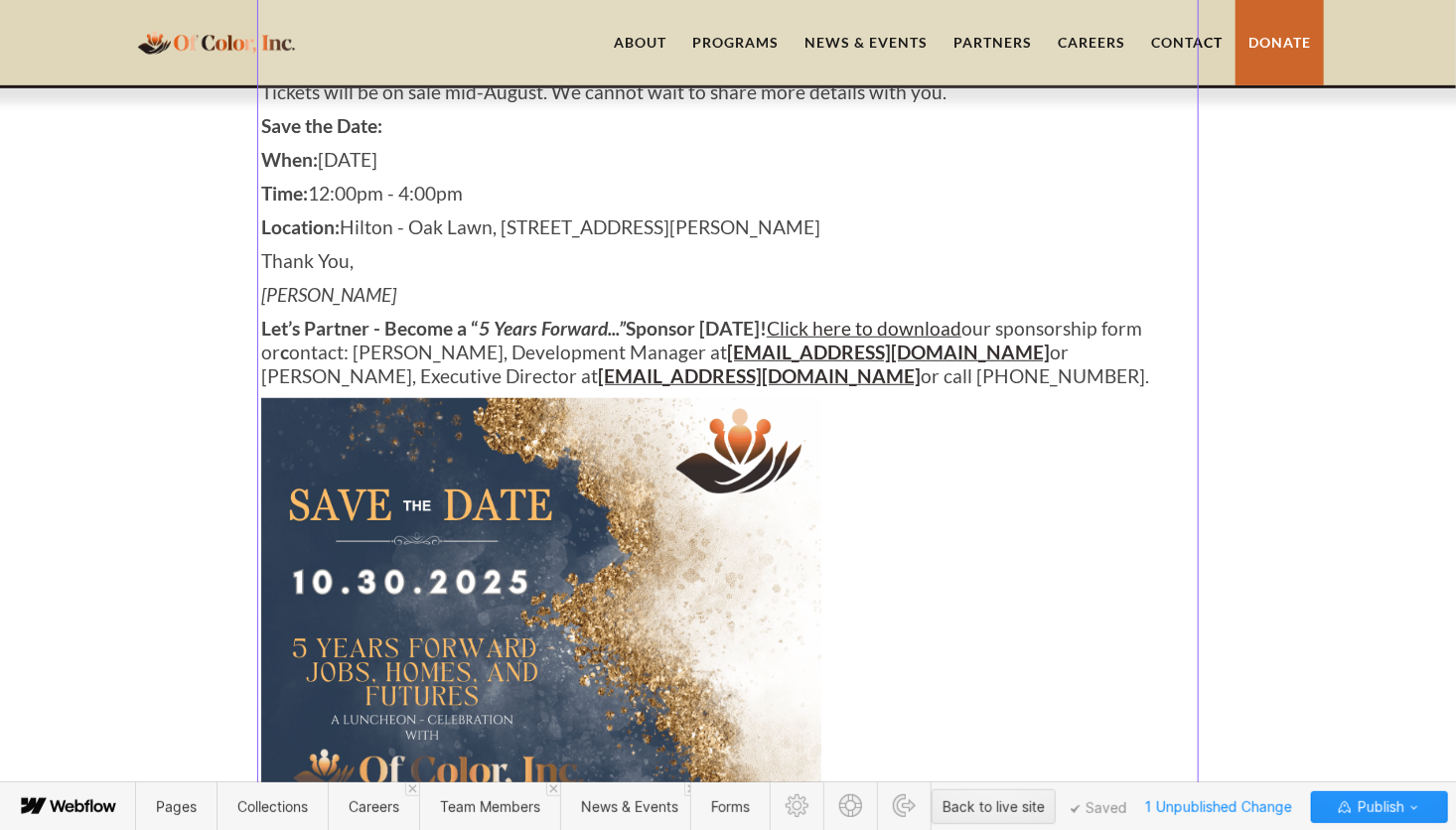 click at bounding box center (728, 555) 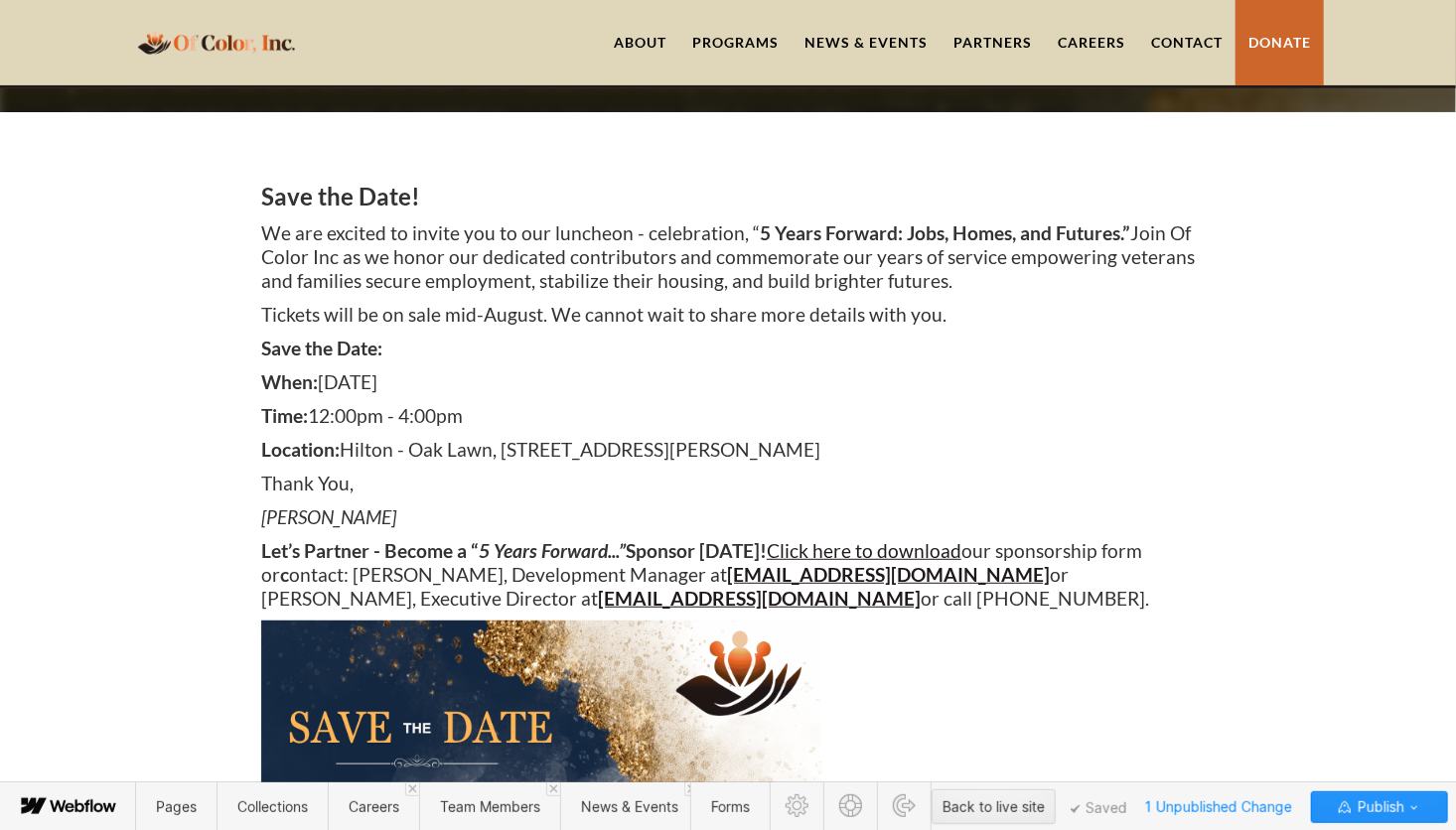 scroll, scrollTop: 187, scrollLeft: 0, axis: vertical 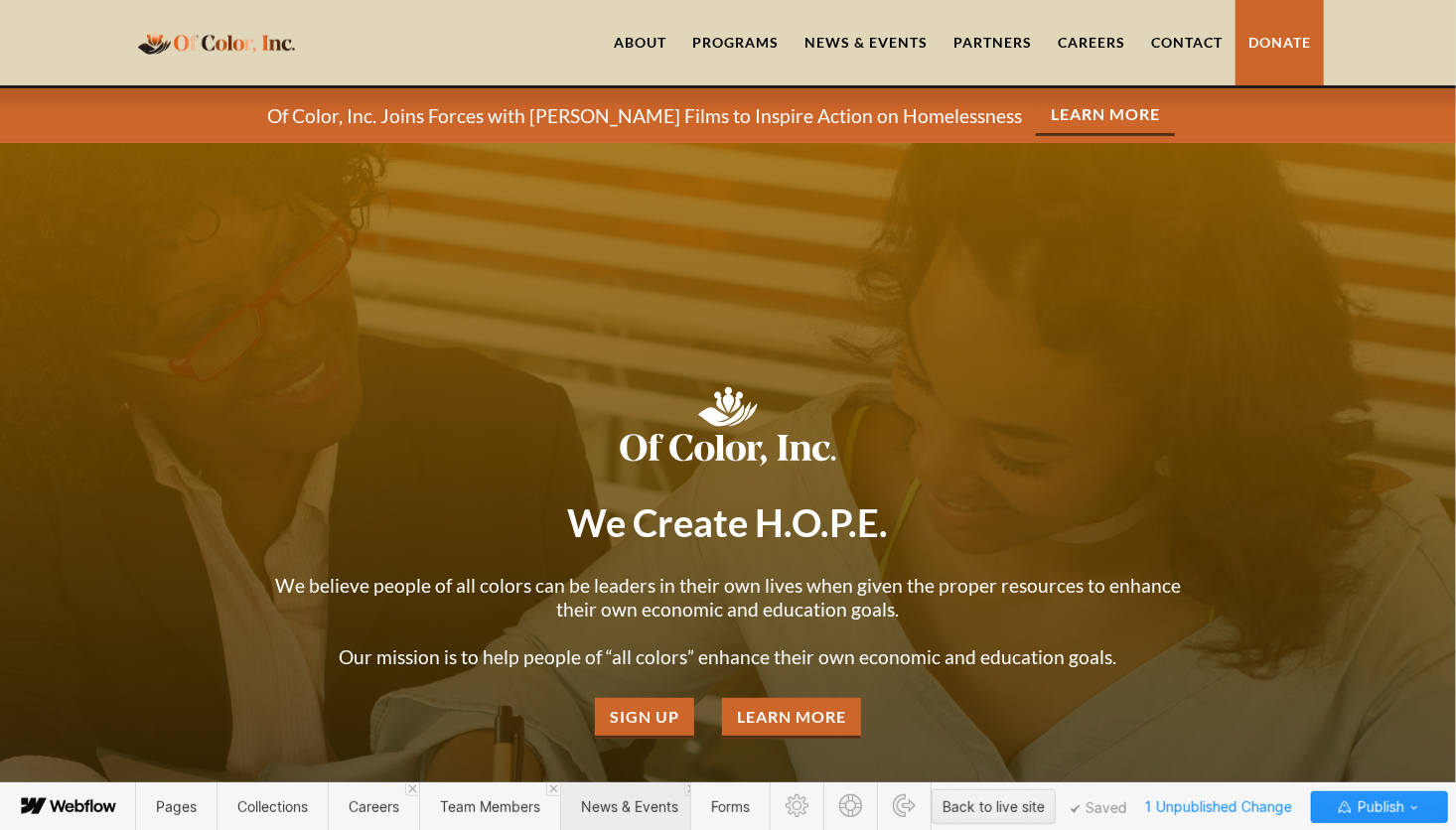 click on "News & Events" at bounding box center [630, 806] 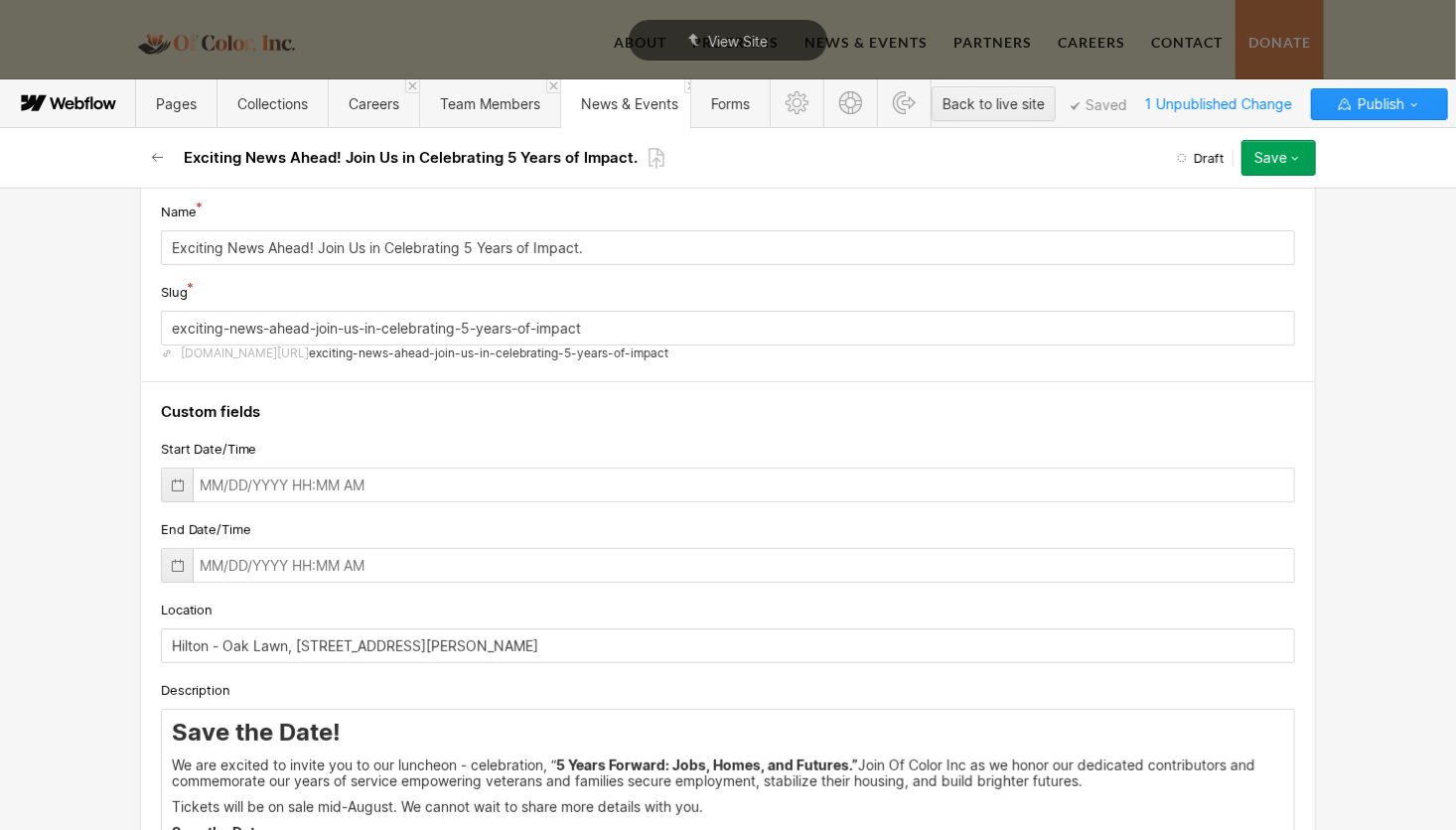 scroll, scrollTop: 56, scrollLeft: 0, axis: vertical 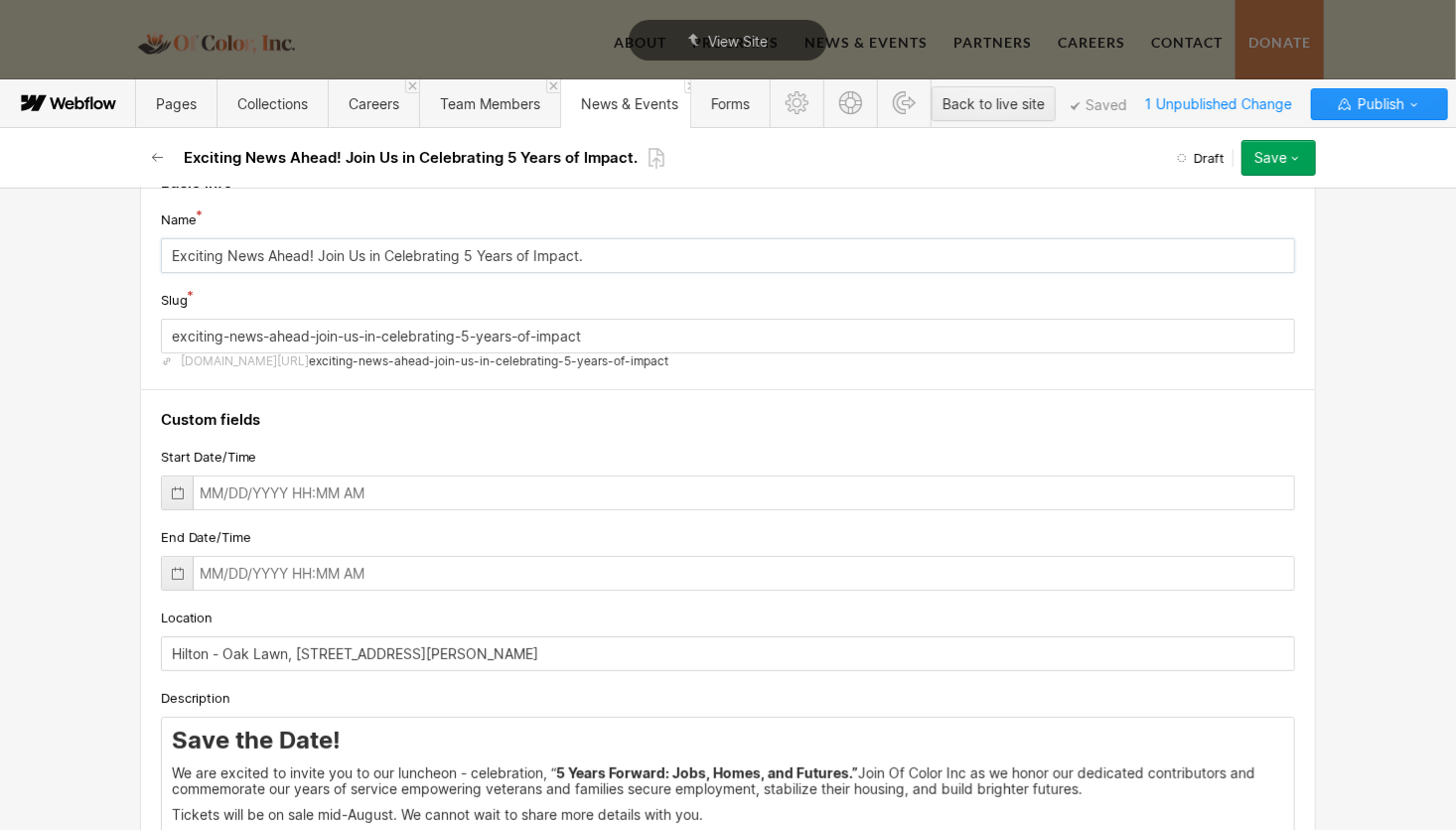 drag, startPoint x: 307, startPoint y: 252, endPoint x: 259, endPoint y: 250, distance: 48.04165 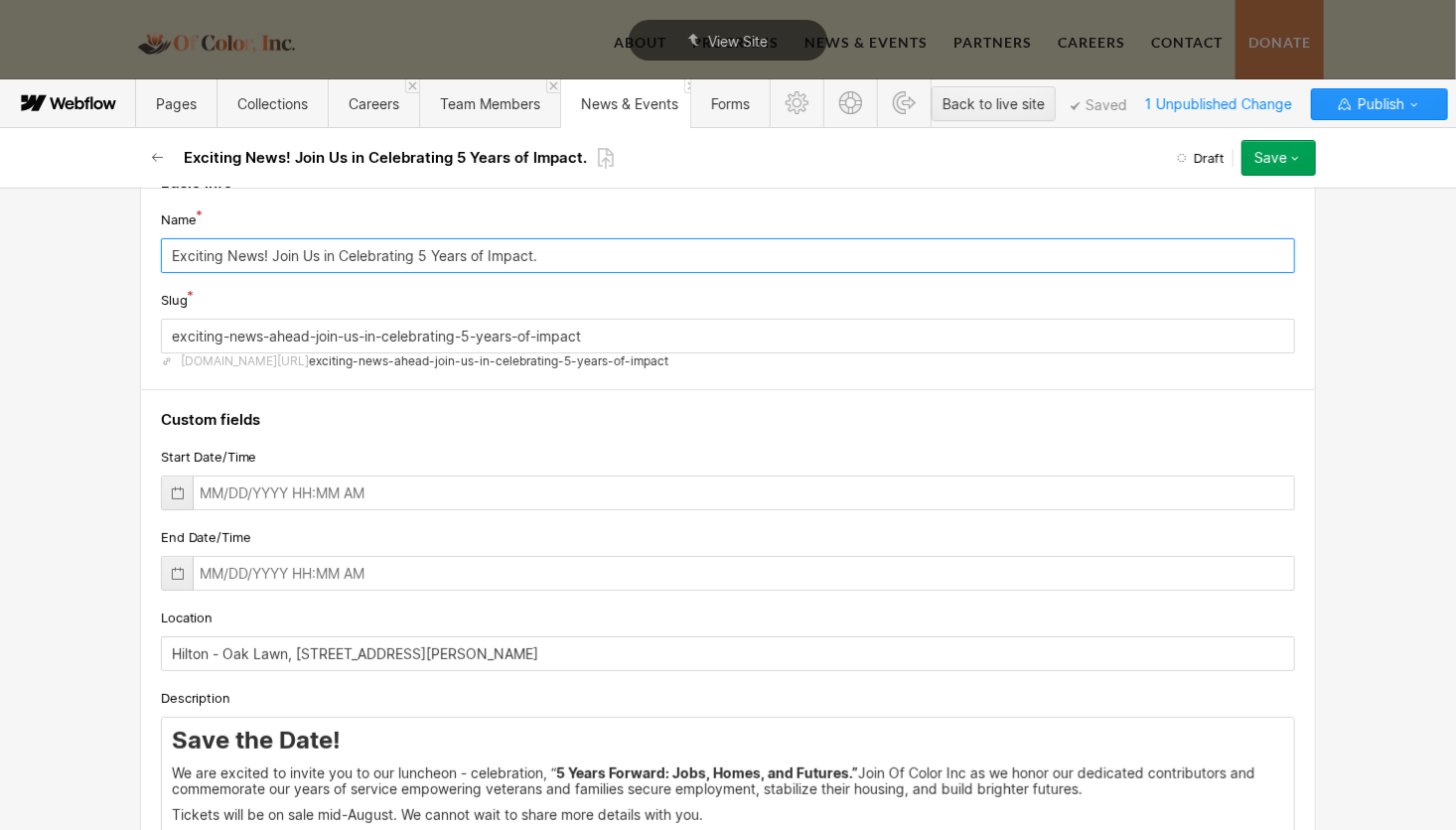 type on "Exciting News! Join Us in Celebrating 5 Years of Impact." 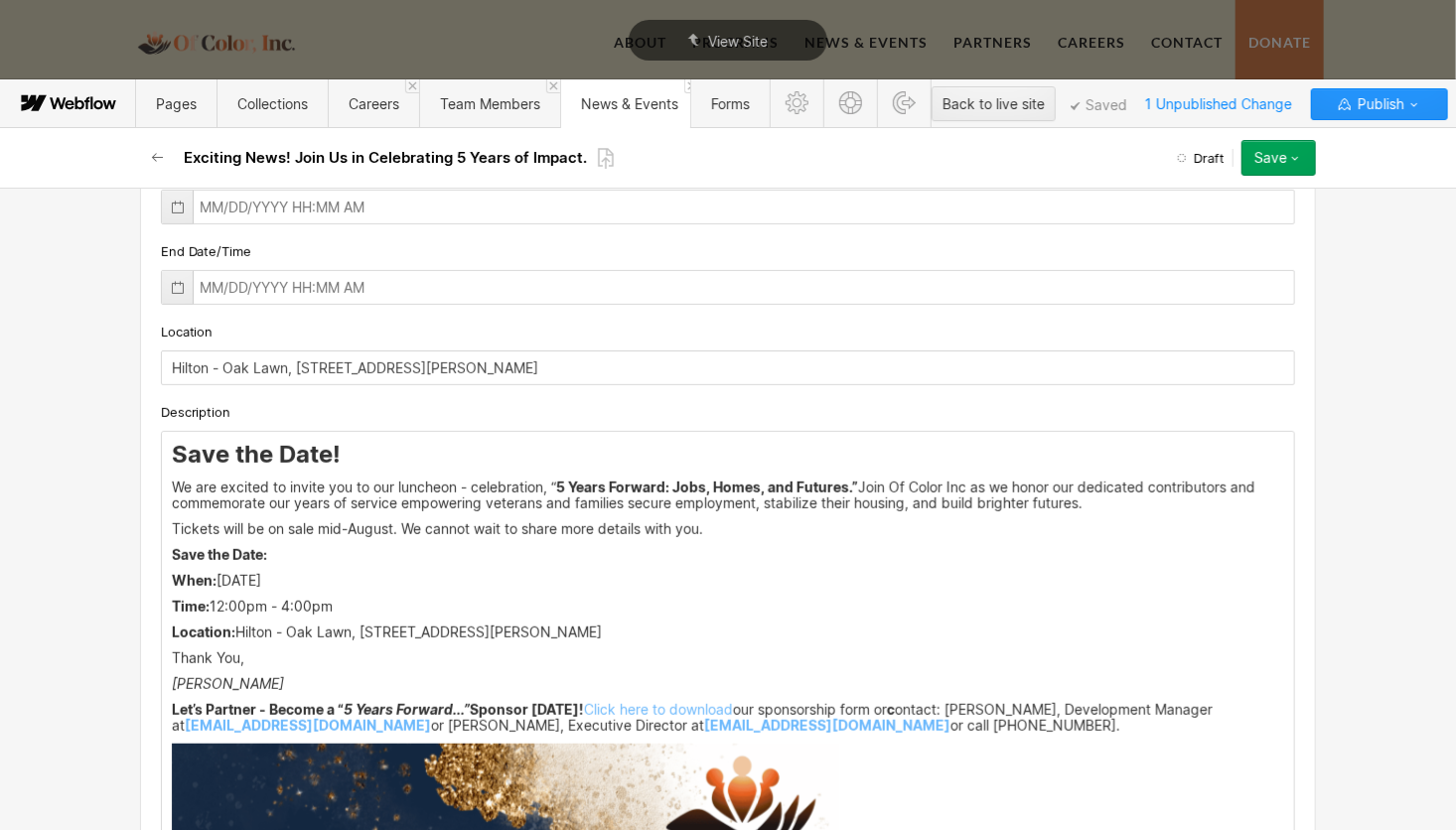 scroll, scrollTop: 345, scrollLeft: 0, axis: vertical 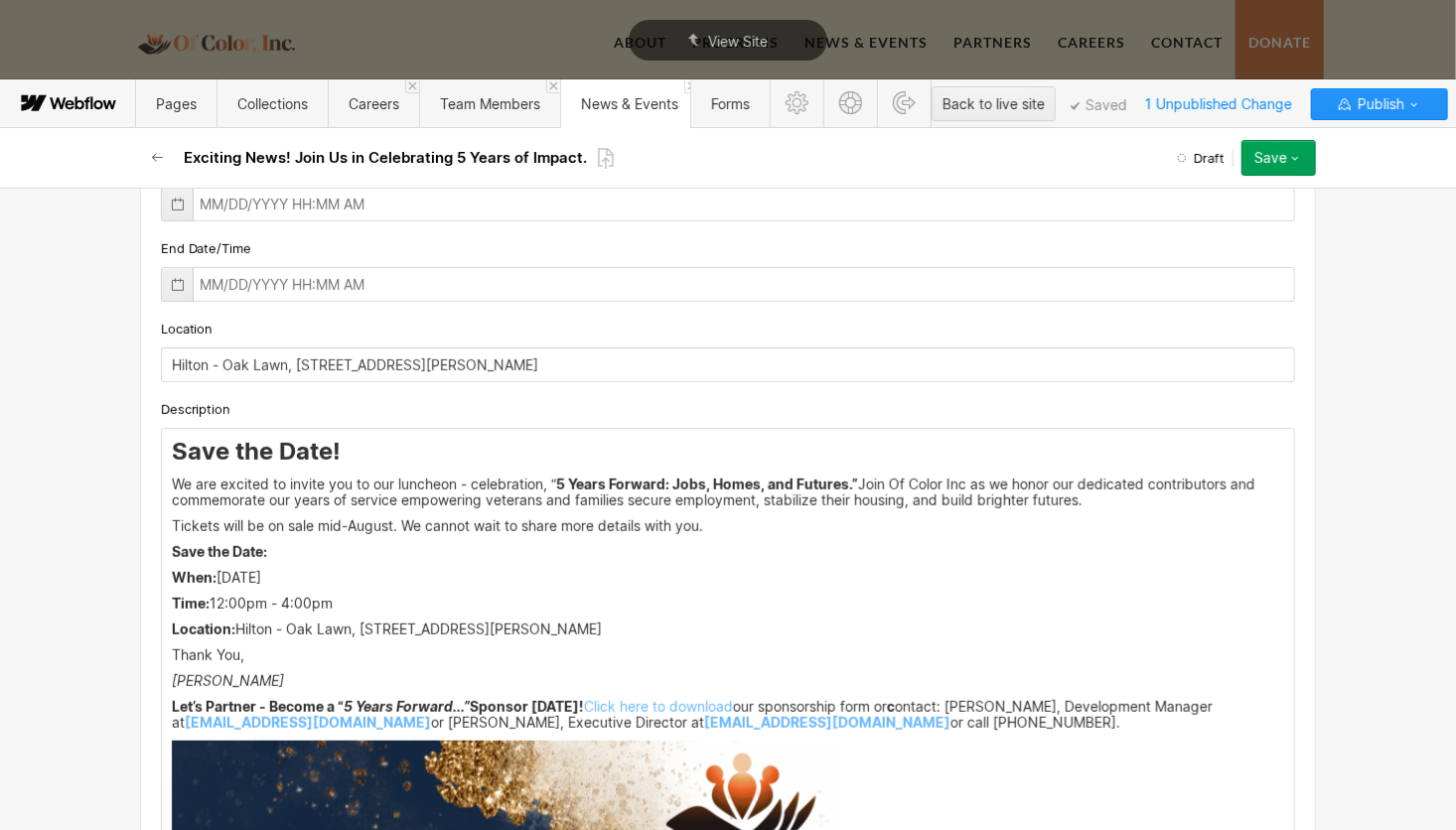 click on "Save the Date! We are excited to invite you to our luncheon - celebration, “ 5 Years Forward: Jobs, Homes, and Futures.”  Join Of Color Inc as we honor our dedicated contributors and commemorate our years of service empowering veterans and families secure employment, stabilize their housing, and build brighter futures.    Tickets will be on sale mid-August. We cannot wait to share more details with you.   Save the Date:  When:  October 30, 2025 ﻿ Time:  12:00pm - 4:00pm  Location:   Hilton - Oak Lawn, 9333 S. Cicero Ave., Oak Lawn IL, 60453 Thank You,  Renita Let’s Partner - Become a “ 5 Years Forward...”  Sponsor Today!  Click here to download  our sponsorship form or  c ontact: Aisha Truss-Miller, Development Manager at  atmiller@ofcolorinc.org  or Renita White, Executive Director at  rwhite@ofcolorinc.org  or call 773-727-9027." at bounding box center [728, 1062] 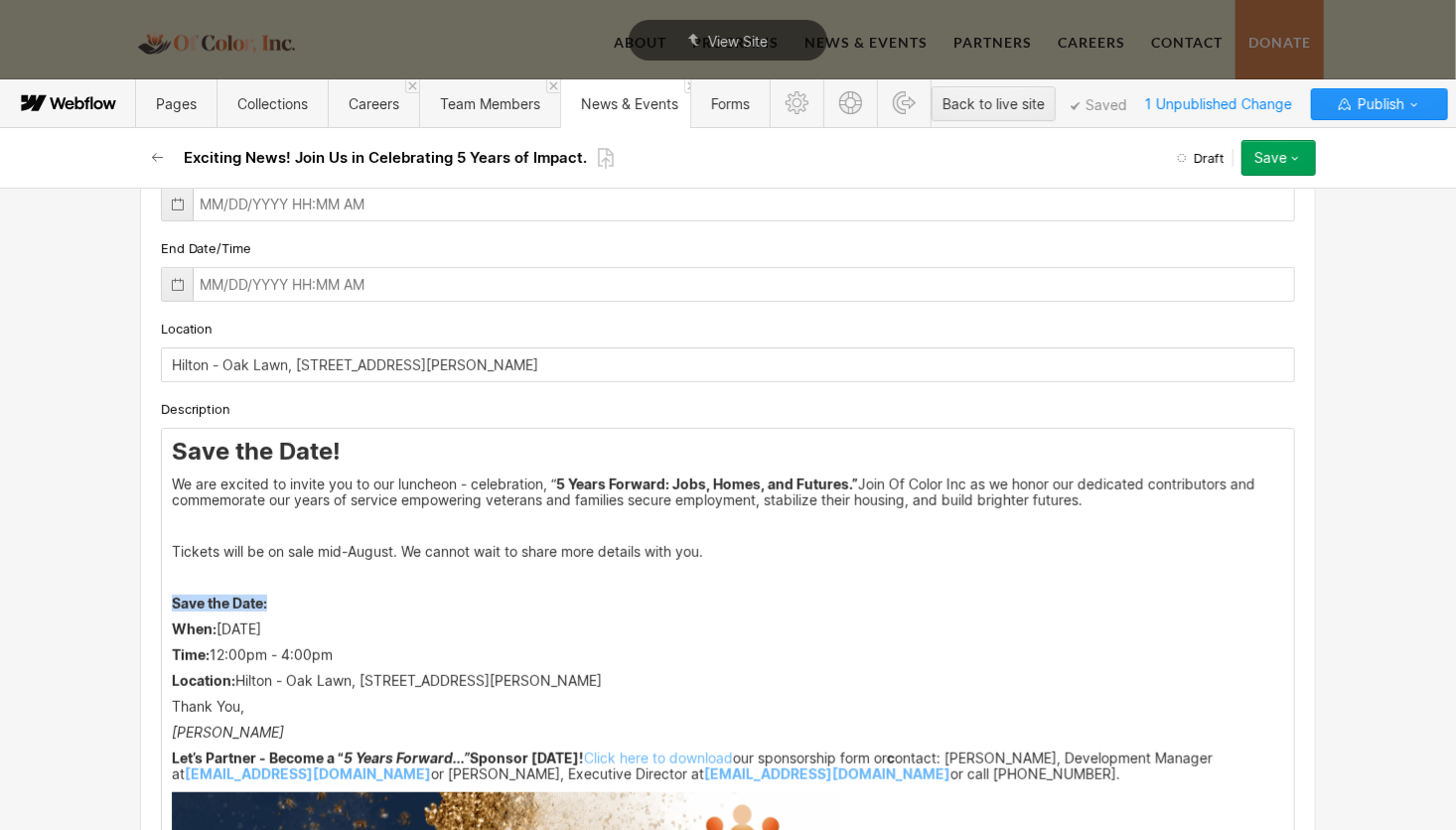 drag, startPoint x: 263, startPoint y: 600, endPoint x: 152, endPoint y: 599, distance: 111.0045 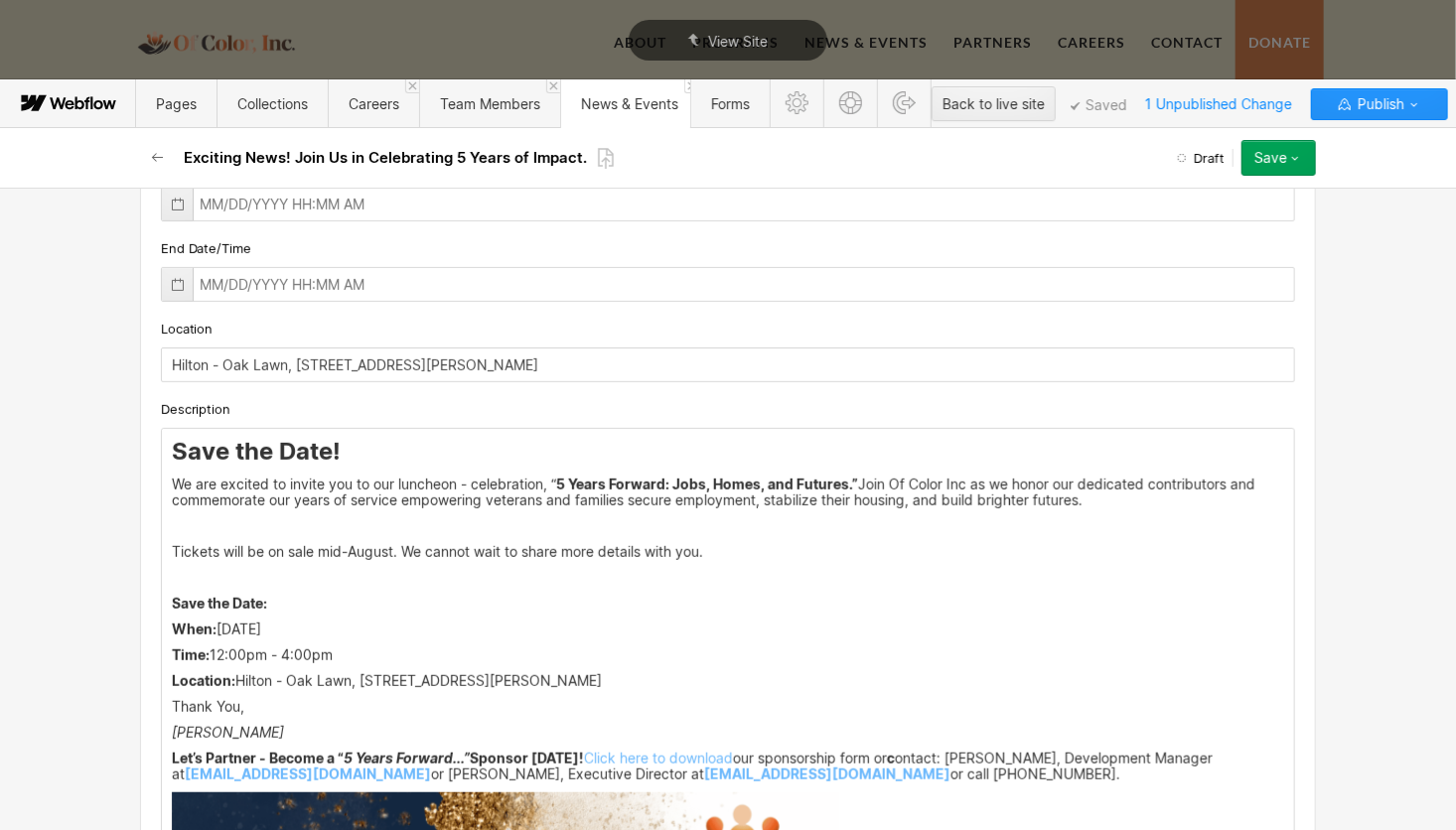 click on "Save the Date:" at bounding box center [219, 603] 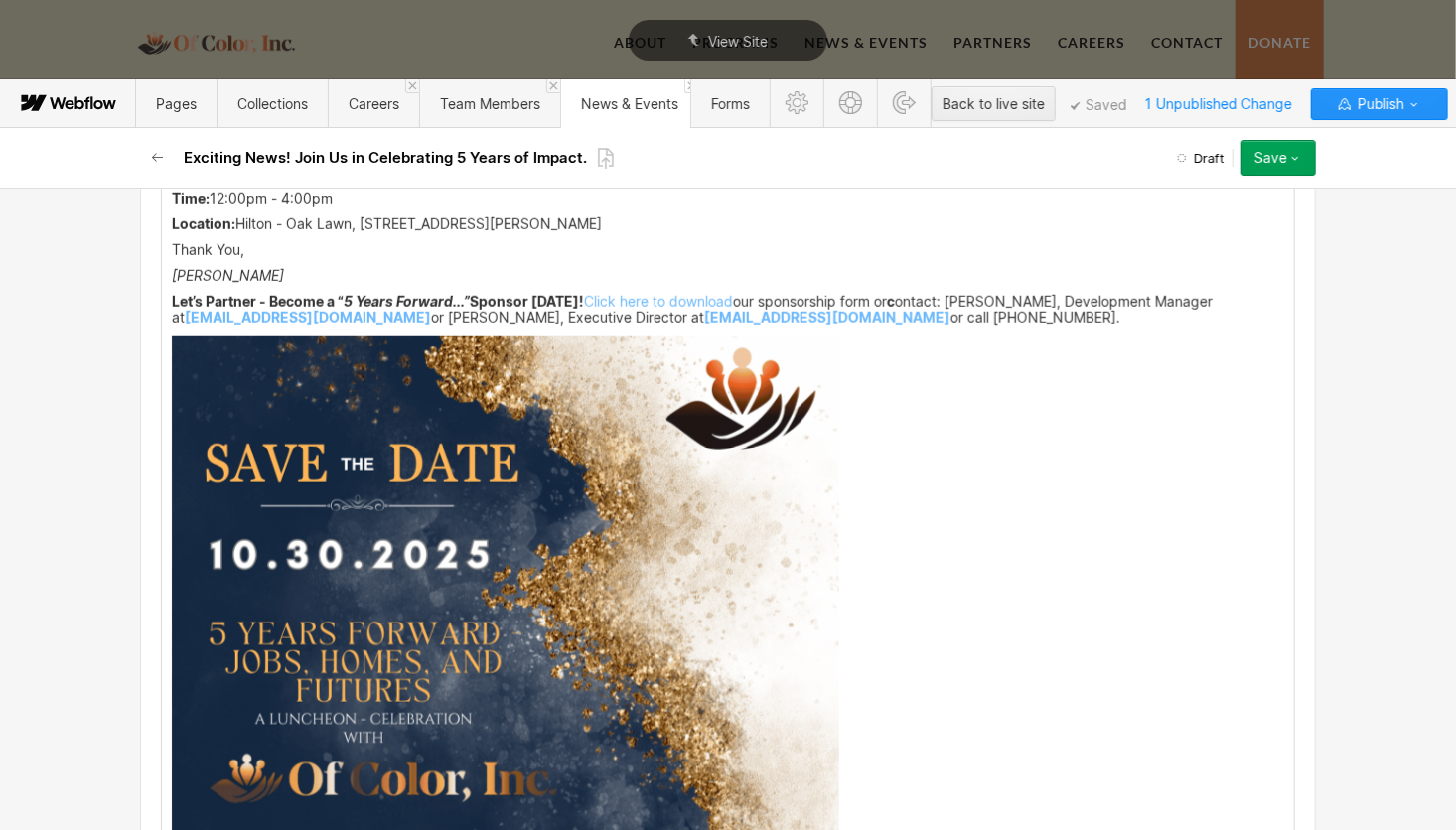 scroll, scrollTop: 704, scrollLeft: 0, axis: vertical 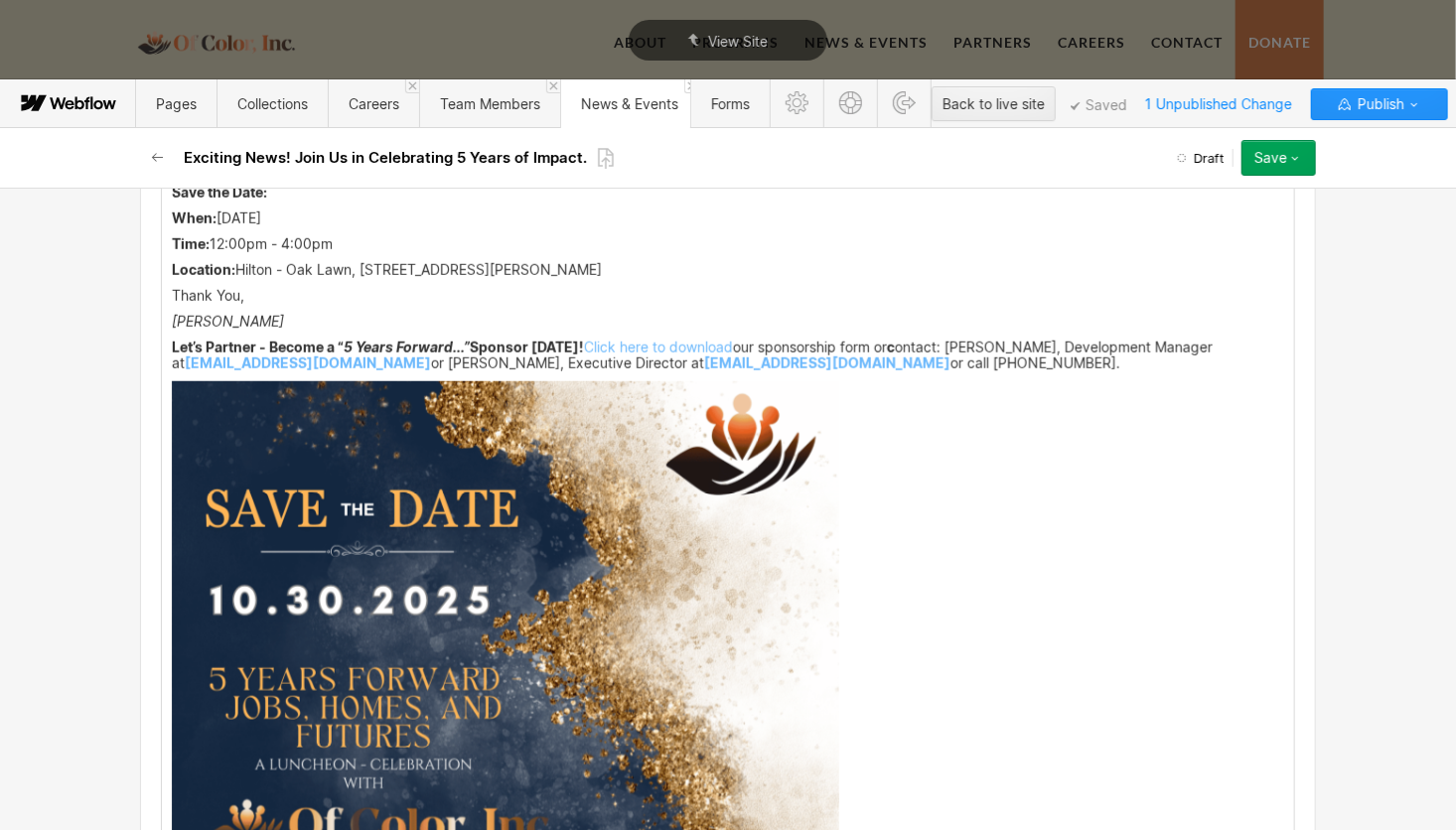 click on "Let’s Partner - Become a “ 5 Years Forward...”  Sponsor Today!  Click here to download  our sponsorship form or  c ontact: Aisha Truss-Miller, Development Manager at  atmiller@ofcolorinc.org  or Renita White, Executive Director at  rwhite@ofcolorinc.org  or call 773-727-9027." at bounding box center [728, 355] 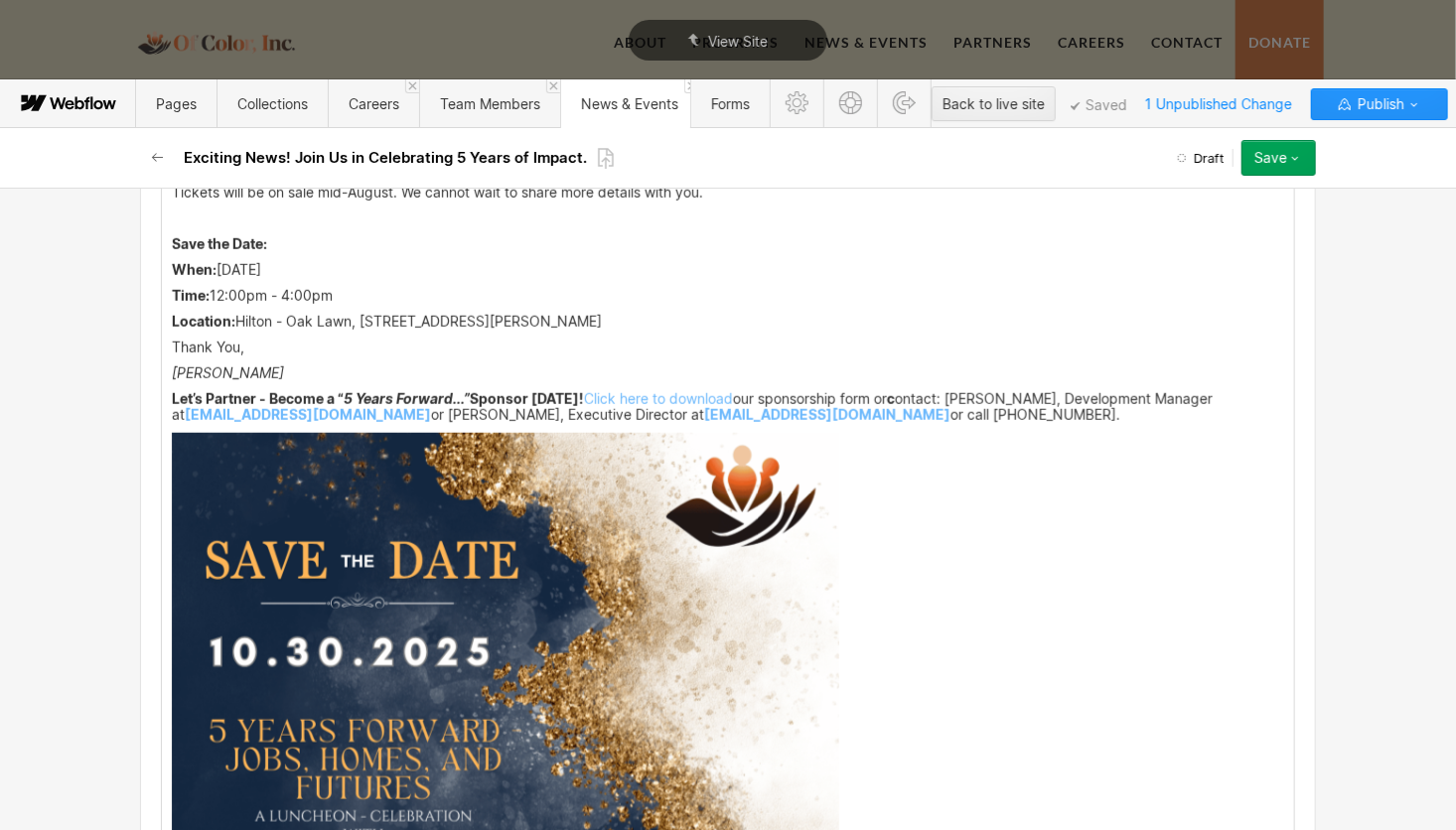 scroll, scrollTop: 756, scrollLeft: 0, axis: vertical 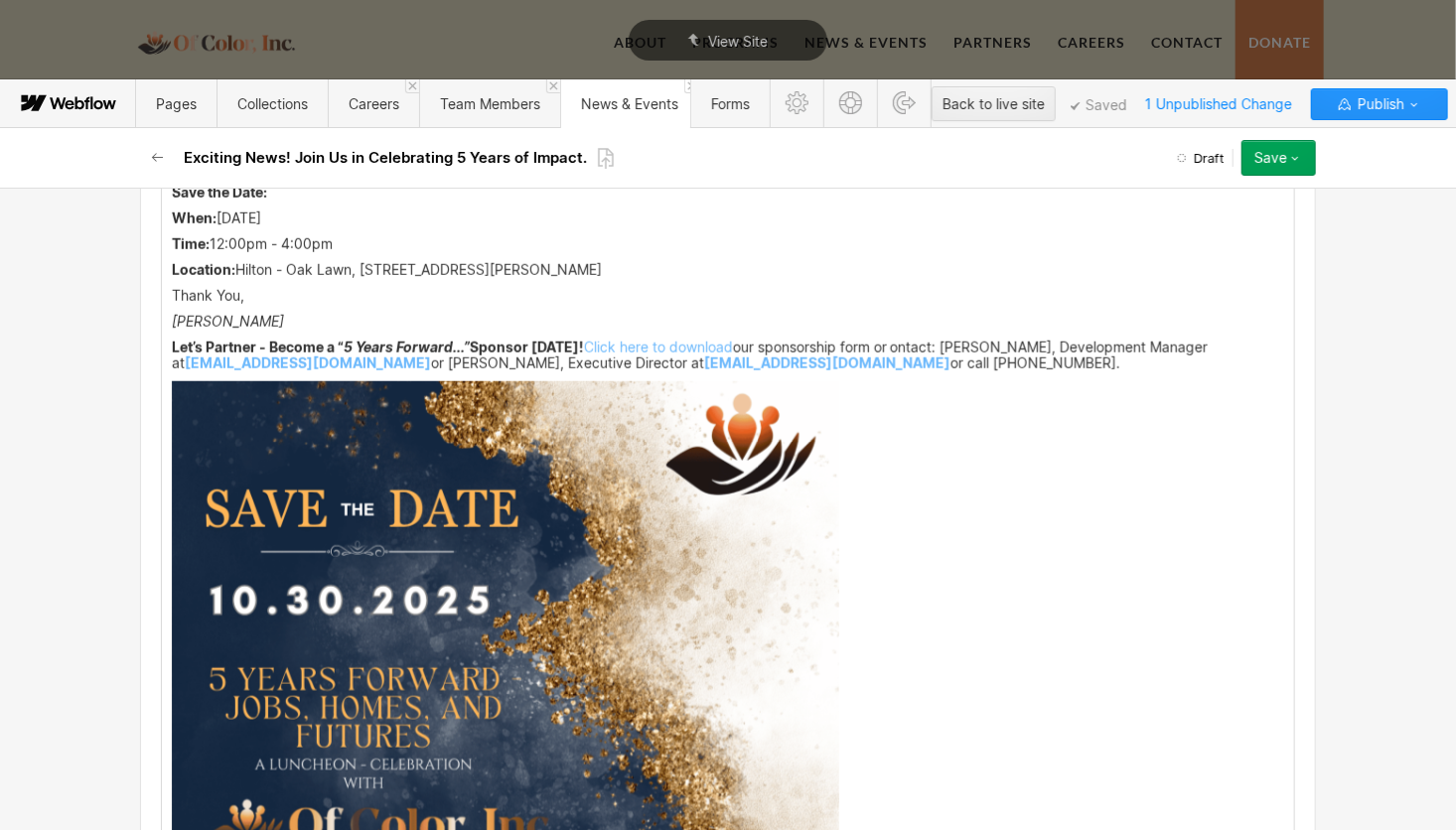 type 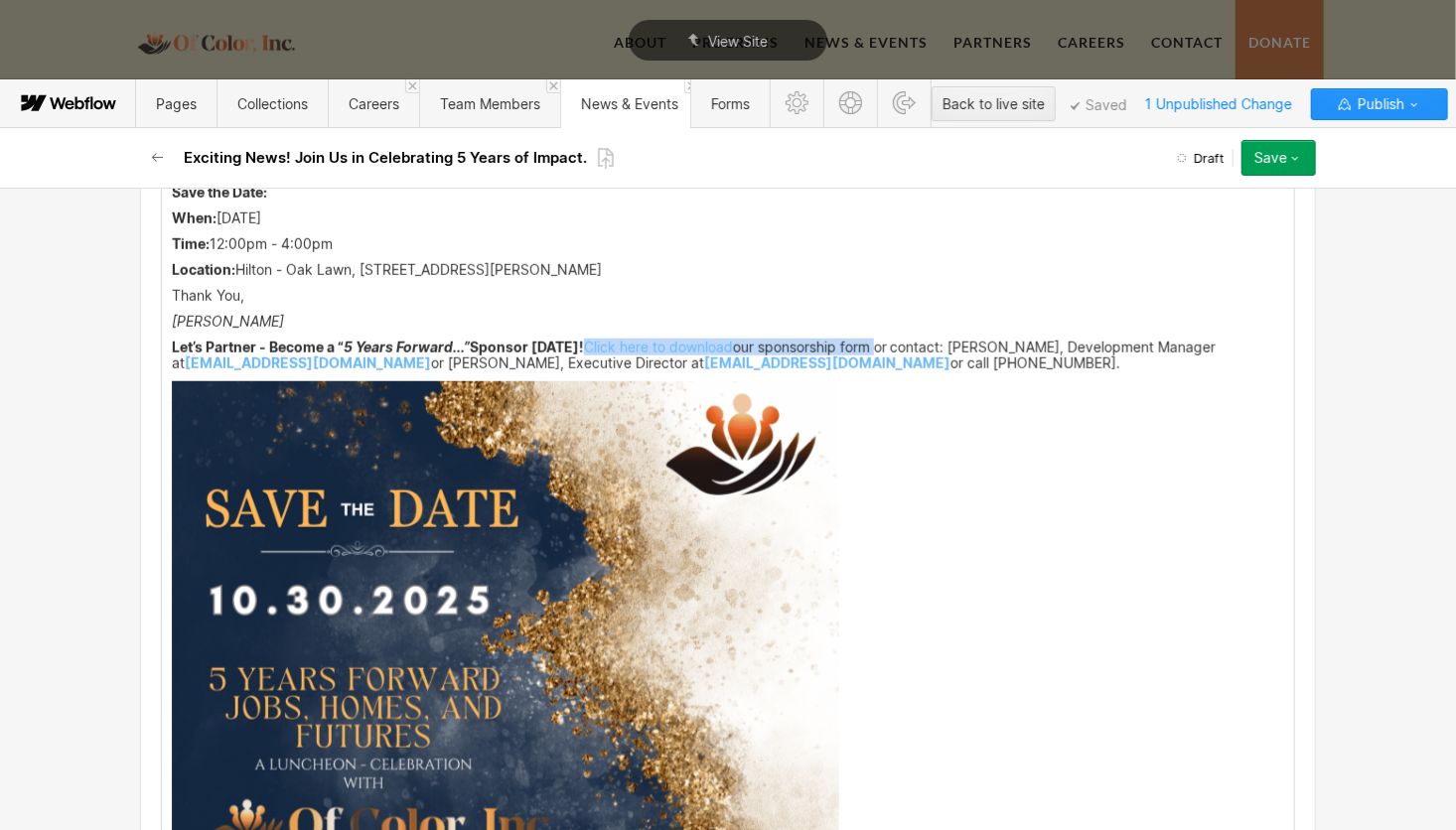 drag, startPoint x: 577, startPoint y: 344, endPoint x: 870, endPoint y: 349, distance: 293.043 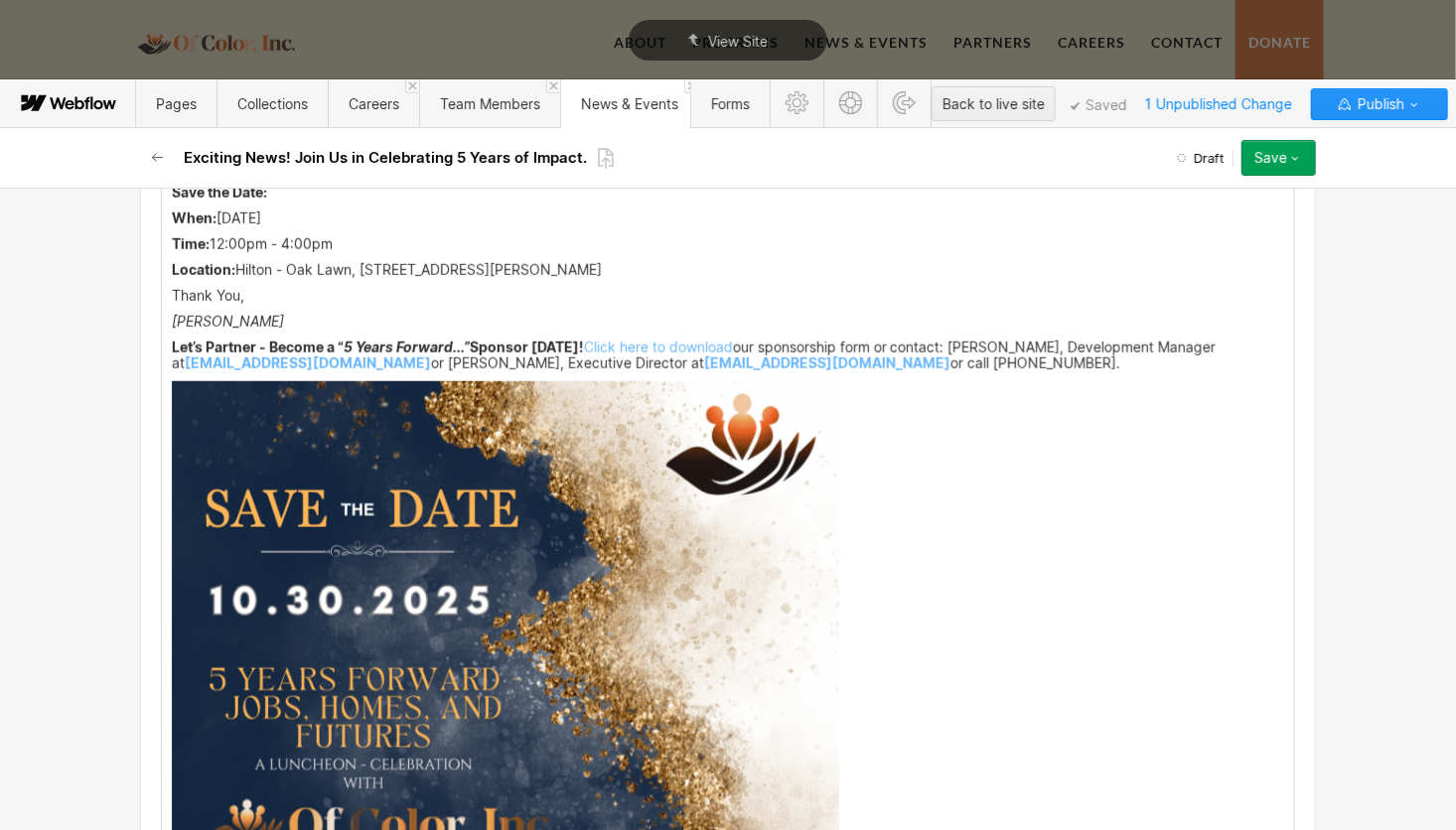 drag, startPoint x: 771, startPoint y: 345, endPoint x: 751, endPoint y: 359, distance: 24 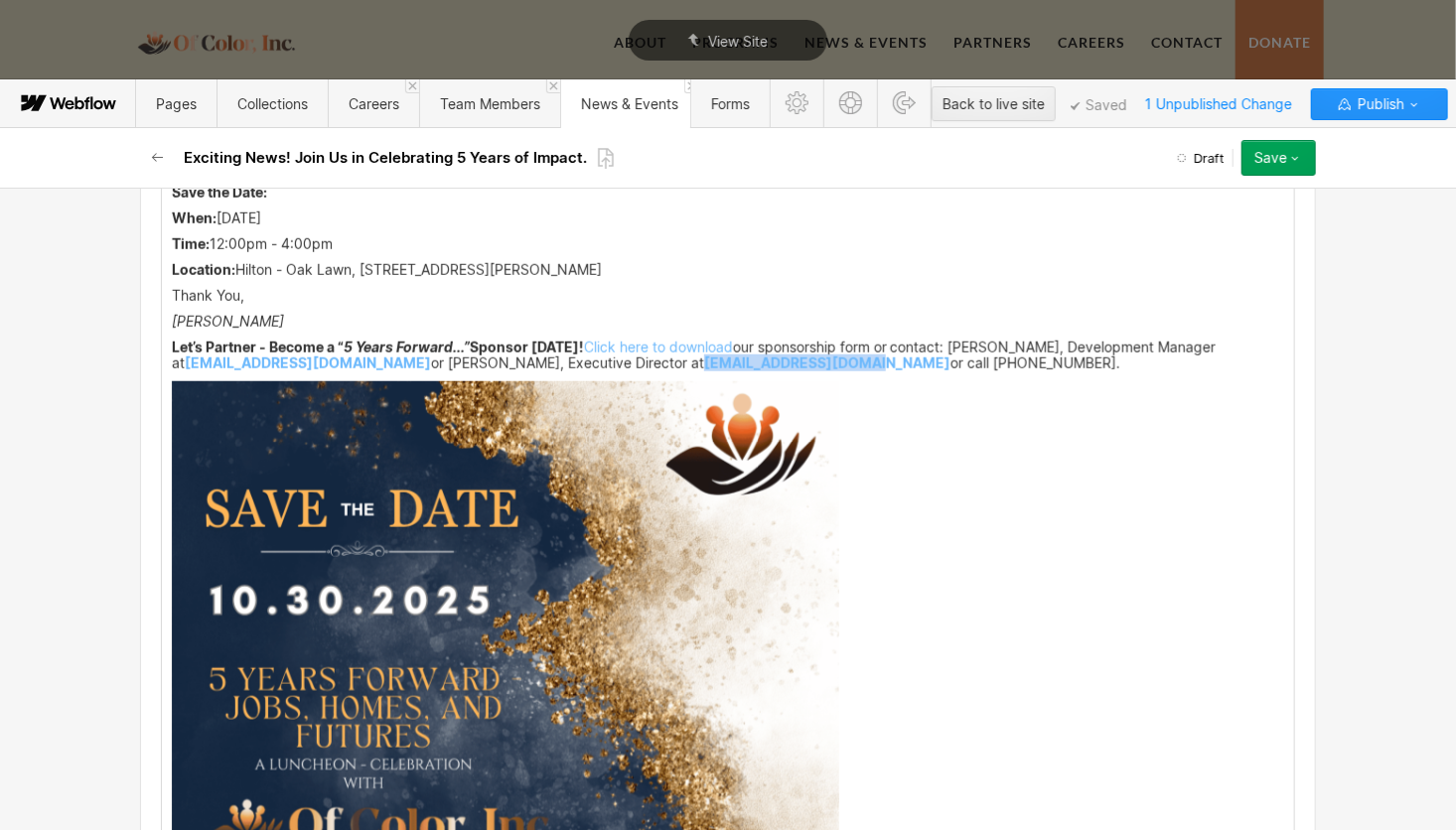 drag, startPoint x: 579, startPoint y: 364, endPoint x: 729, endPoint y: 373, distance: 150.26976 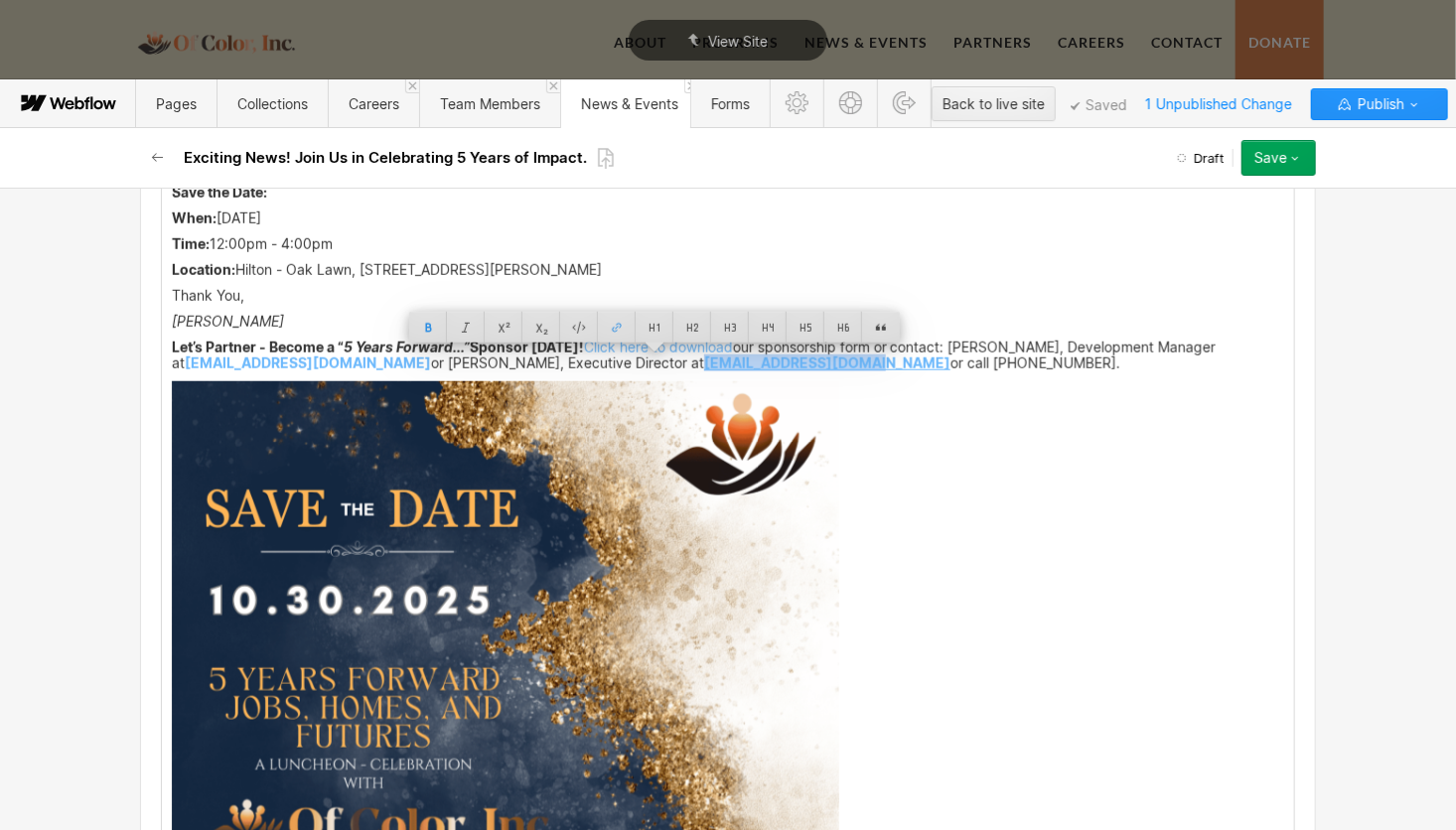 copy on "rwhite@ofcolorinc.org" 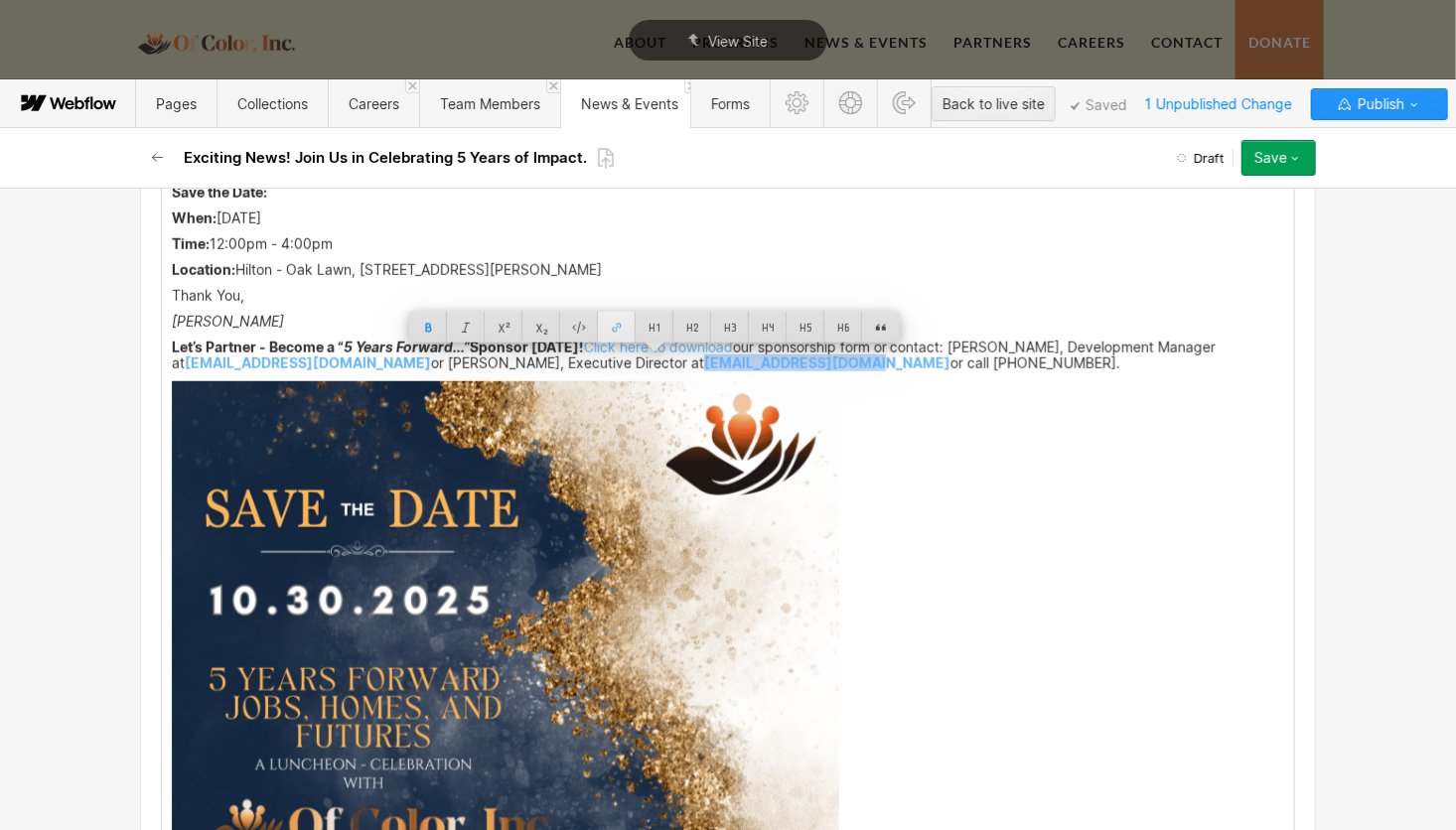 click at bounding box center [617, 327] 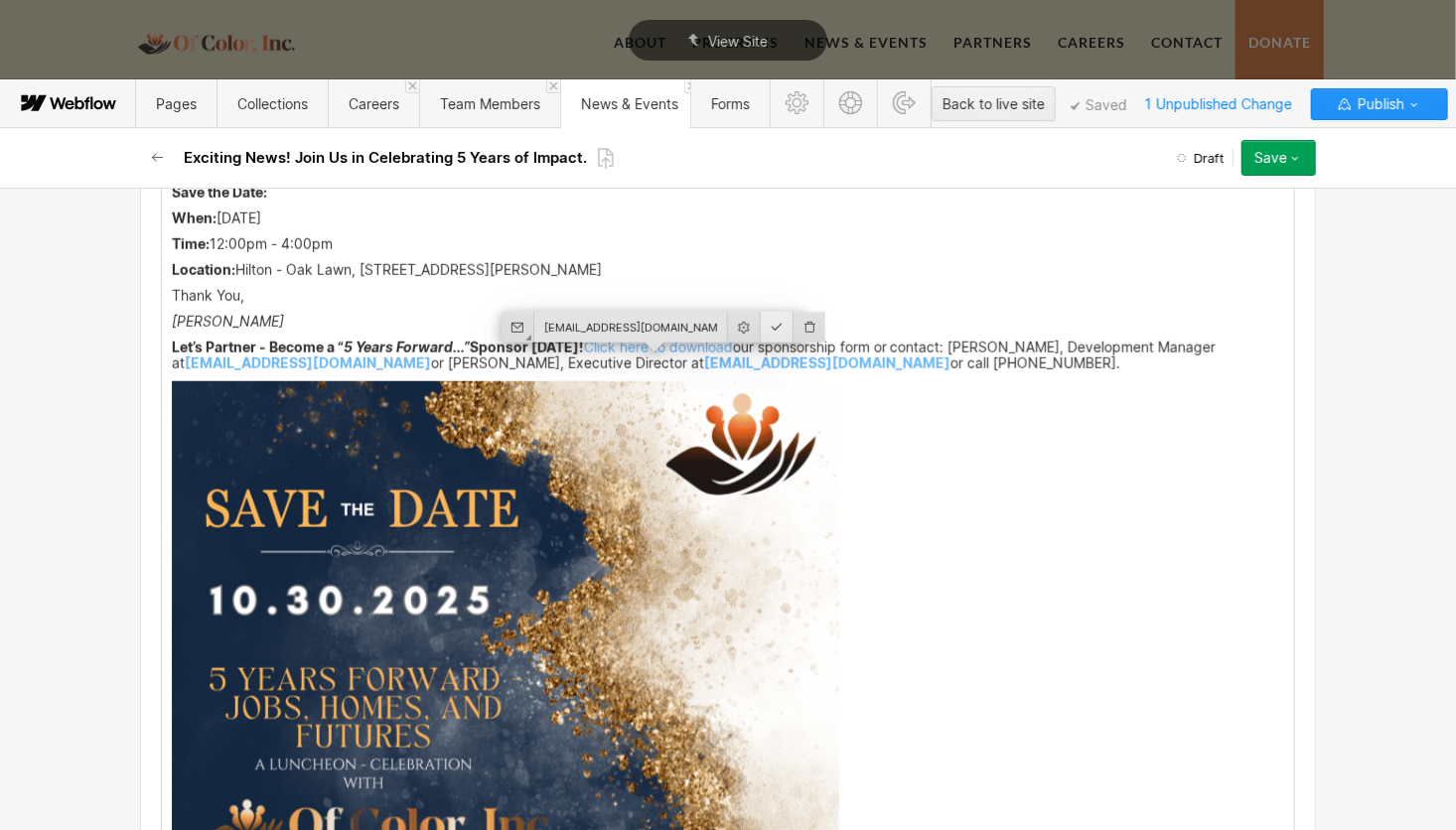 click at bounding box center [777, 327] 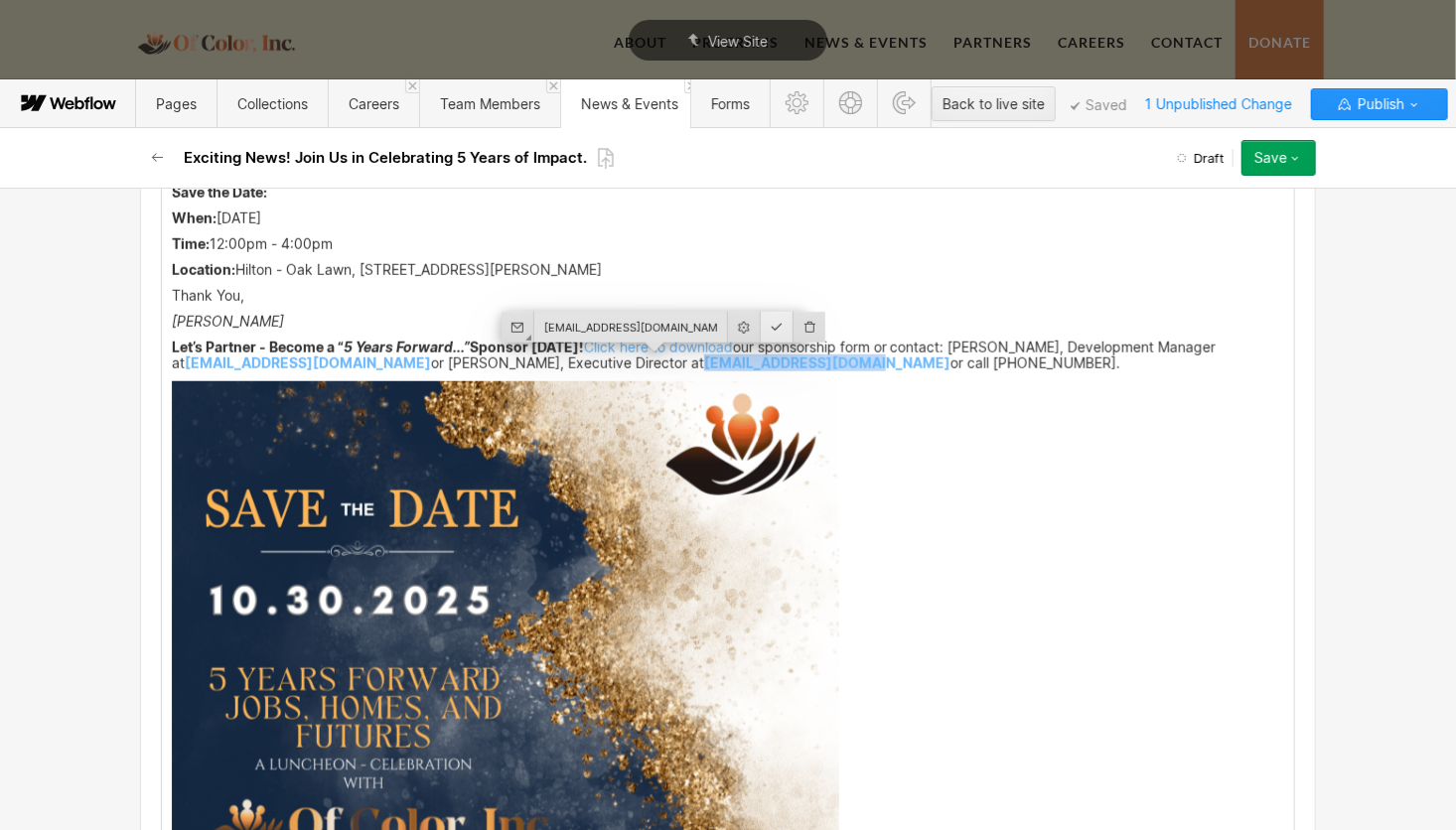 scroll, scrollTop: 756, scrollLeft: 0, axis: vertical 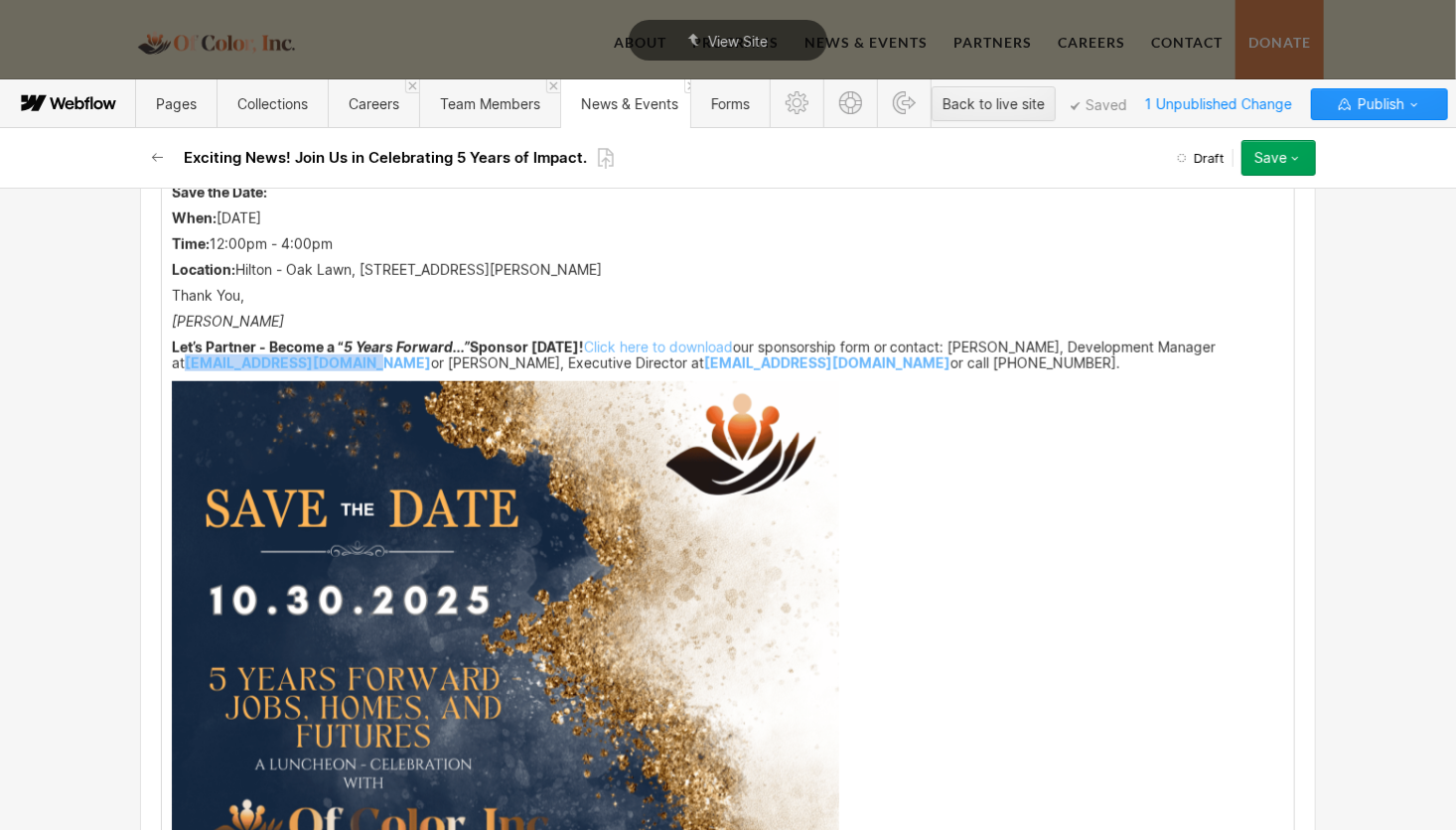 drag, startPoint x: 164, startPoint y: 361, endPoint x: 324, endPoint y: 373, distance: 160.44937 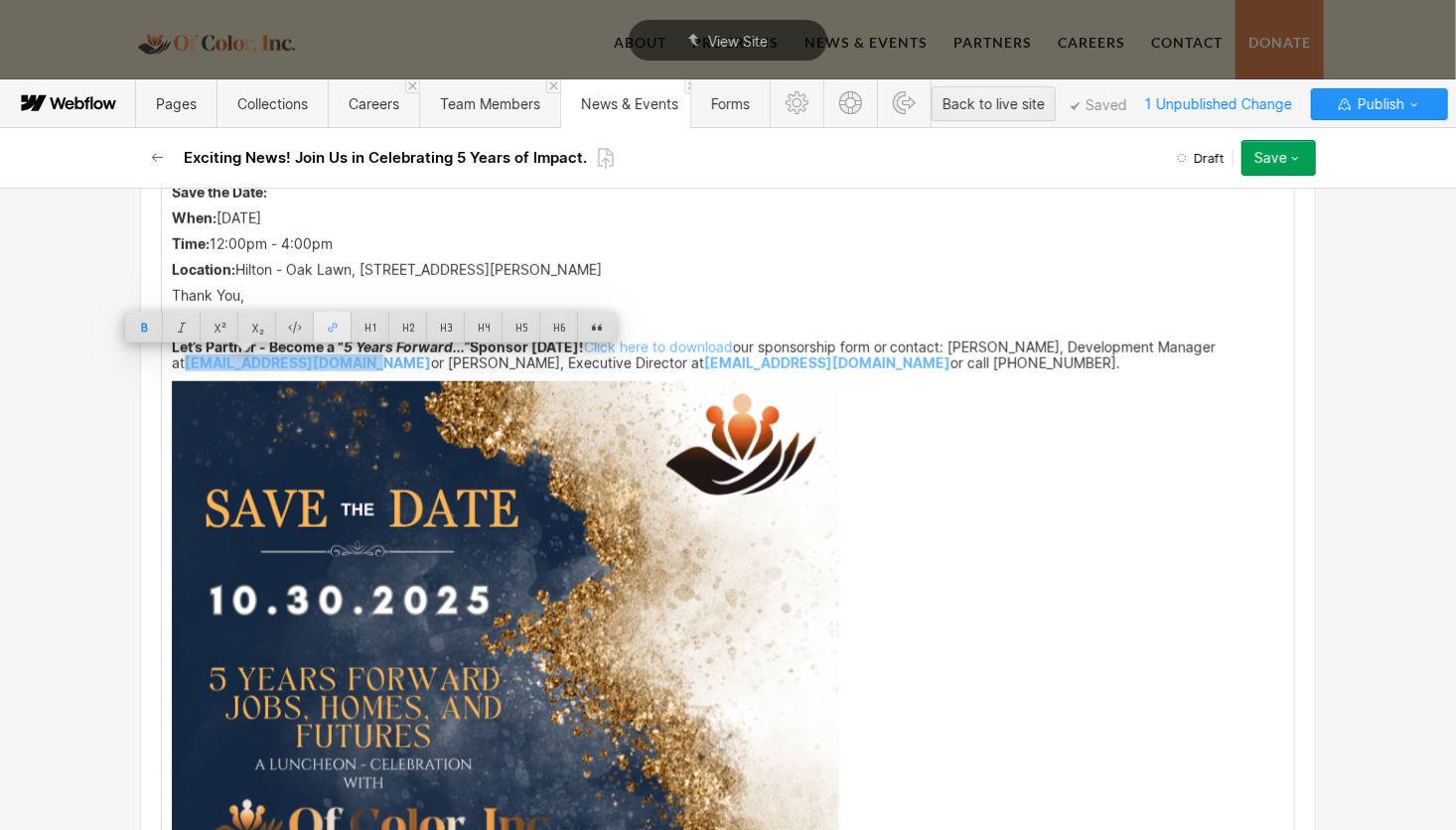 click at bounding box center [333, 327] 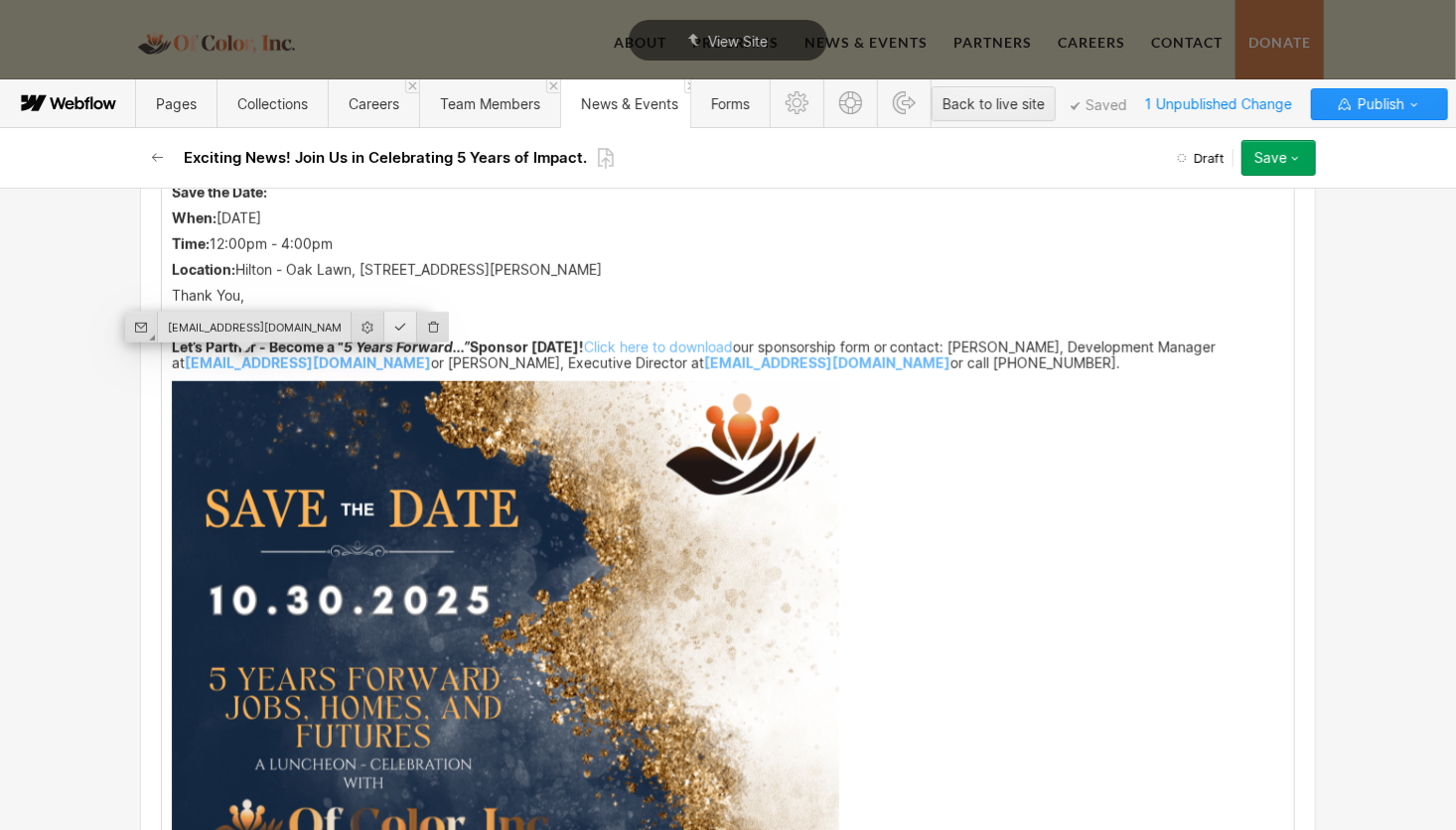 click at bounding box center (400, 327) 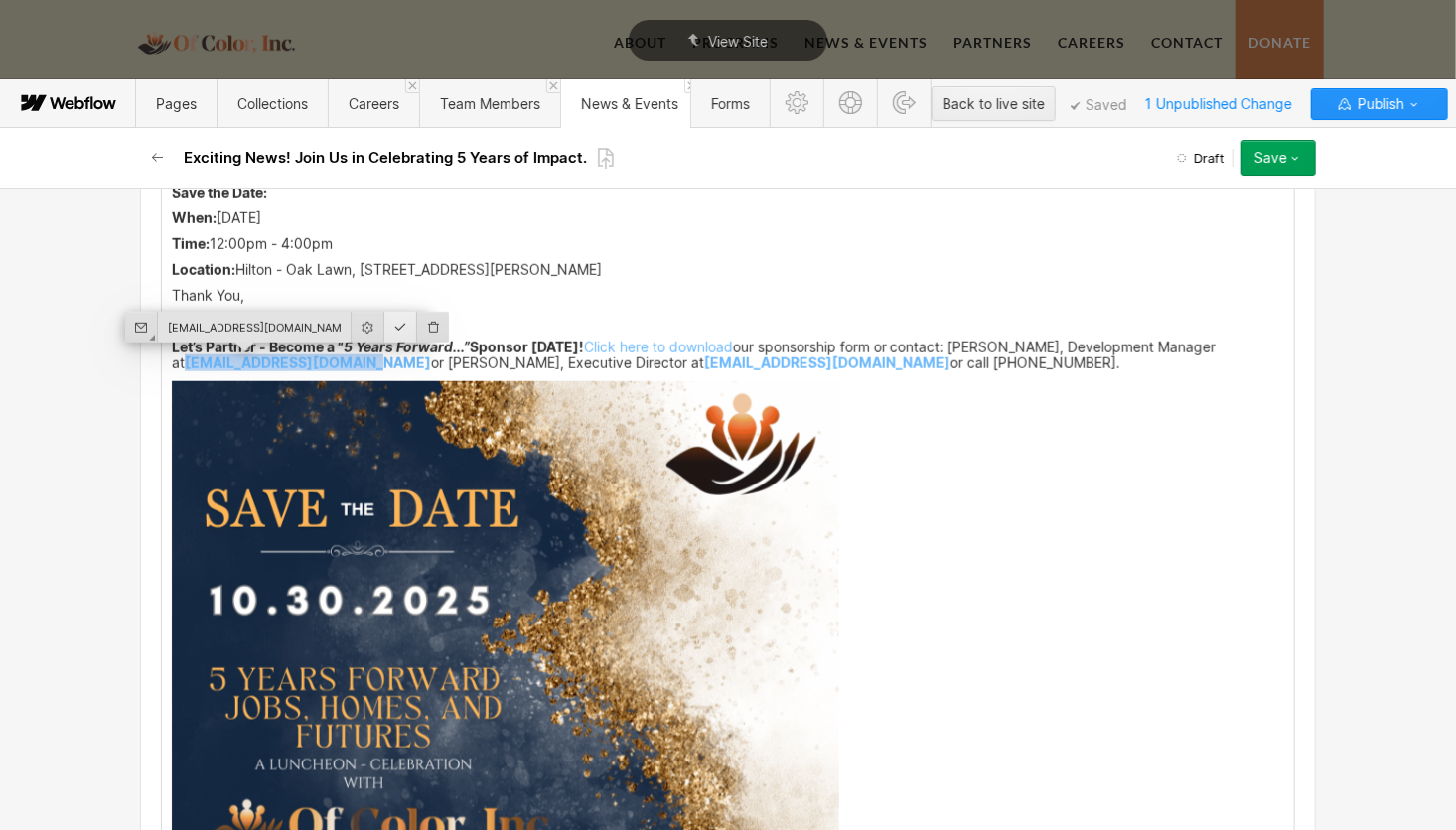 scroll, scrollTop: 756, scrollLeft: 0, axis: vertical 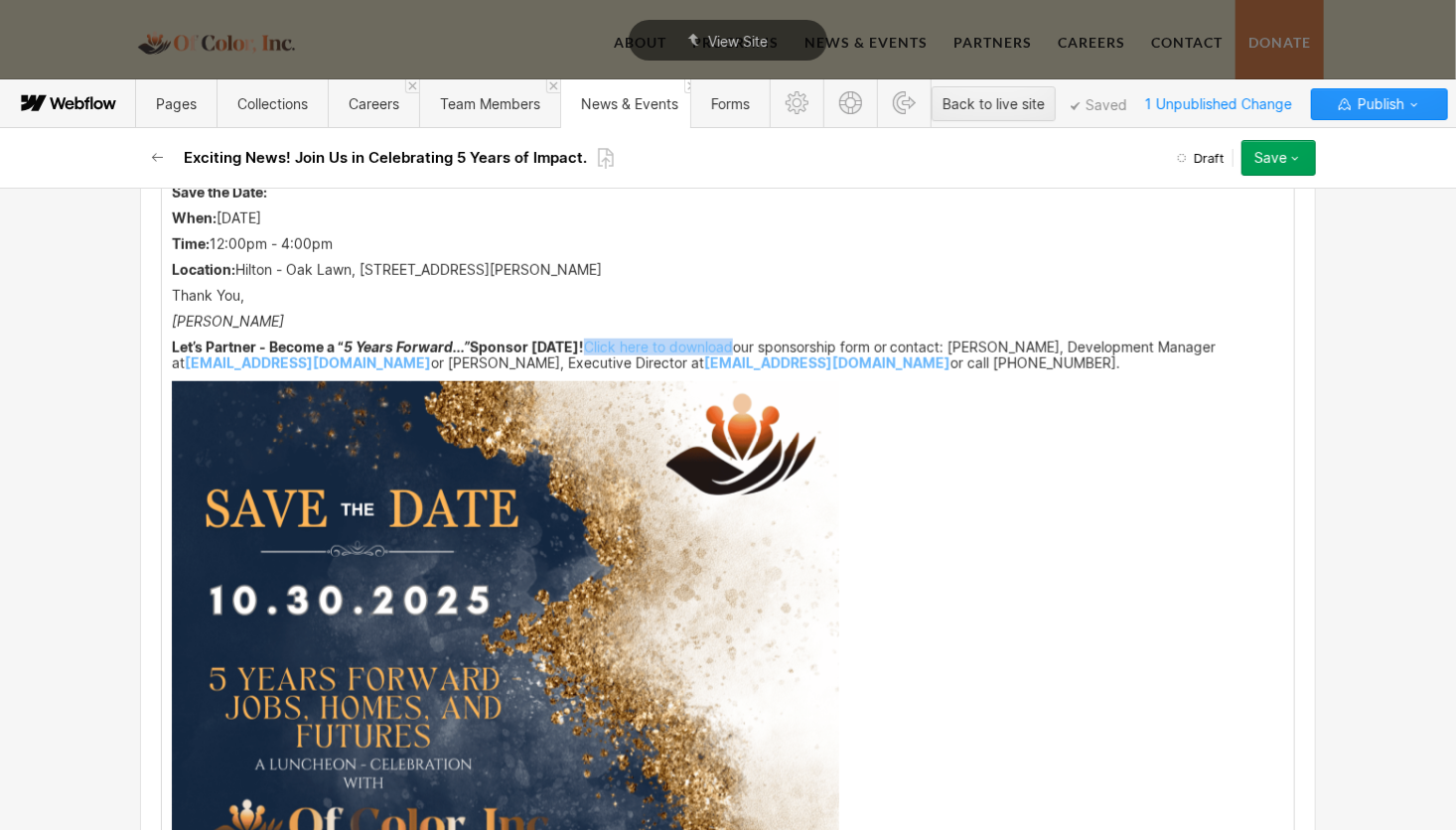 drag, startPoint x: 579, startPoint y: 344, endPoint x: 728, endPoint y: 346, distance: 149.01342 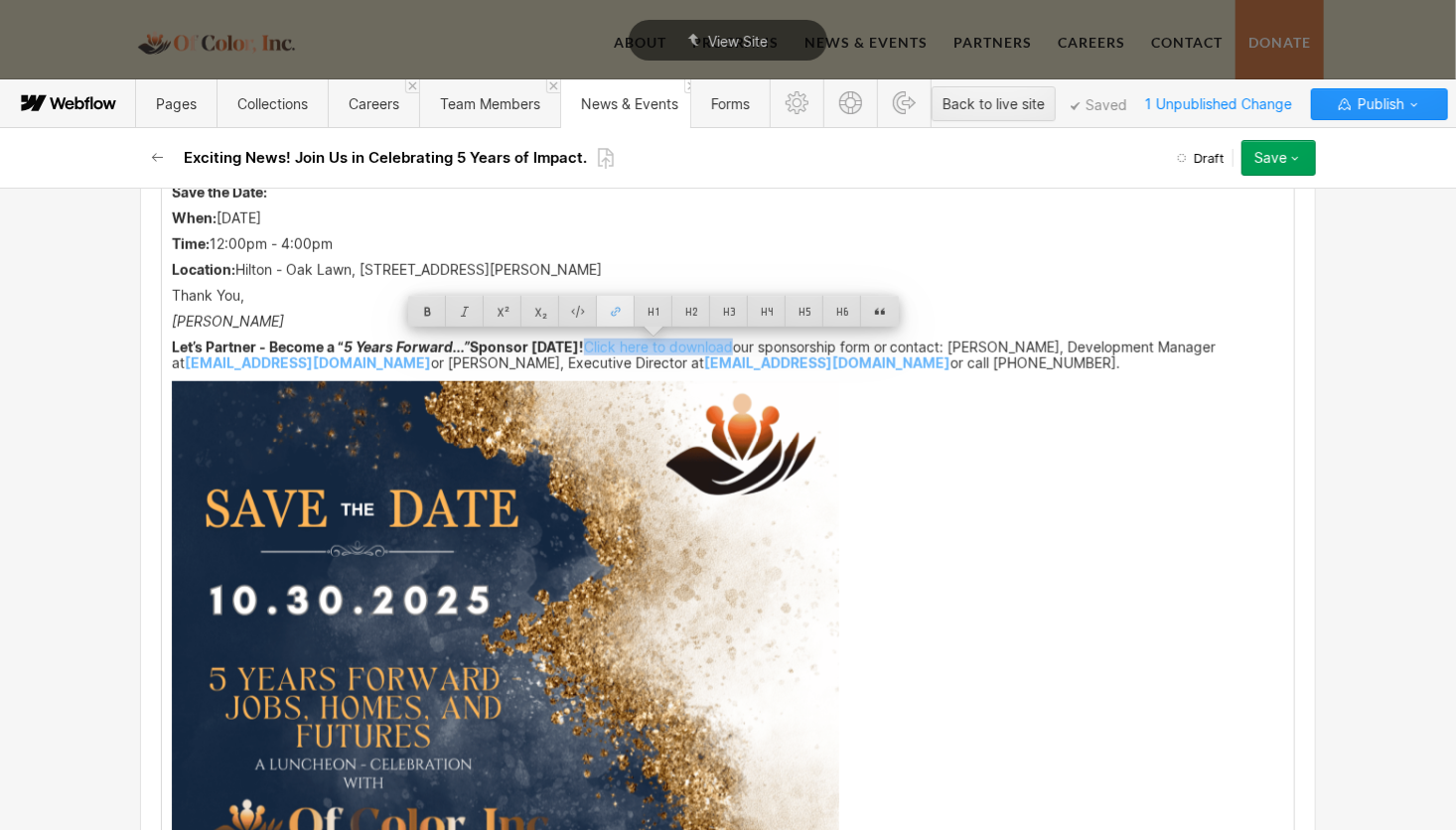 click at bounding box center [616, 311] 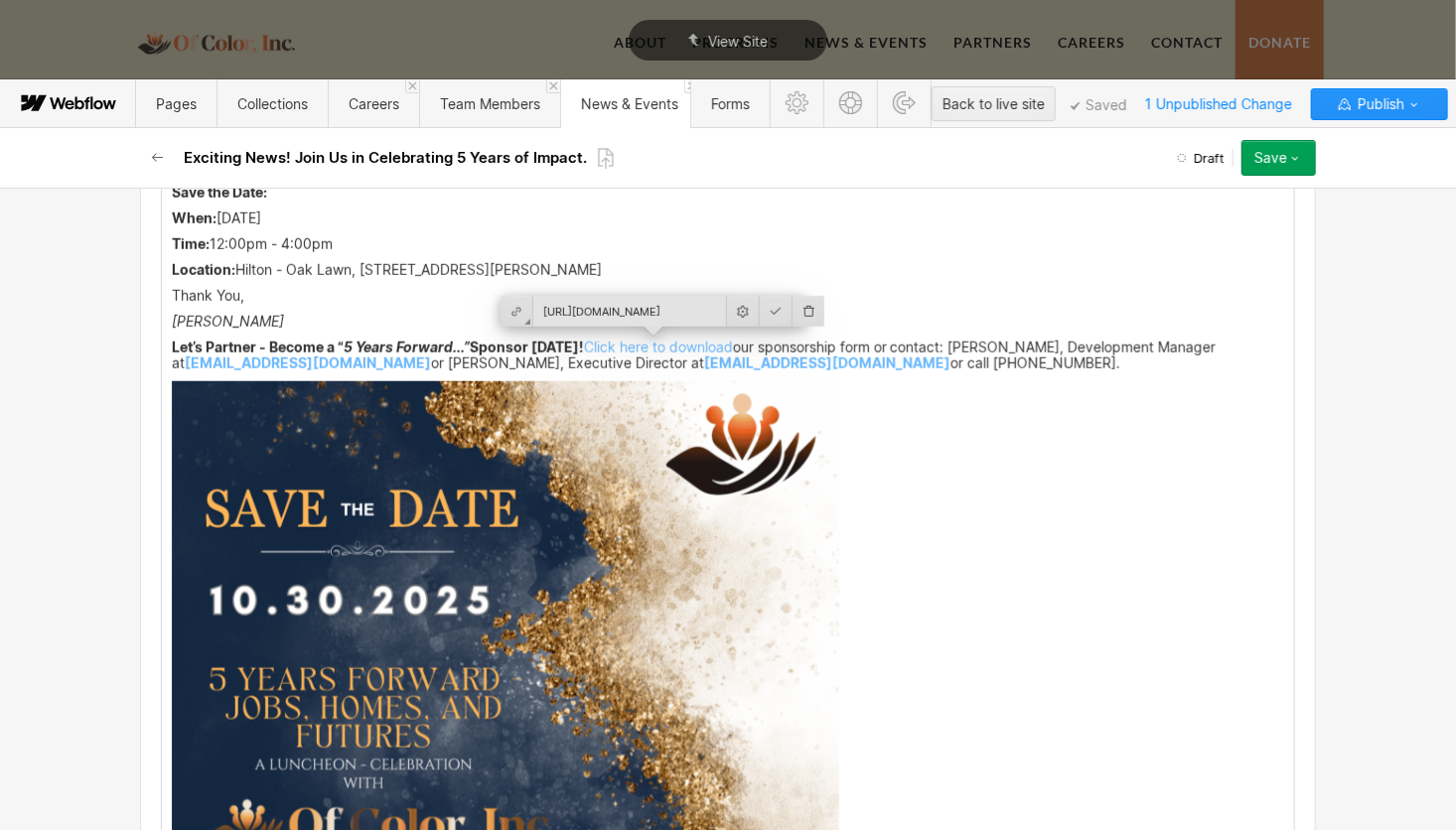 scroll, scrollTop: 0, scrollLeft: 336, axis: horizontal 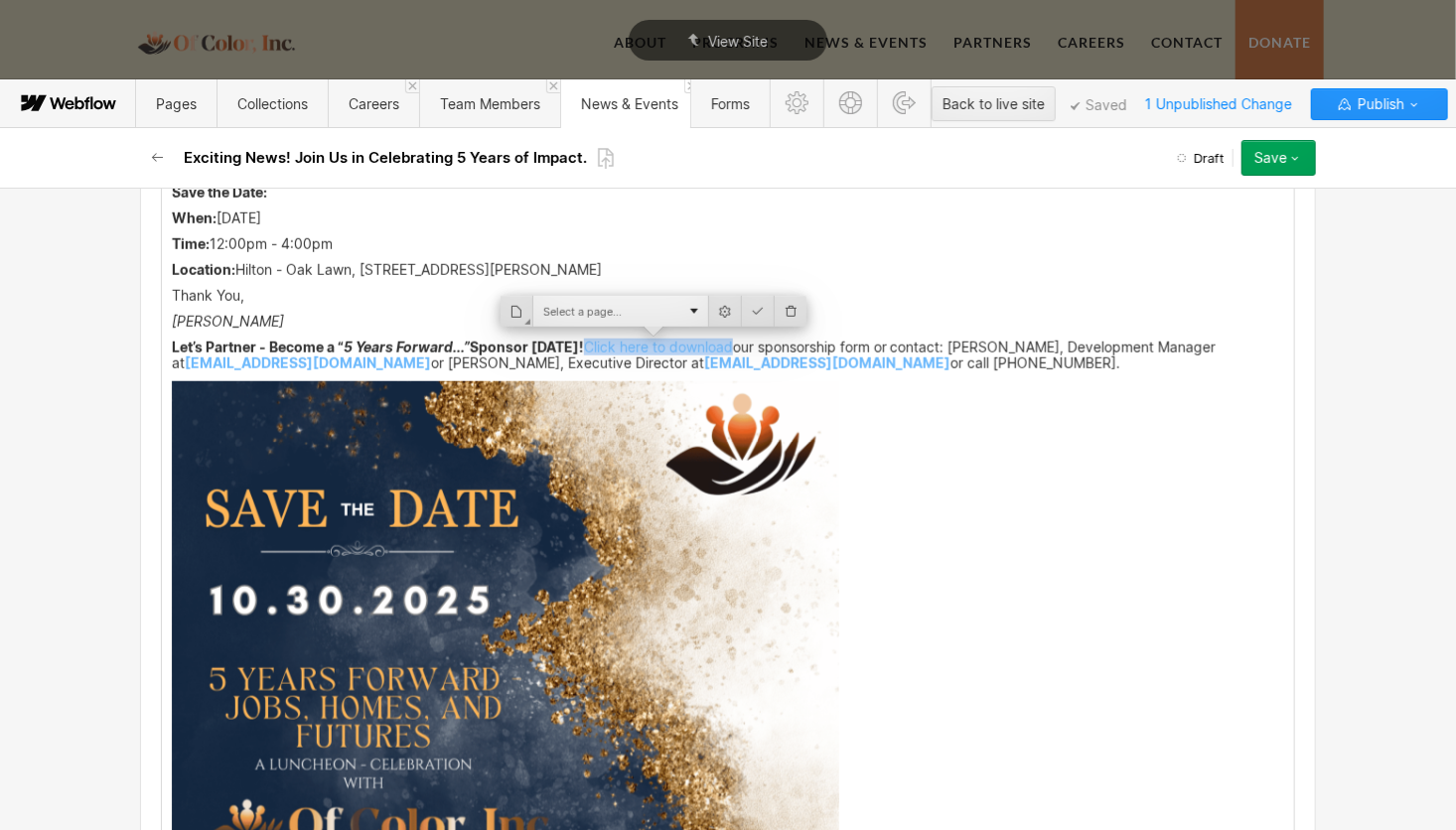 click on "Select a page..." at bounding box center [621, 311] 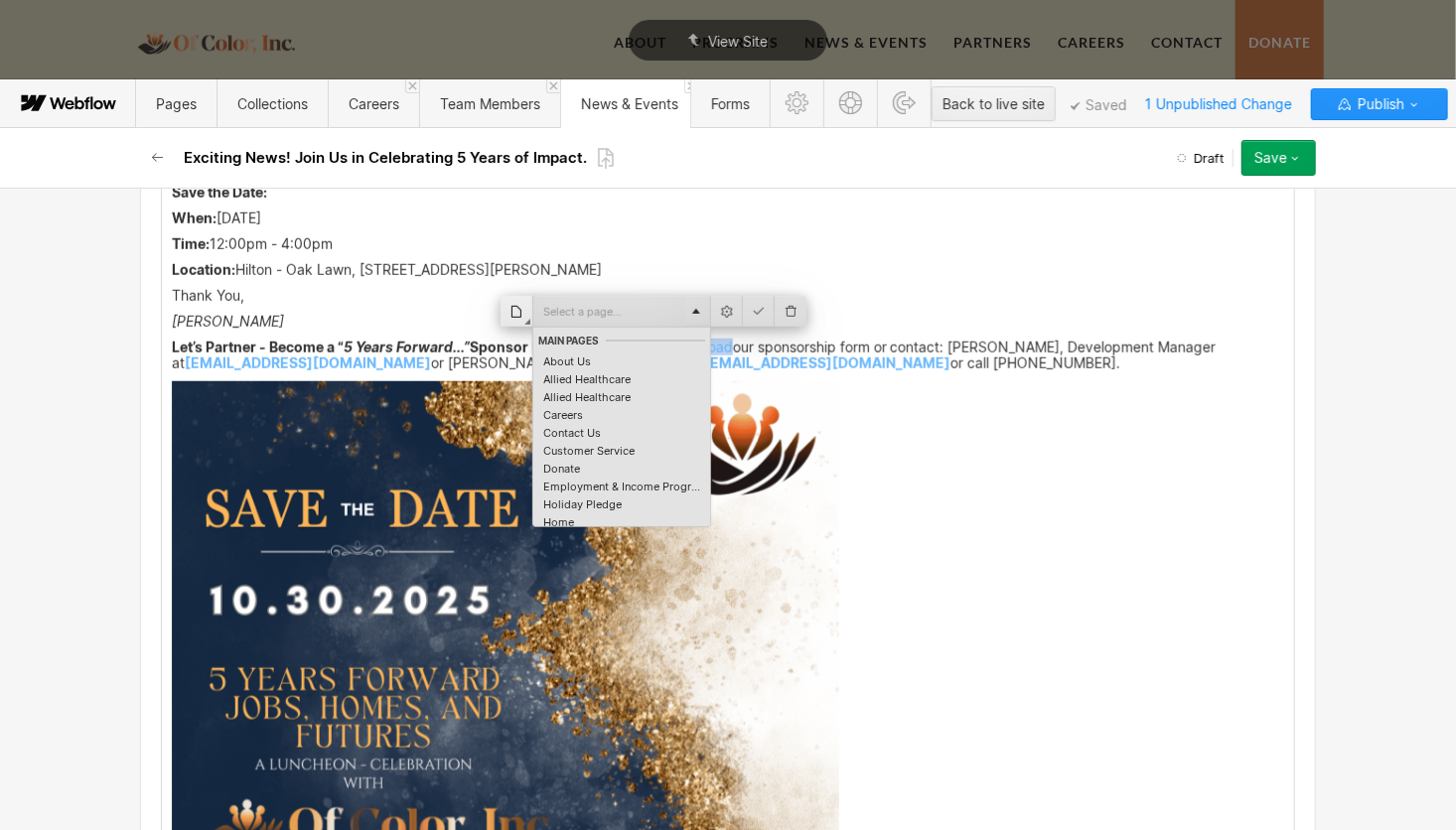 scroll, scrollTop: 756, scrollLeft: 0, axis: vertical 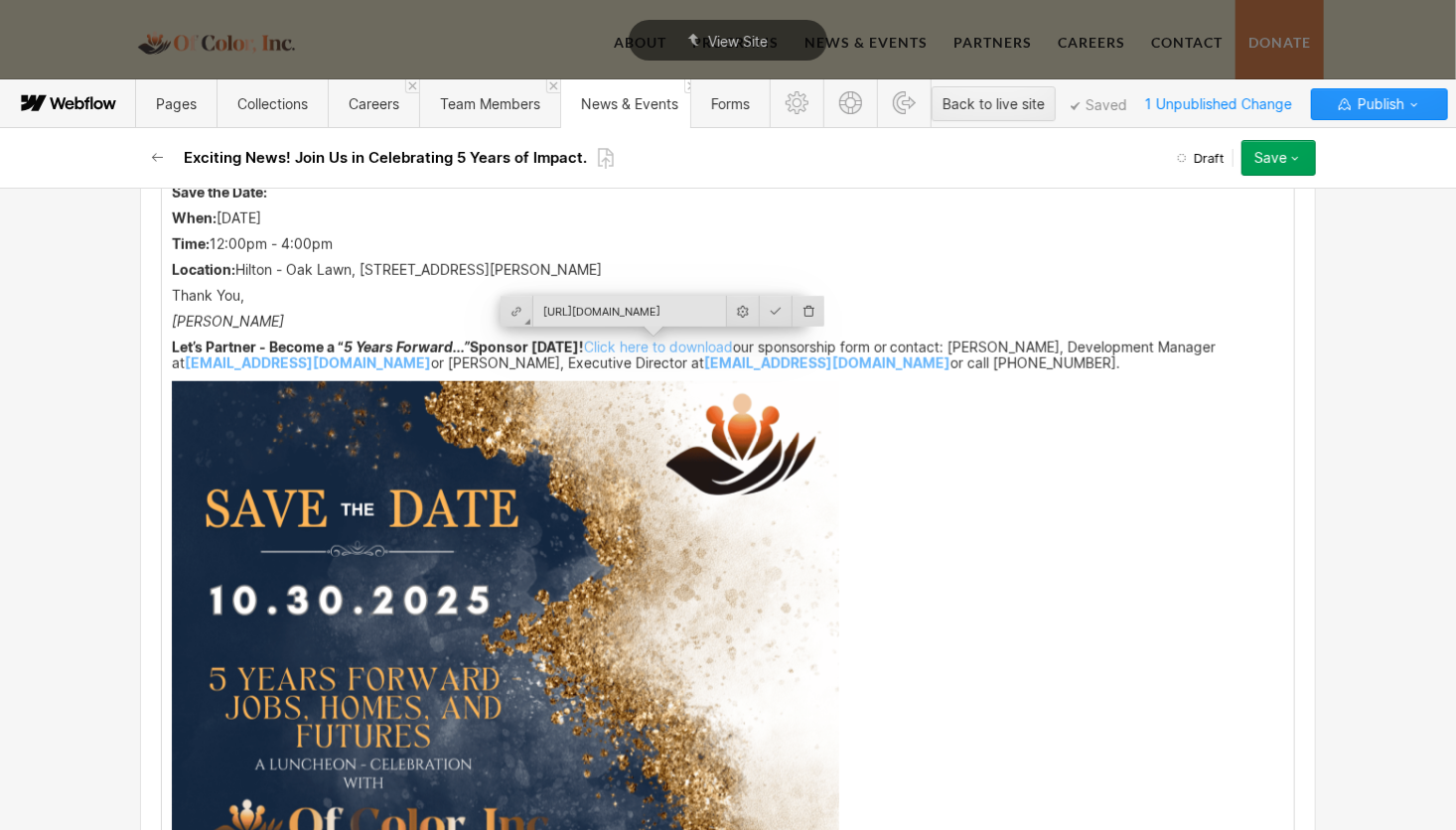 click on "https://files.constantcontact.com/eafd6452901/0ddae61f-a7c5-425a-9404-878a82a06f5b.pdf" at bounding box center (630, 311) 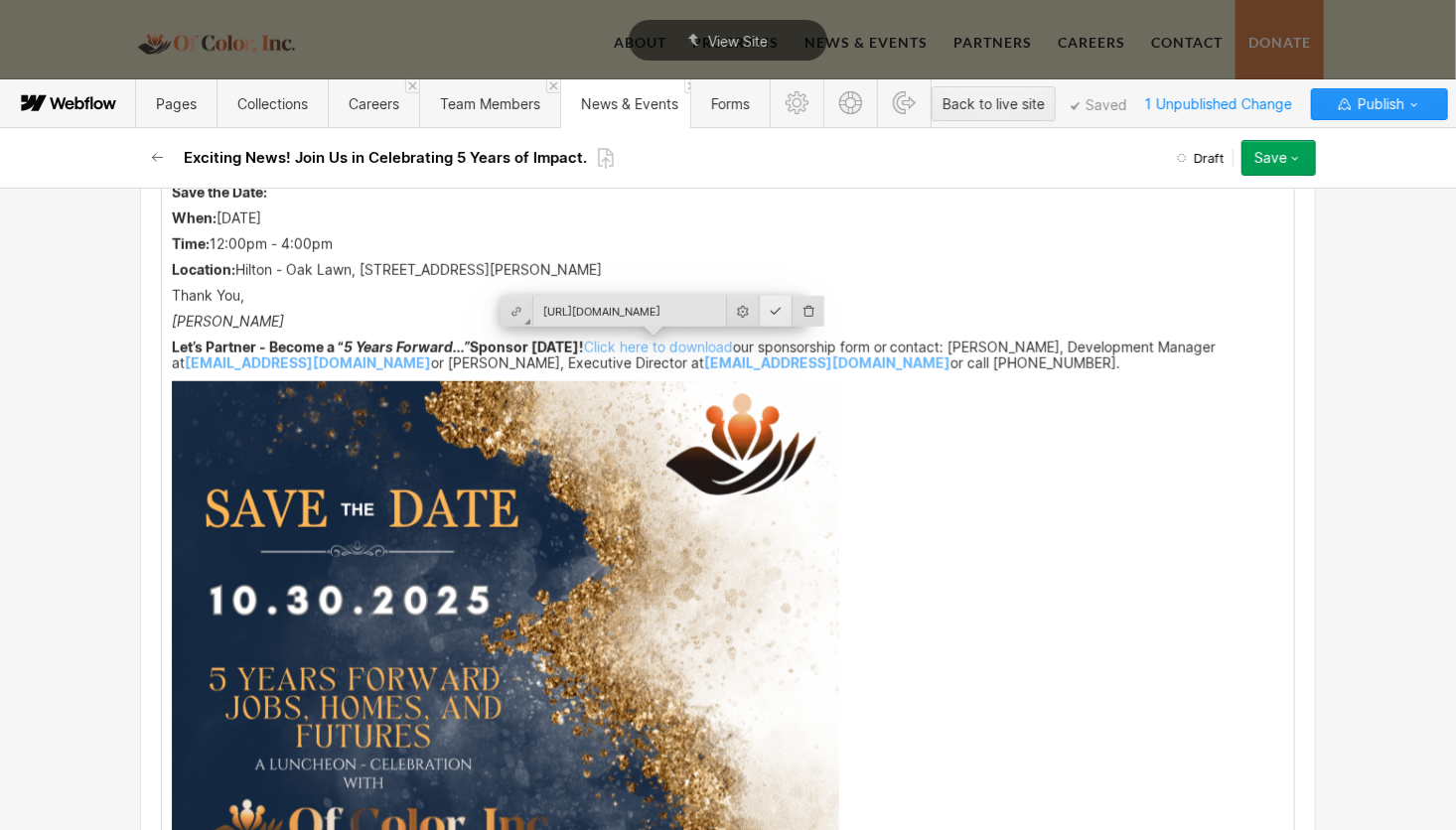 click at bounding box center (776, 311) 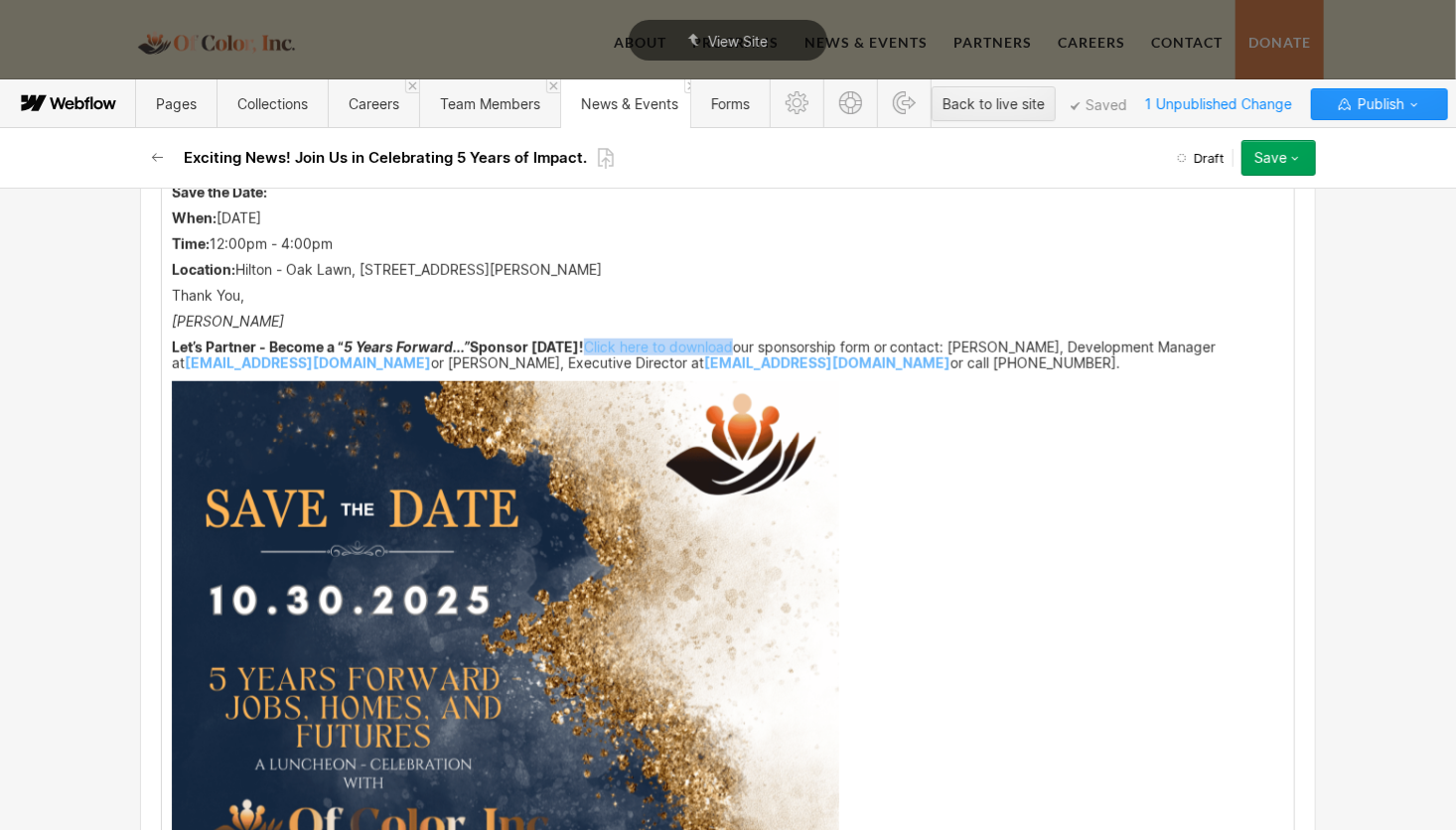 scroll, scrollTop: 756, scrollLeft: 0, axis: vertical 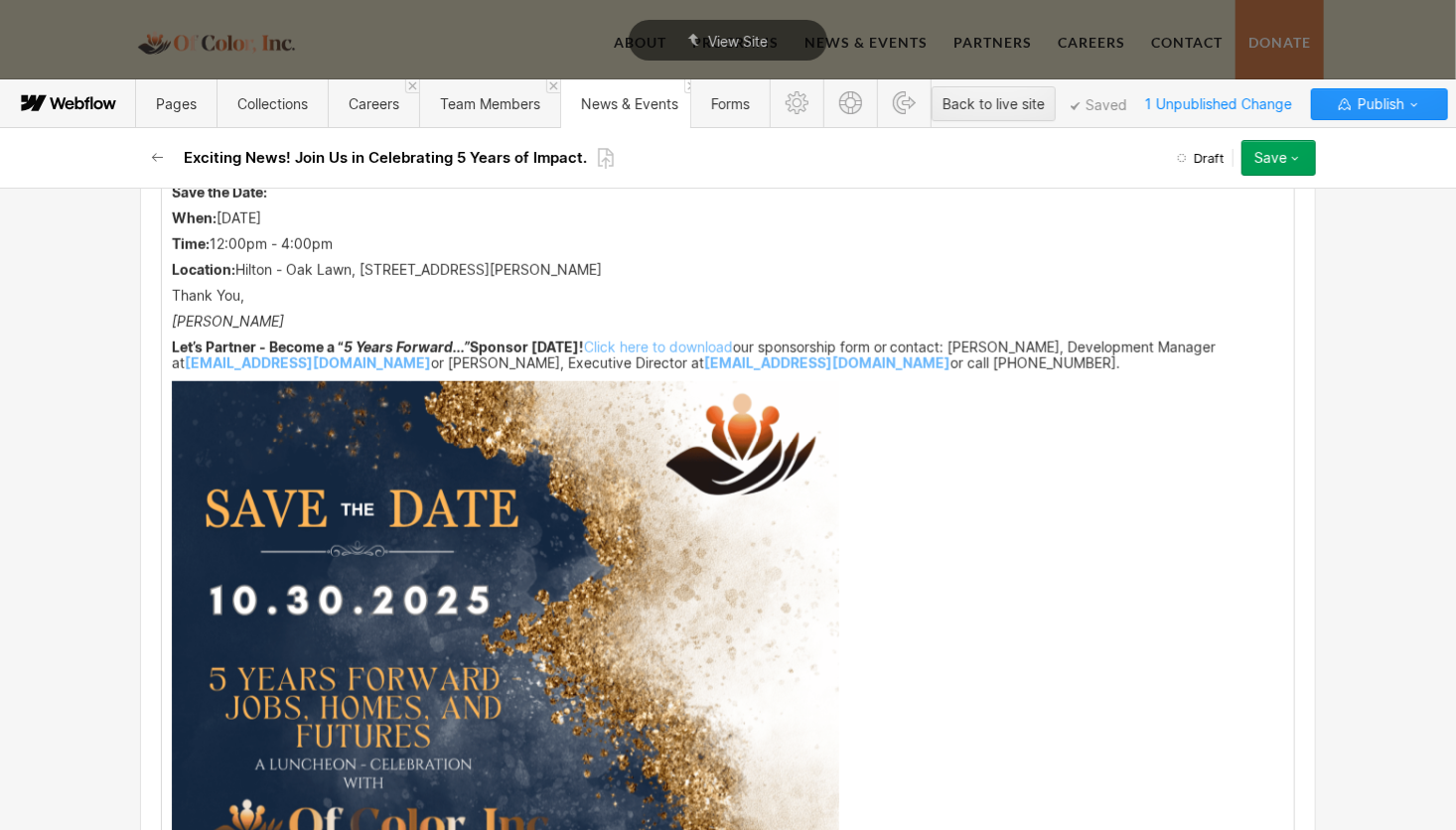 click at bounding box center (888, 346) 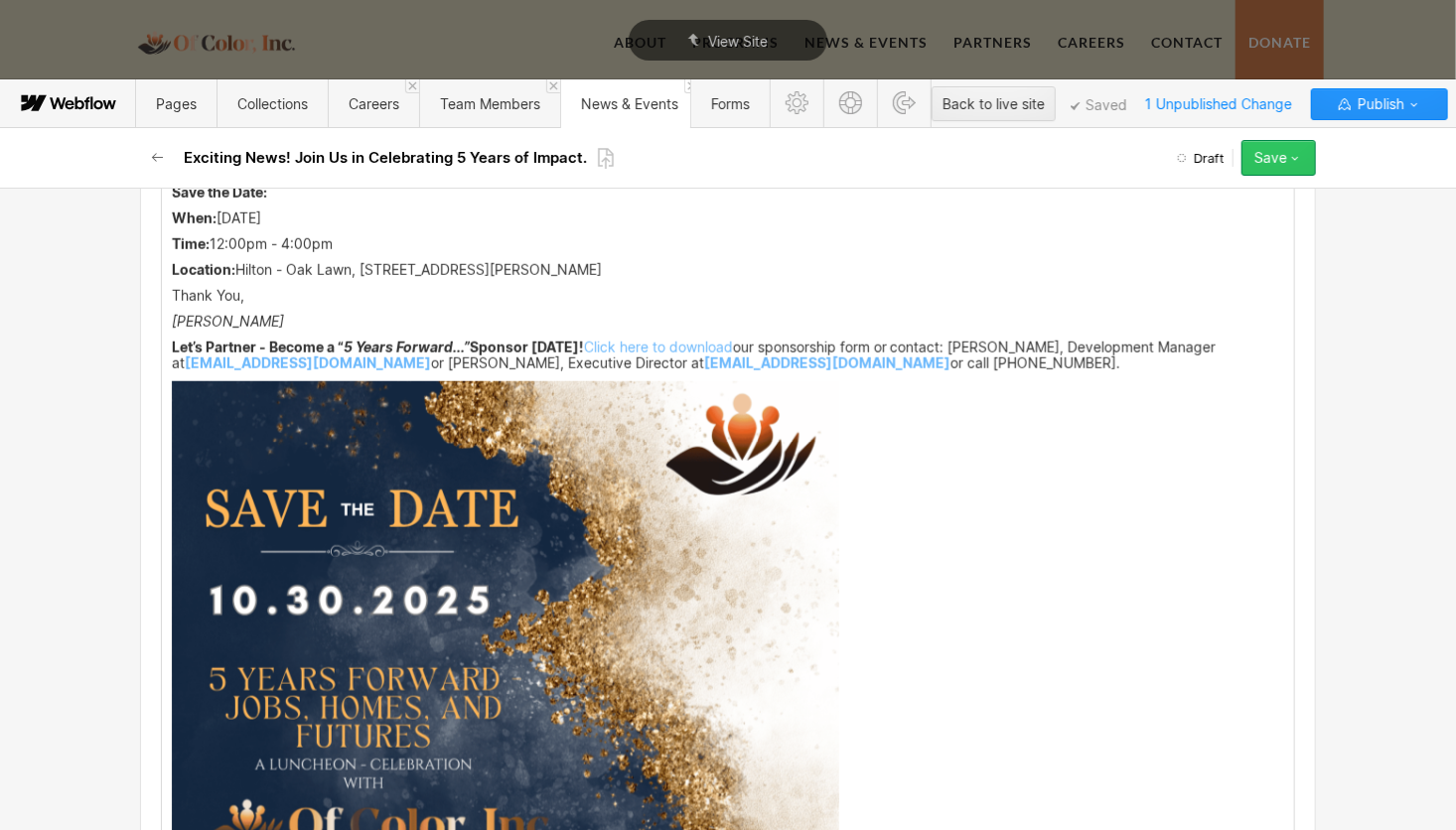 scroll, scrollTop: 704, scrollLeft: 0, axis: vertical 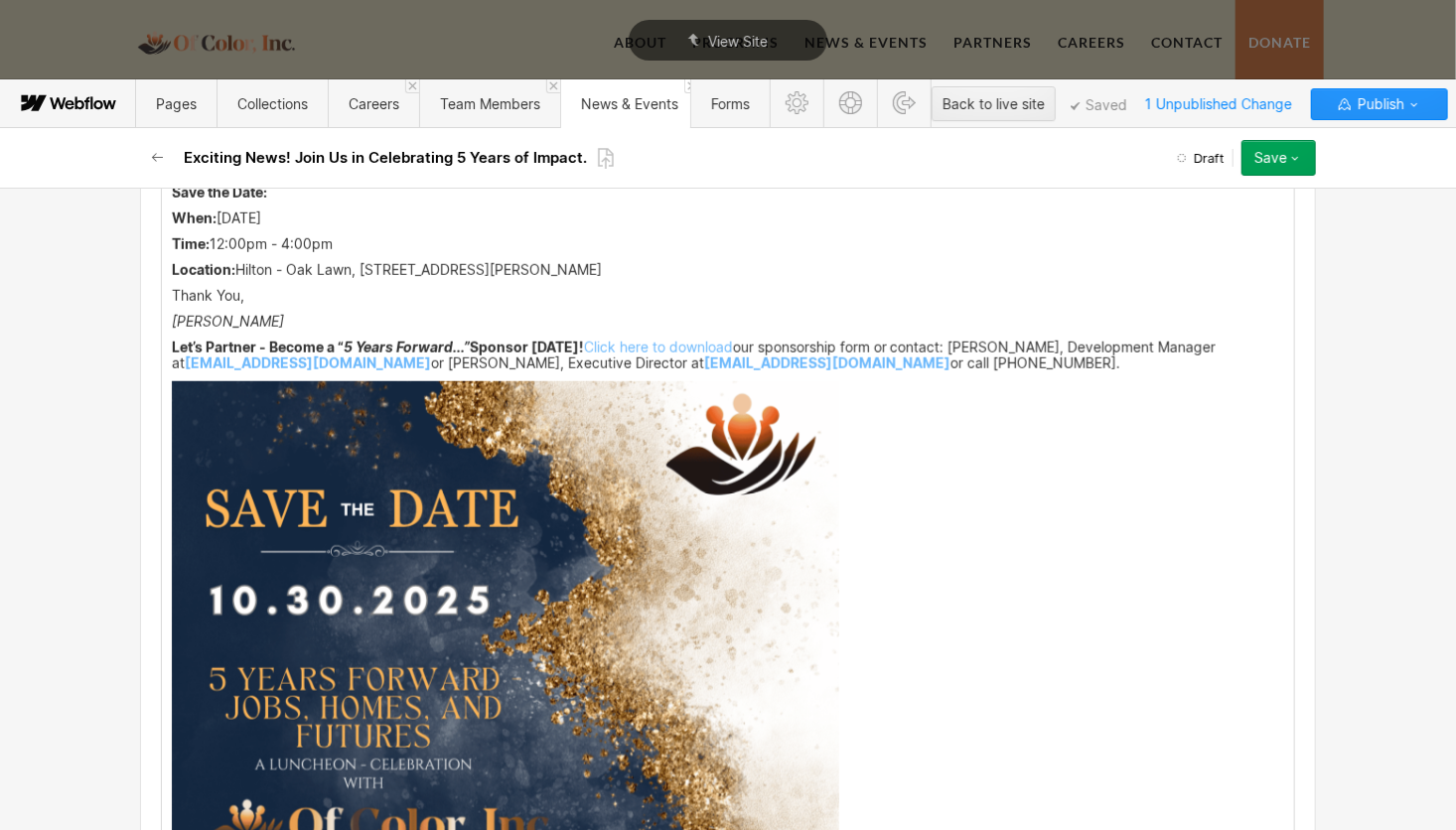 click 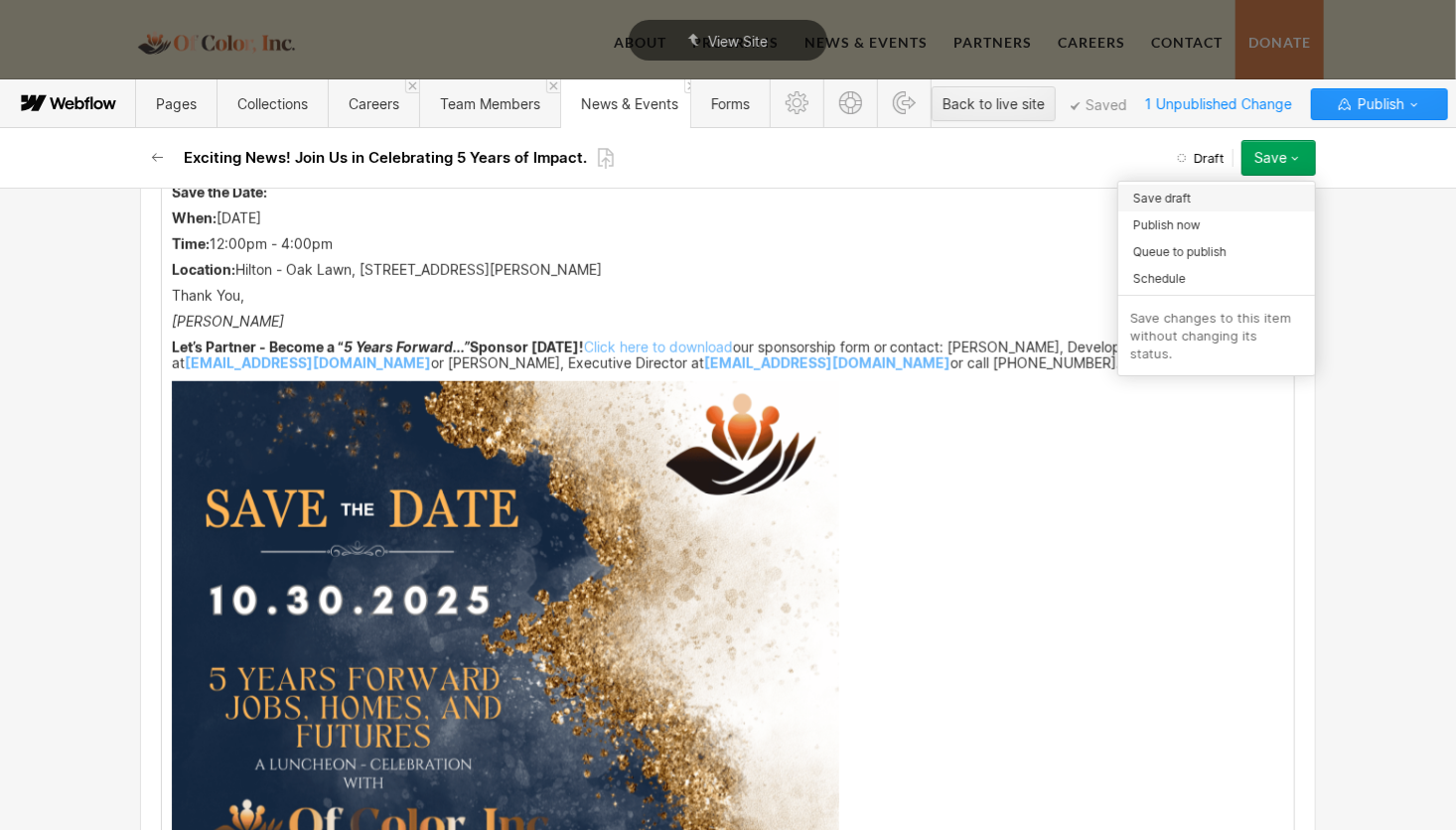 click on "Save draft" at bounding box center [1162, 198] 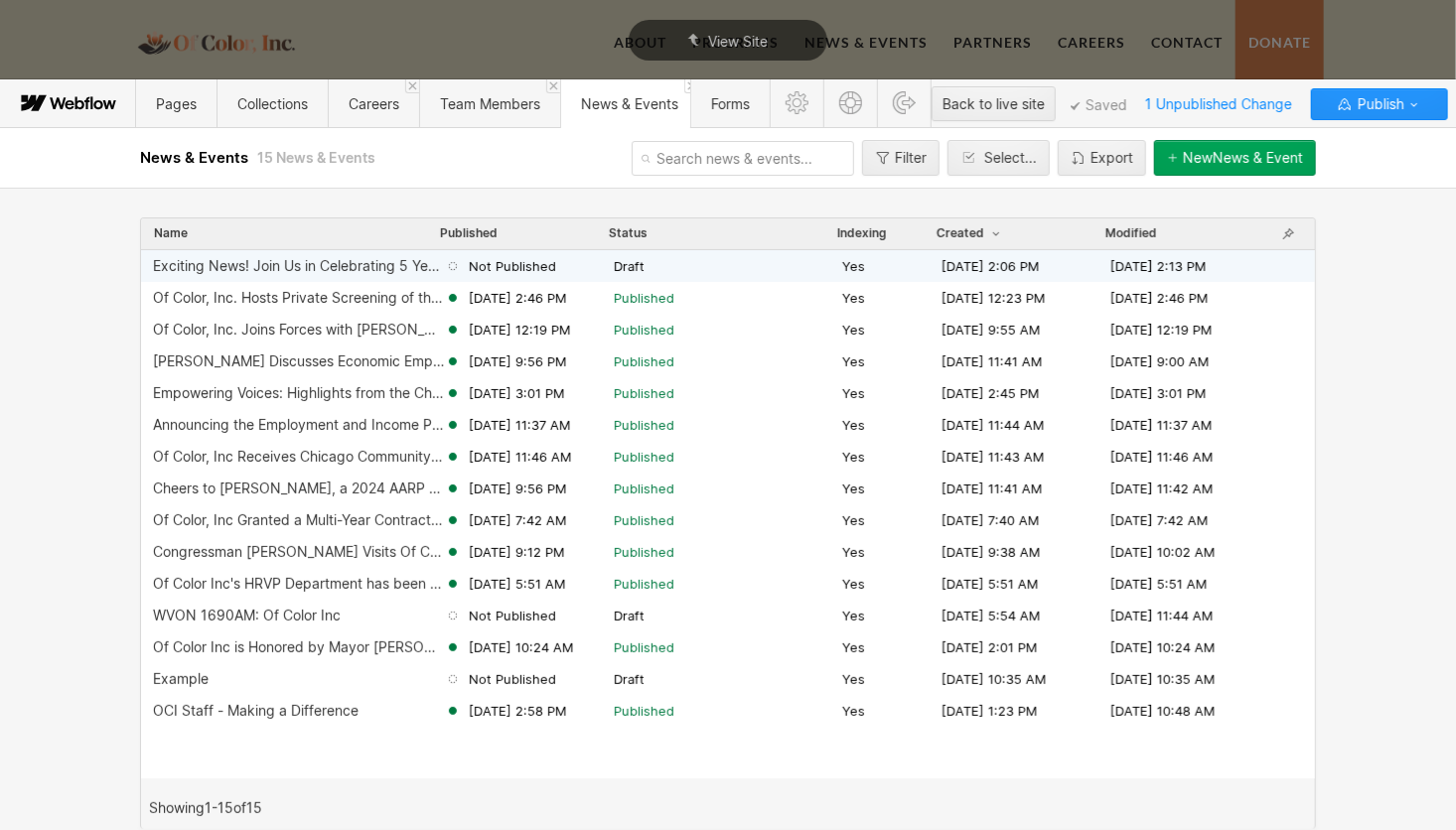 click on "Exciting News! Join Us in Celebrating 5 Years of Impact." at bounding box center [299, 266] 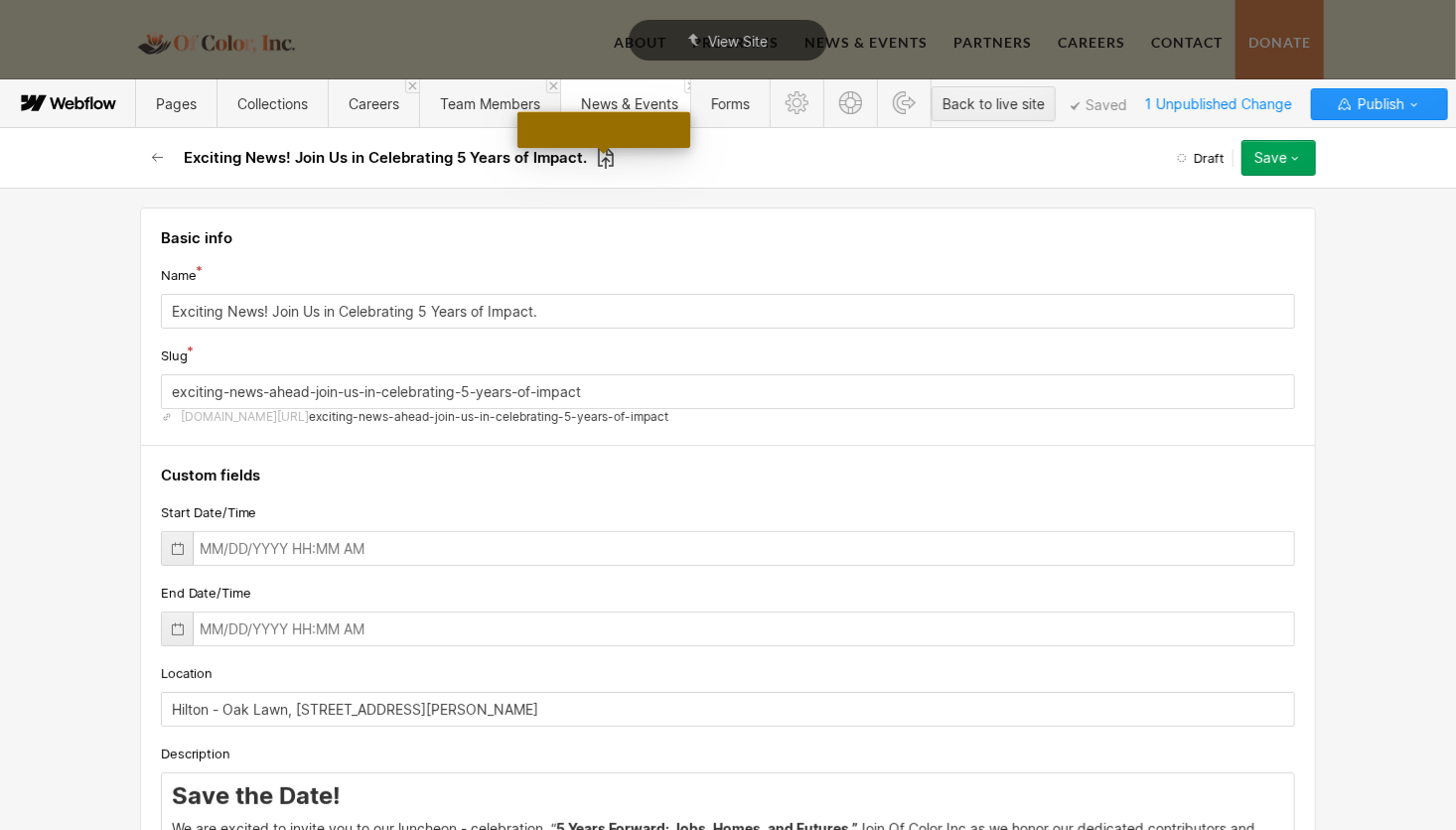 click 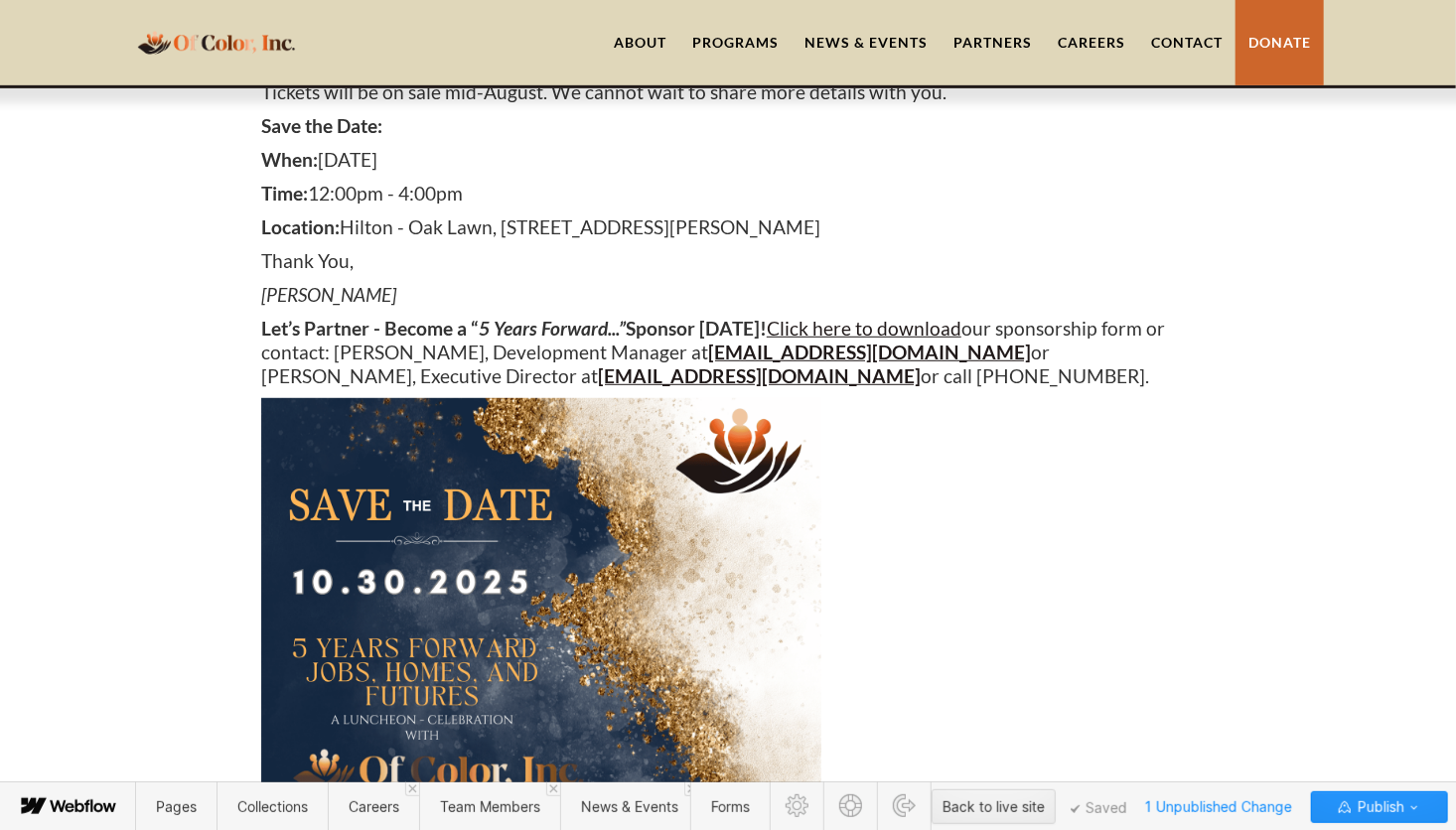 scroll, scrollTop: 397, scrollLeft: 0, axis: vertical 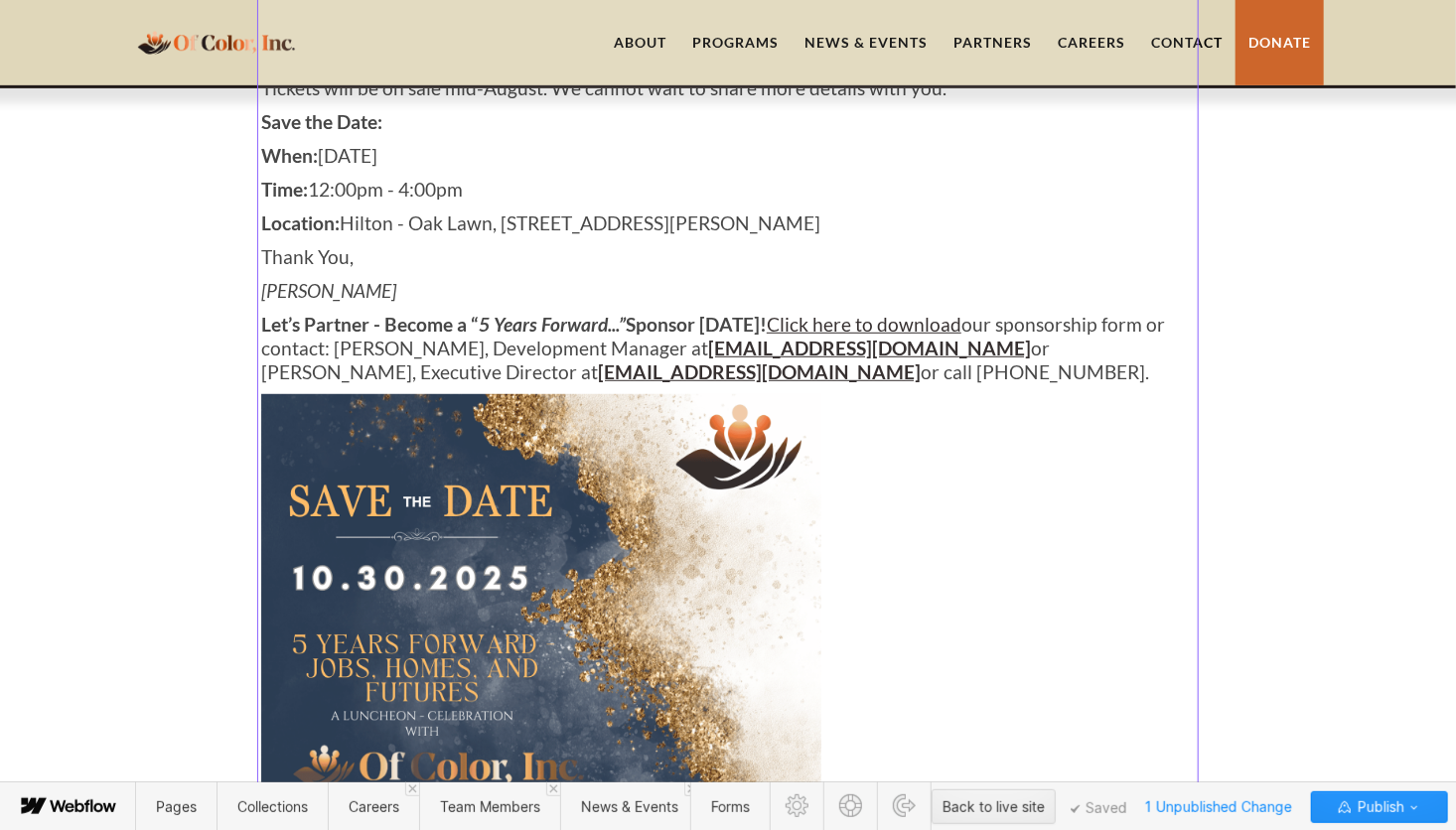click at bounding box center (728, 551) 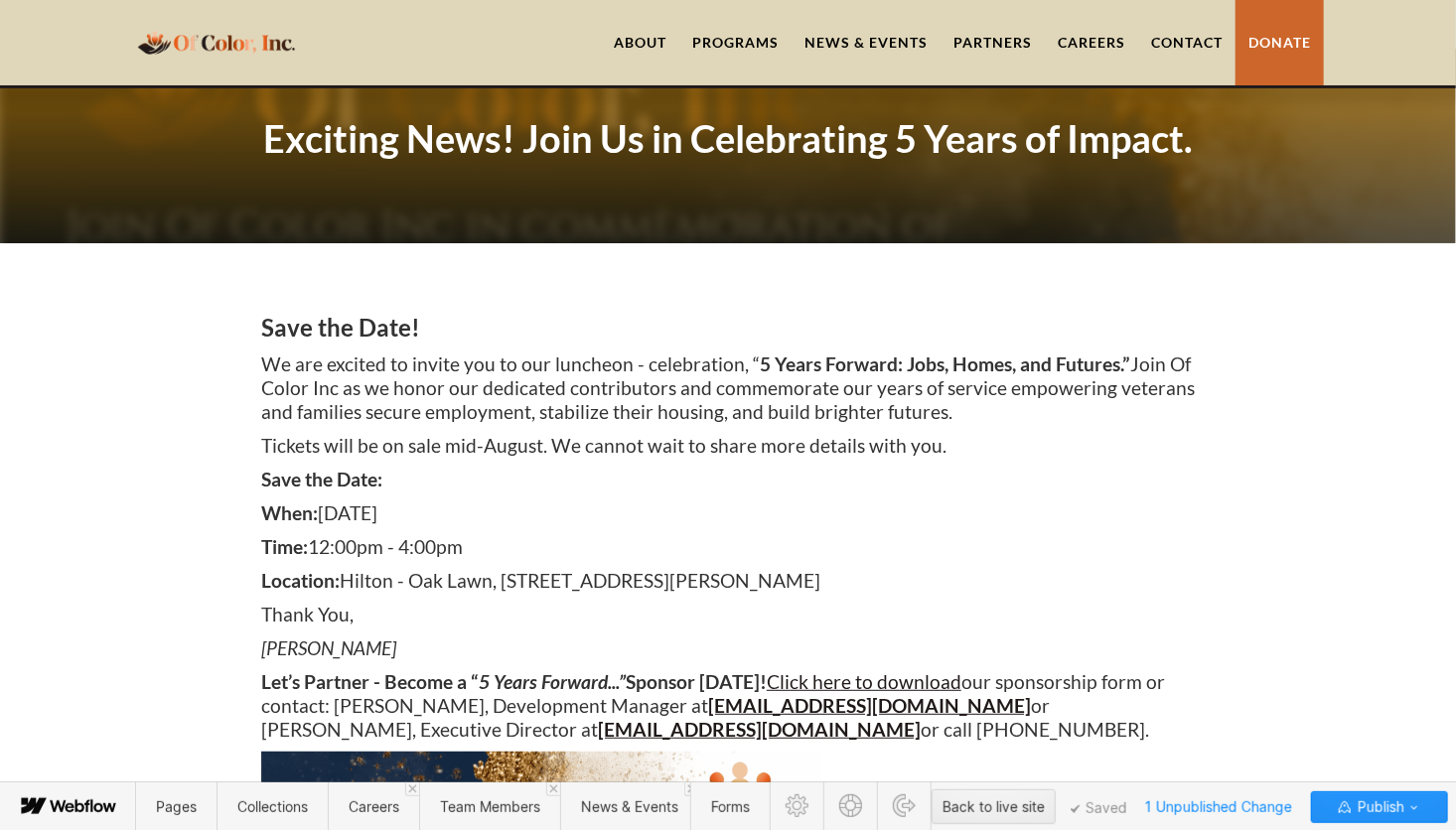 scroll, scrollTop: 40, scrollLeft: 0, axis: vertical 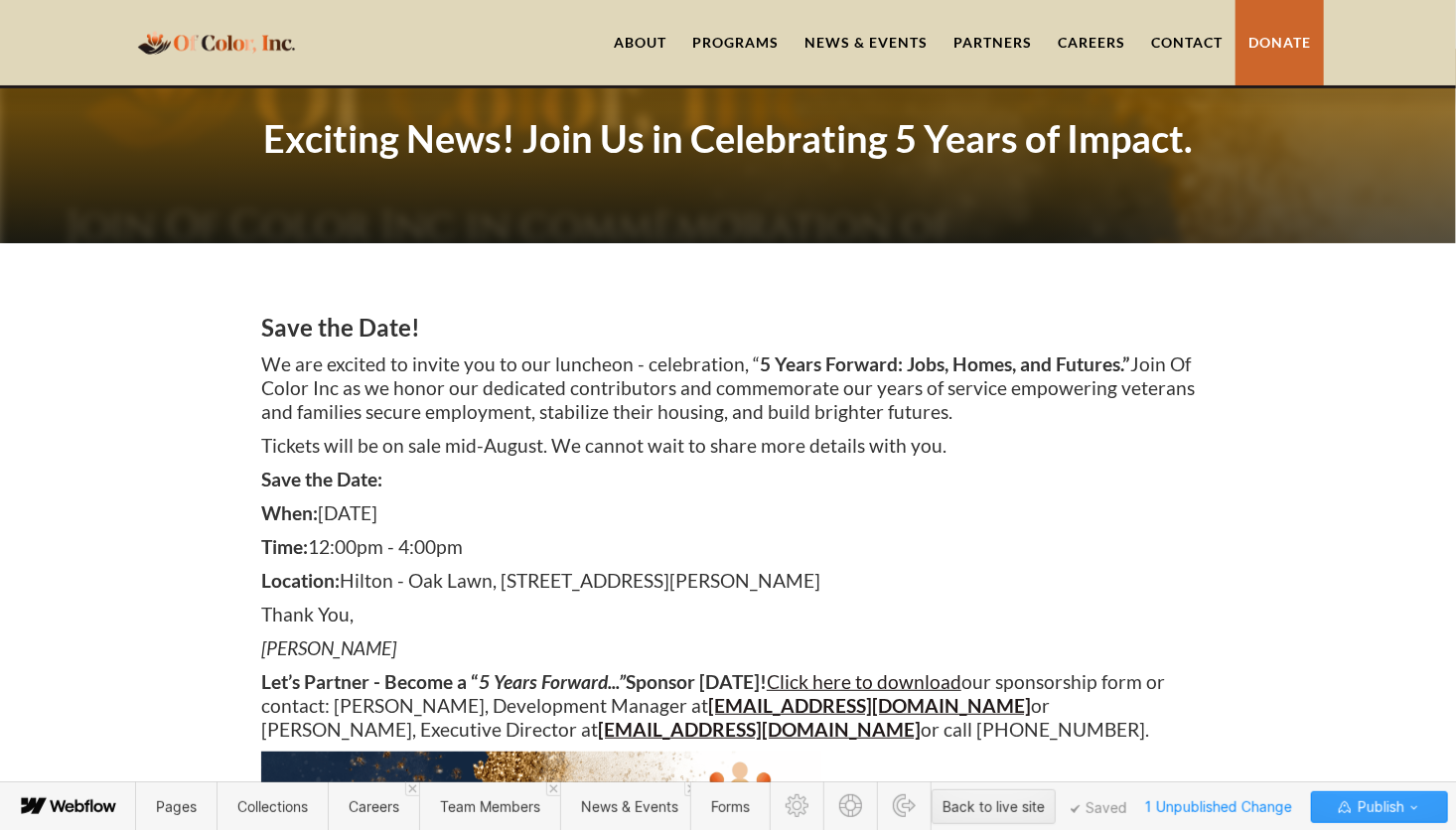 click on "Publish" at bounding box center (1379, 807) 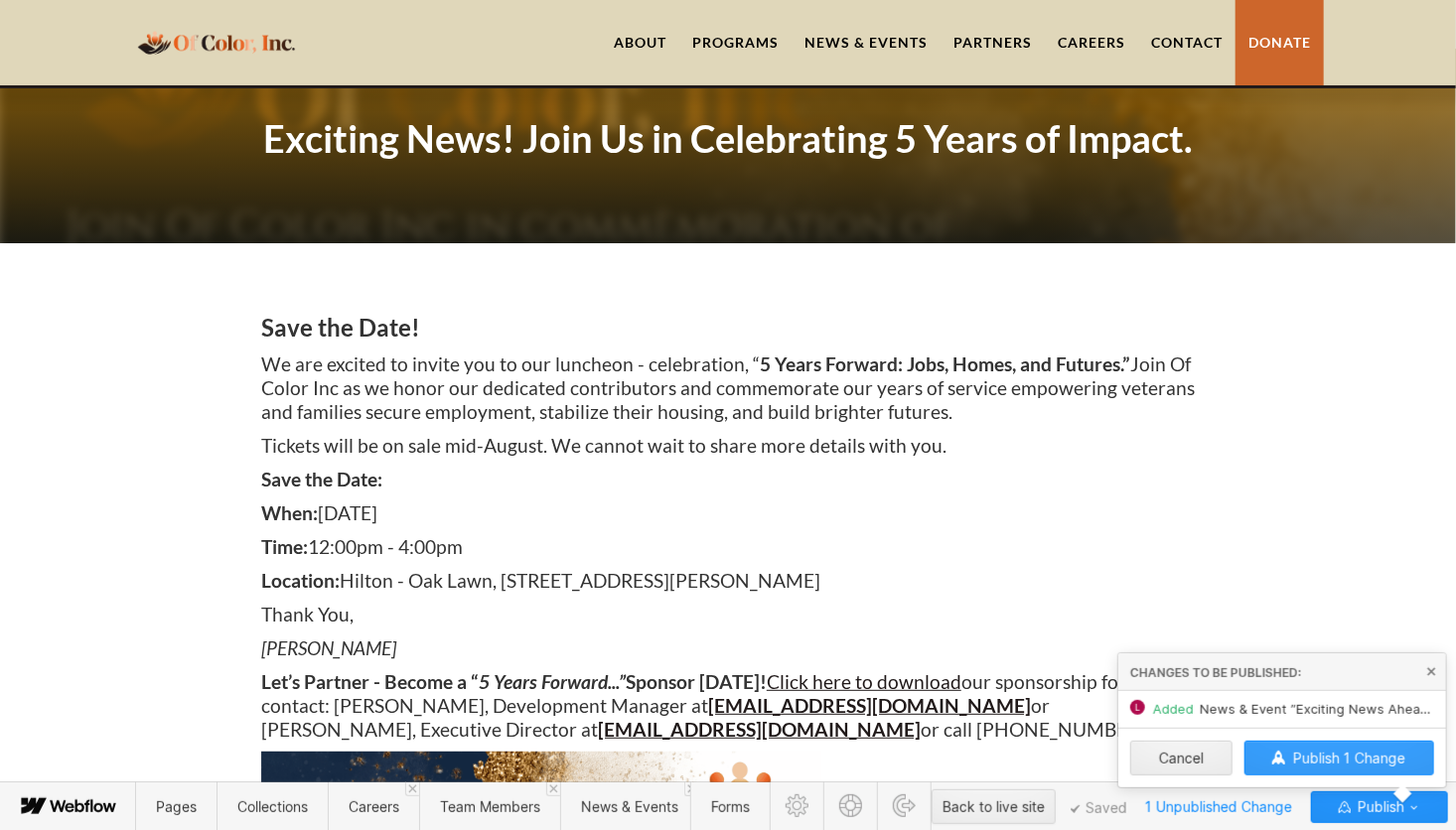 click on "Publish 1 Change" at bounding box center (1349, 758) 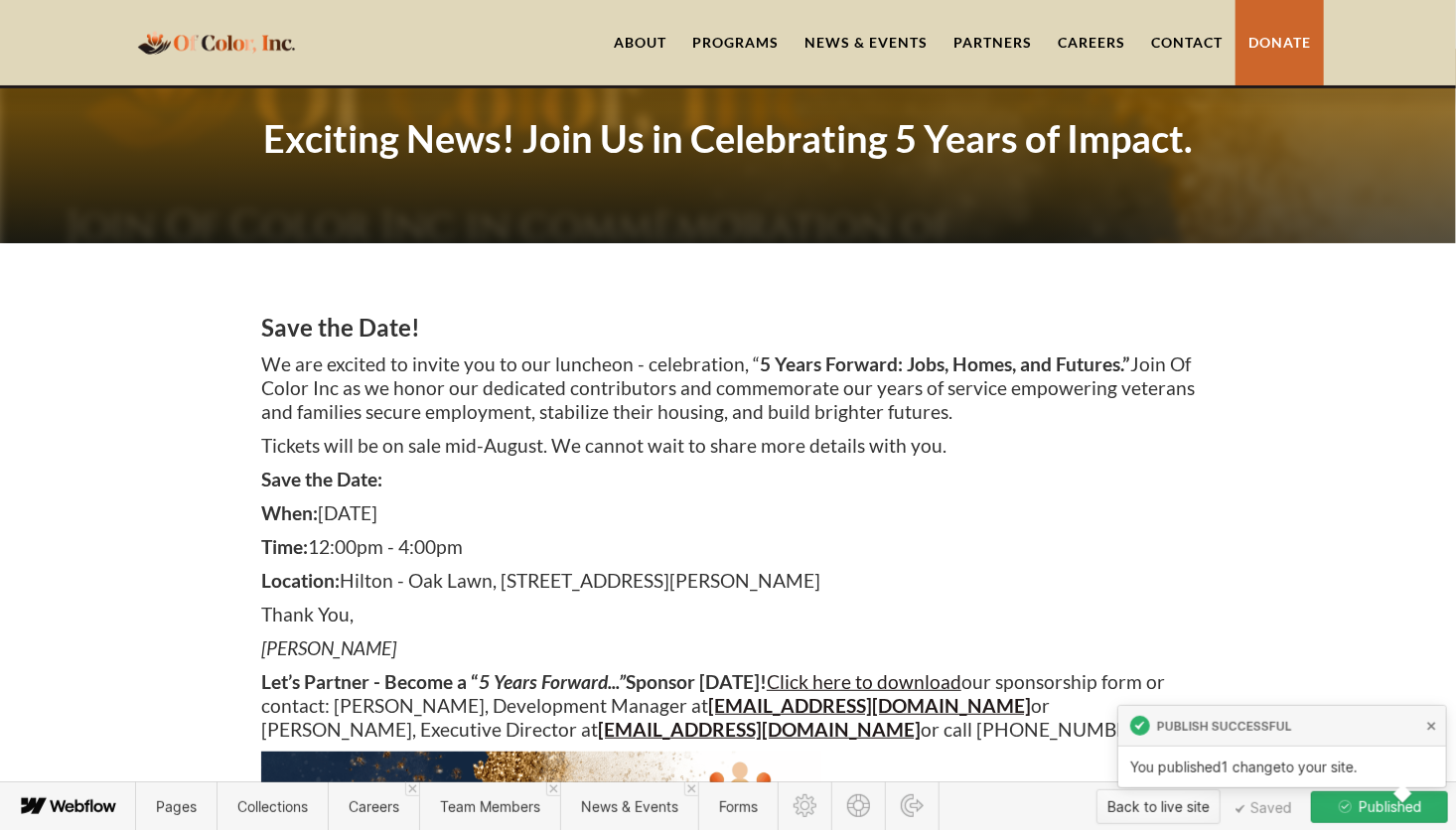 click on "Back to live site" at bounding box center (1158, 807) 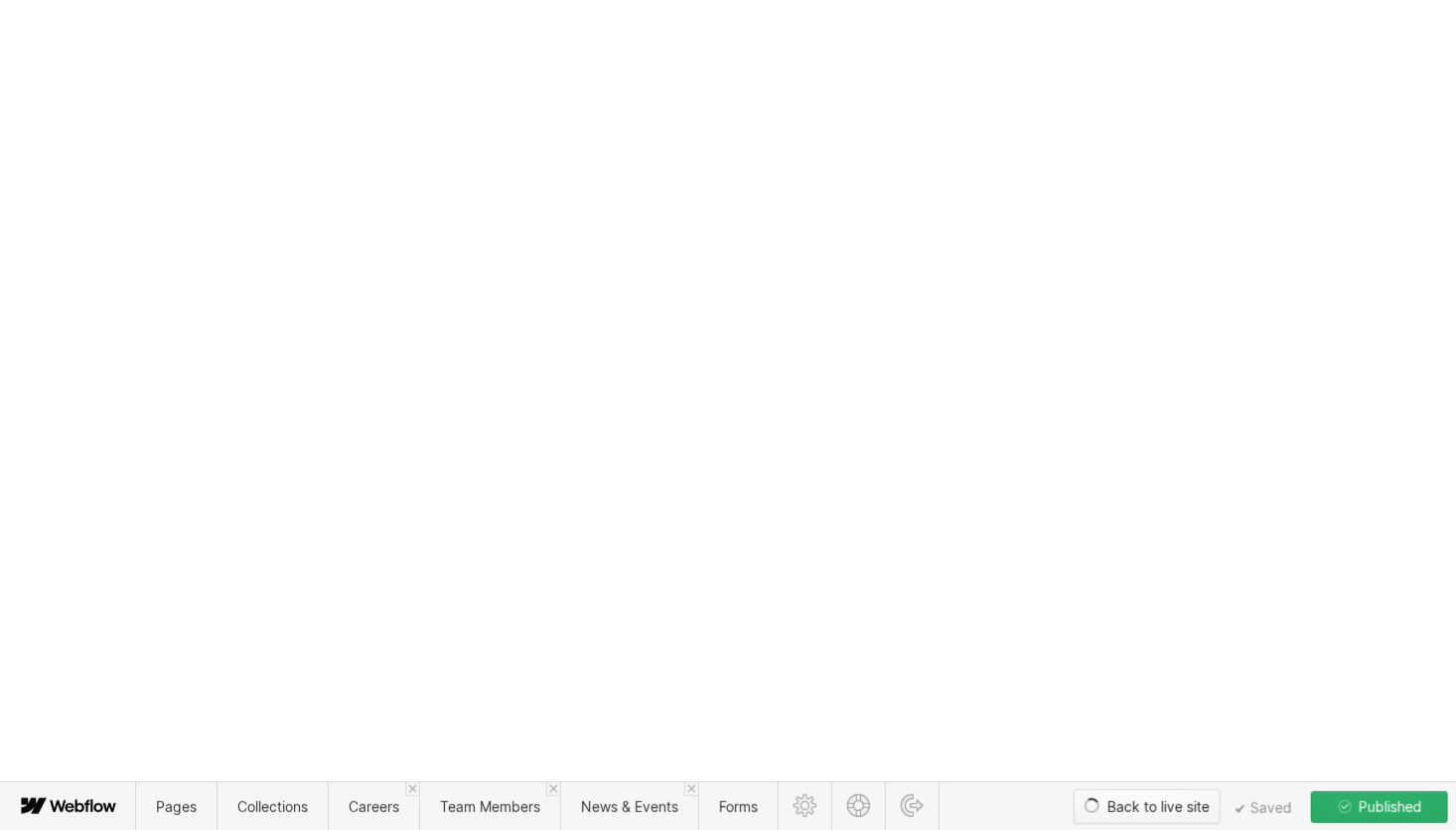 scroll, scrollTop: 0, scrollLeft: 0, axis: both 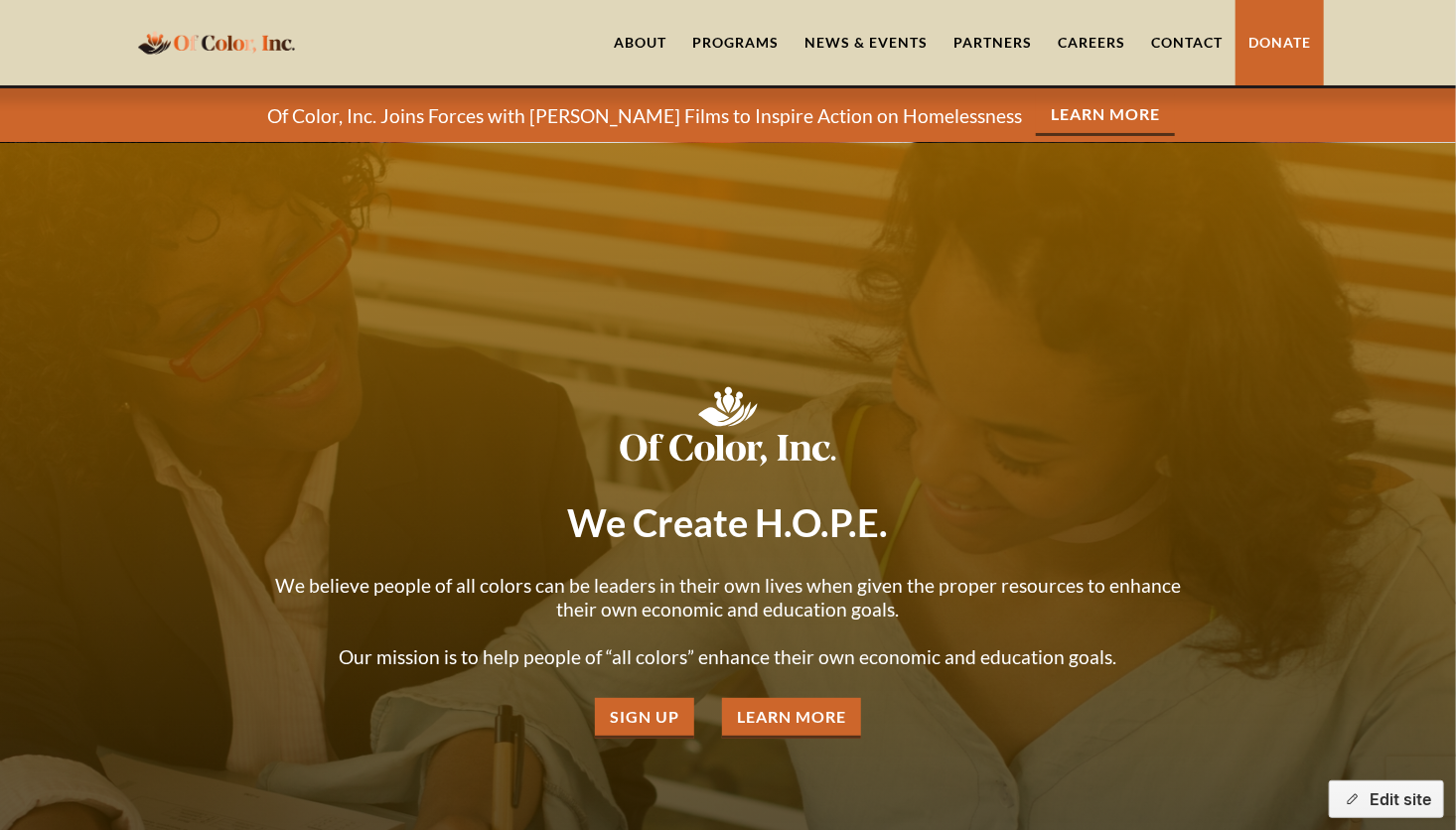 click on "News & Events" at bounding box center [866, 43] 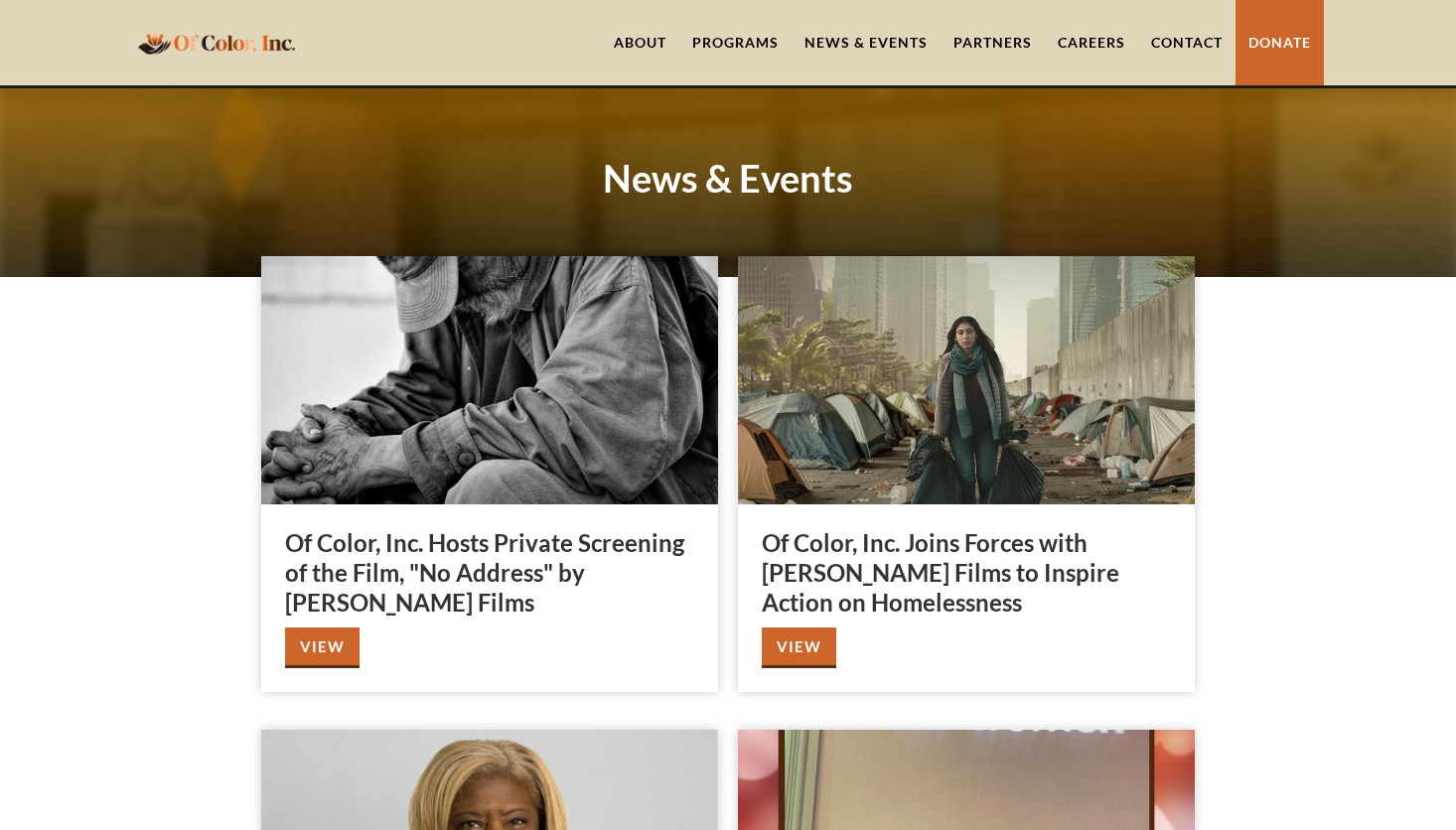 scroll, scrollTop: 0, scrollLeft: 0, axis: both 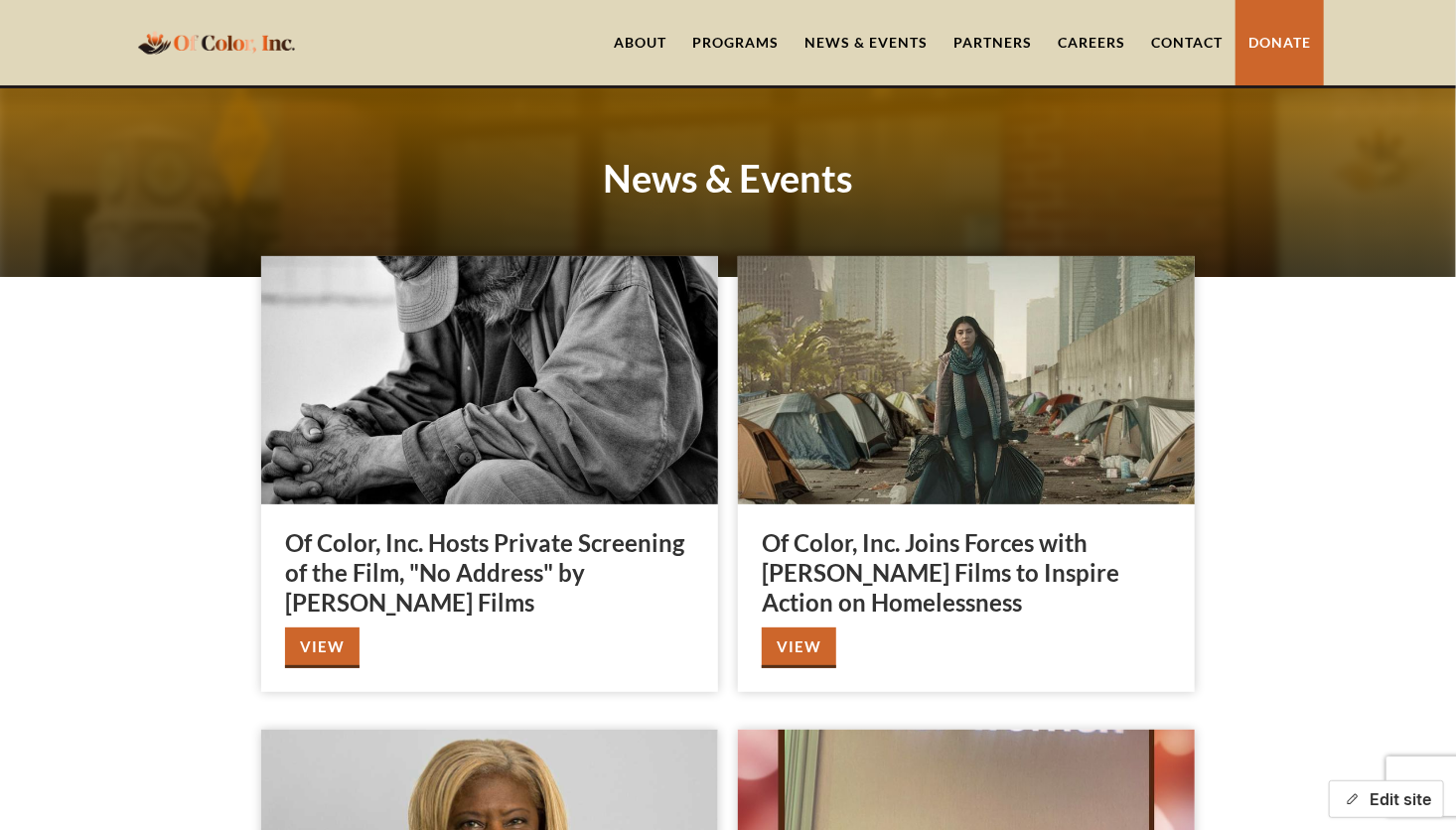 click on "Edit site" at bounding box center (1386, 799) 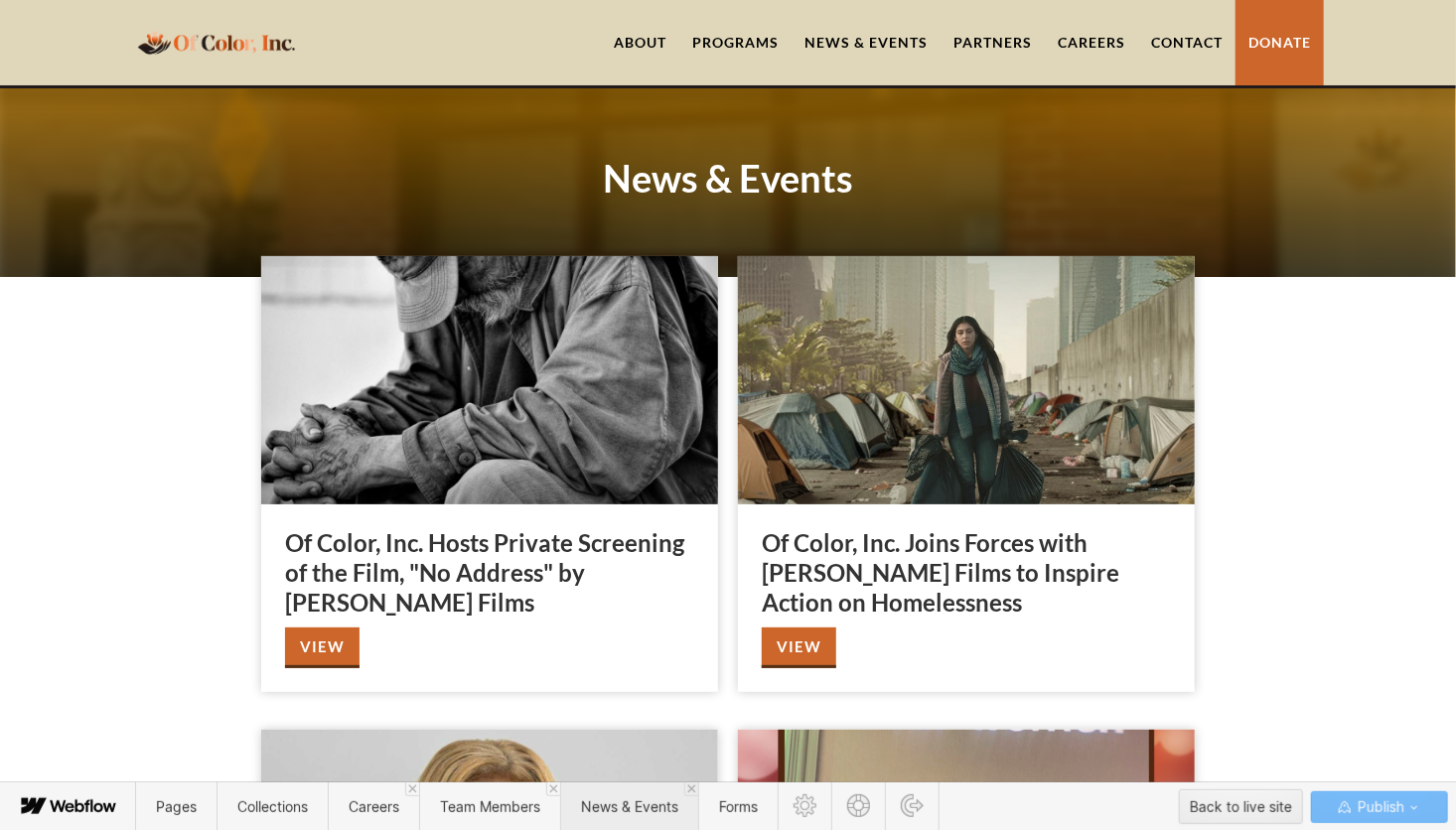 click on "News & Events" at bounding box center (629, 806) 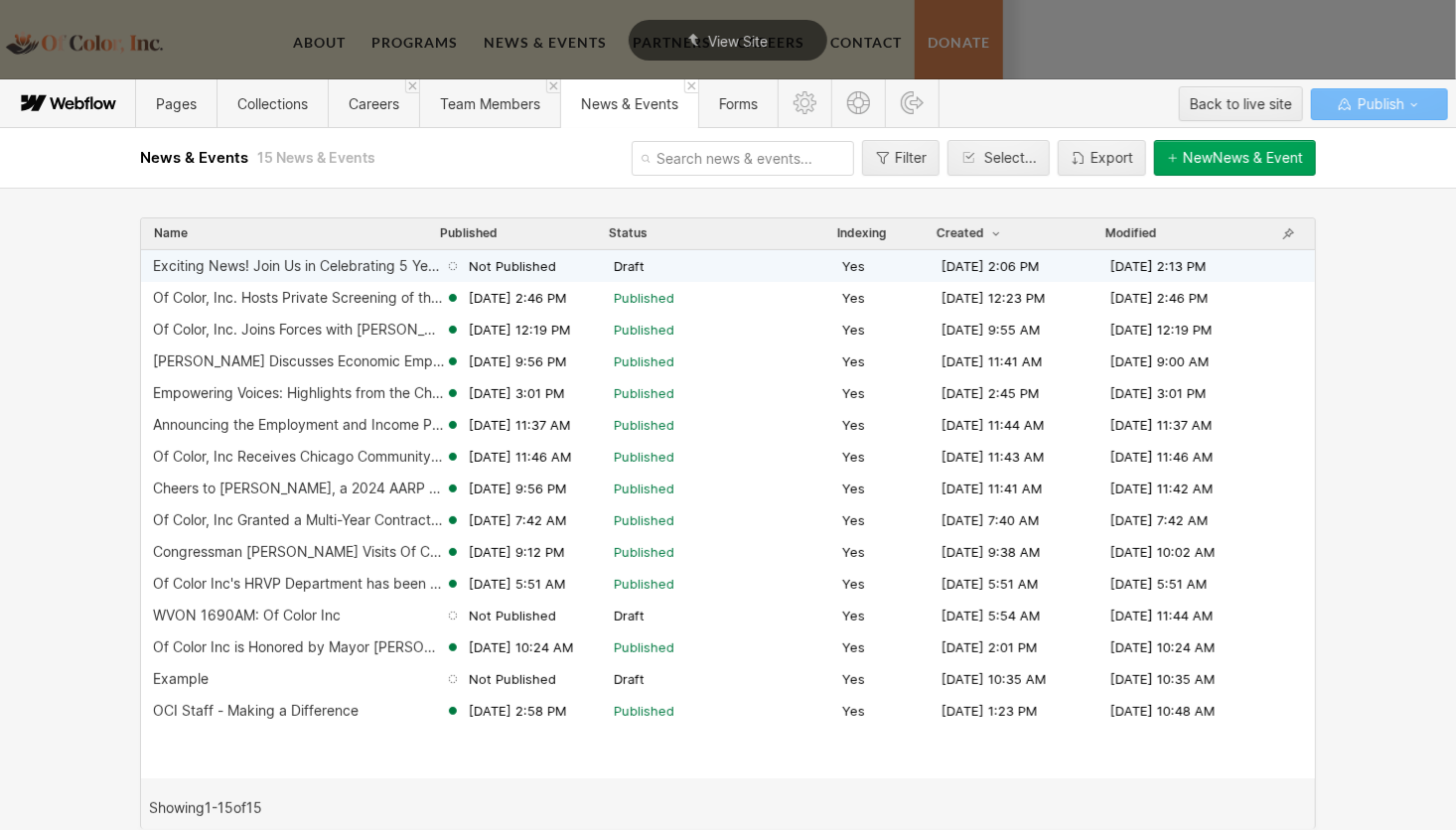 click on "Exciting News! Join Us in Celebrating 5 Years of Impact." at bounding box center [299, 266] 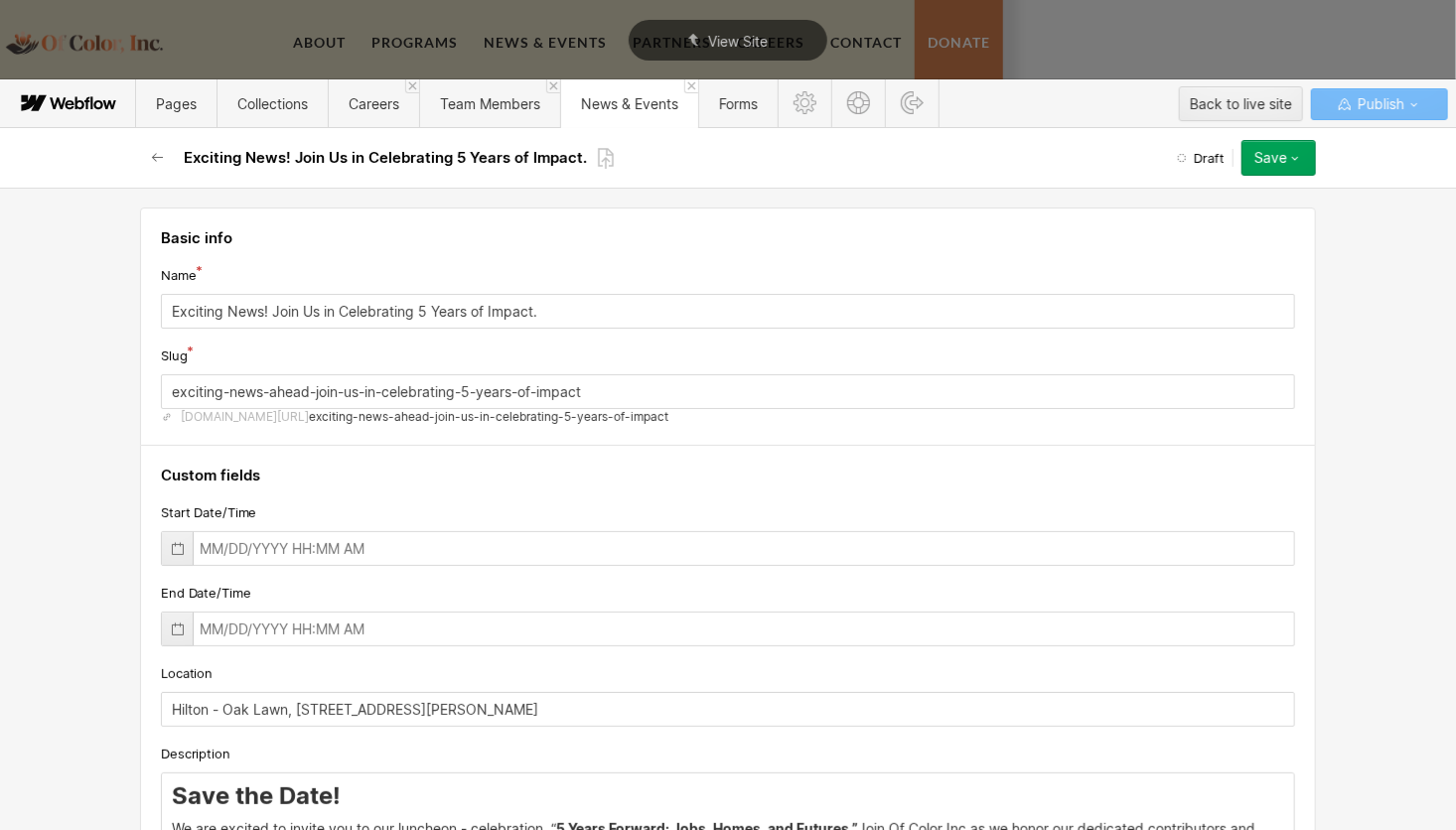click on "Save" at bounding box center [1270, 158] 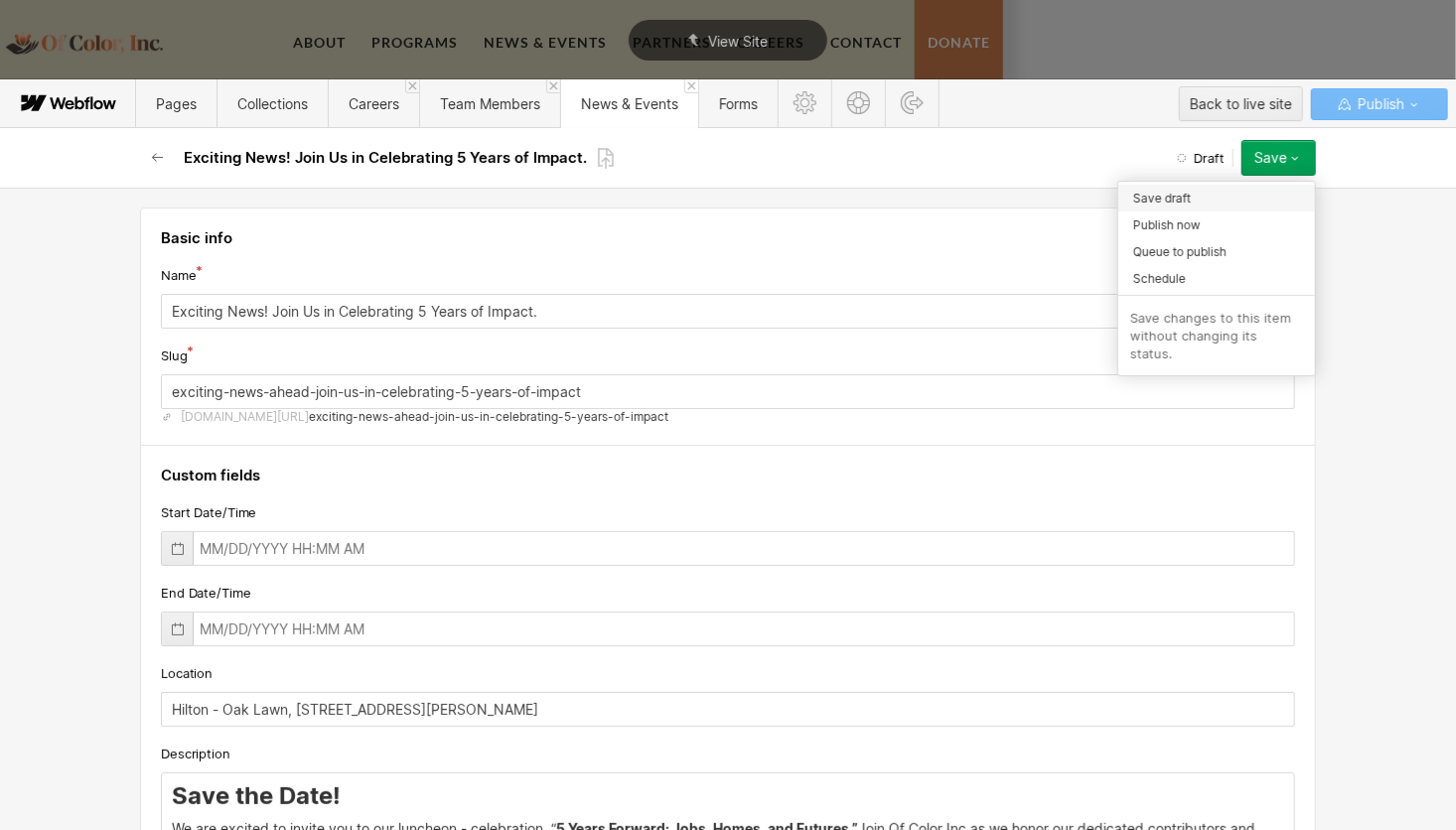click on "Save draft" at bounding box center (1162, 198) 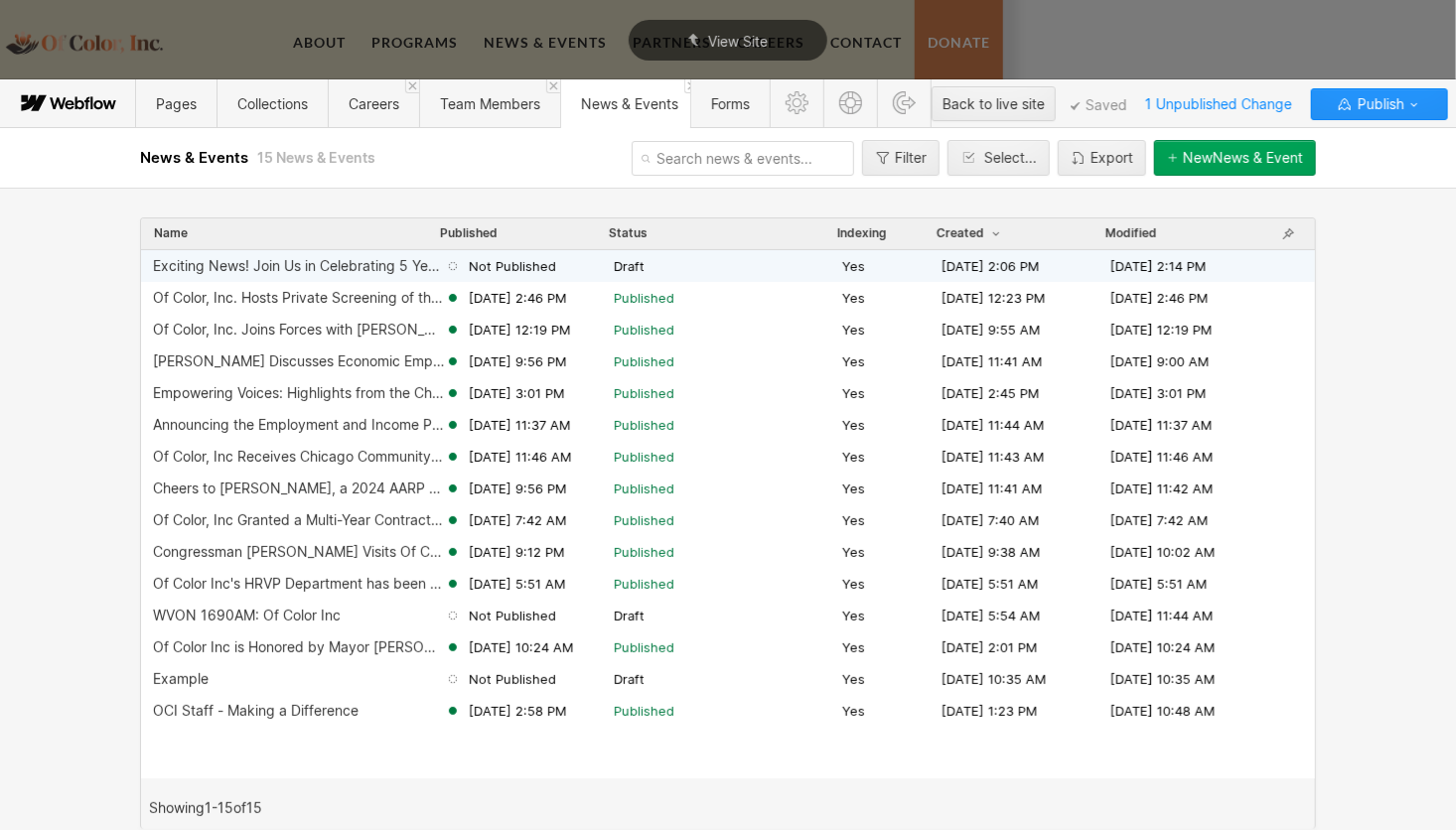 click on "Exciting News! Join Us in Celebrating 5 Years of Impact." at bounding box center (299, 266) 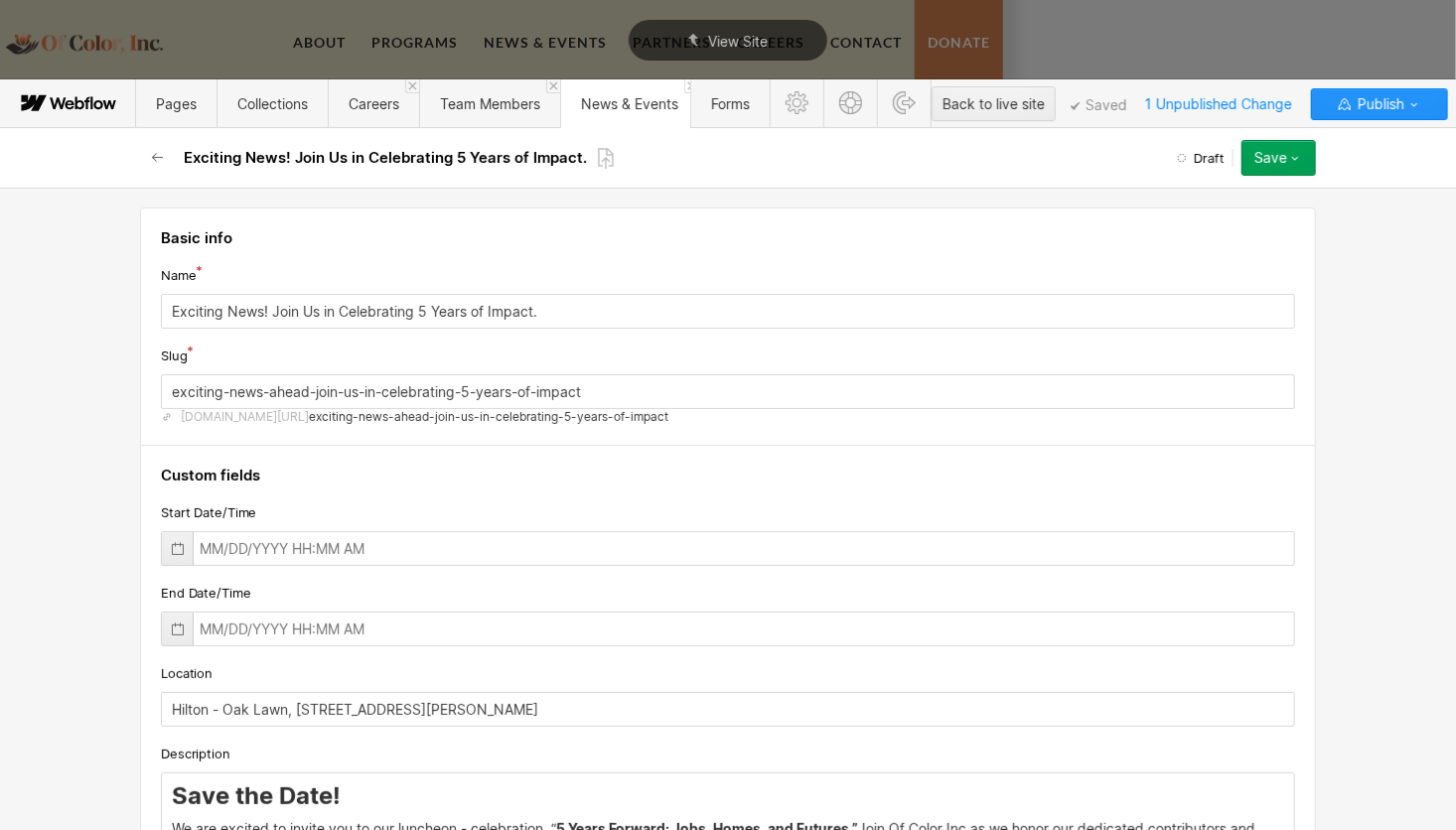 click 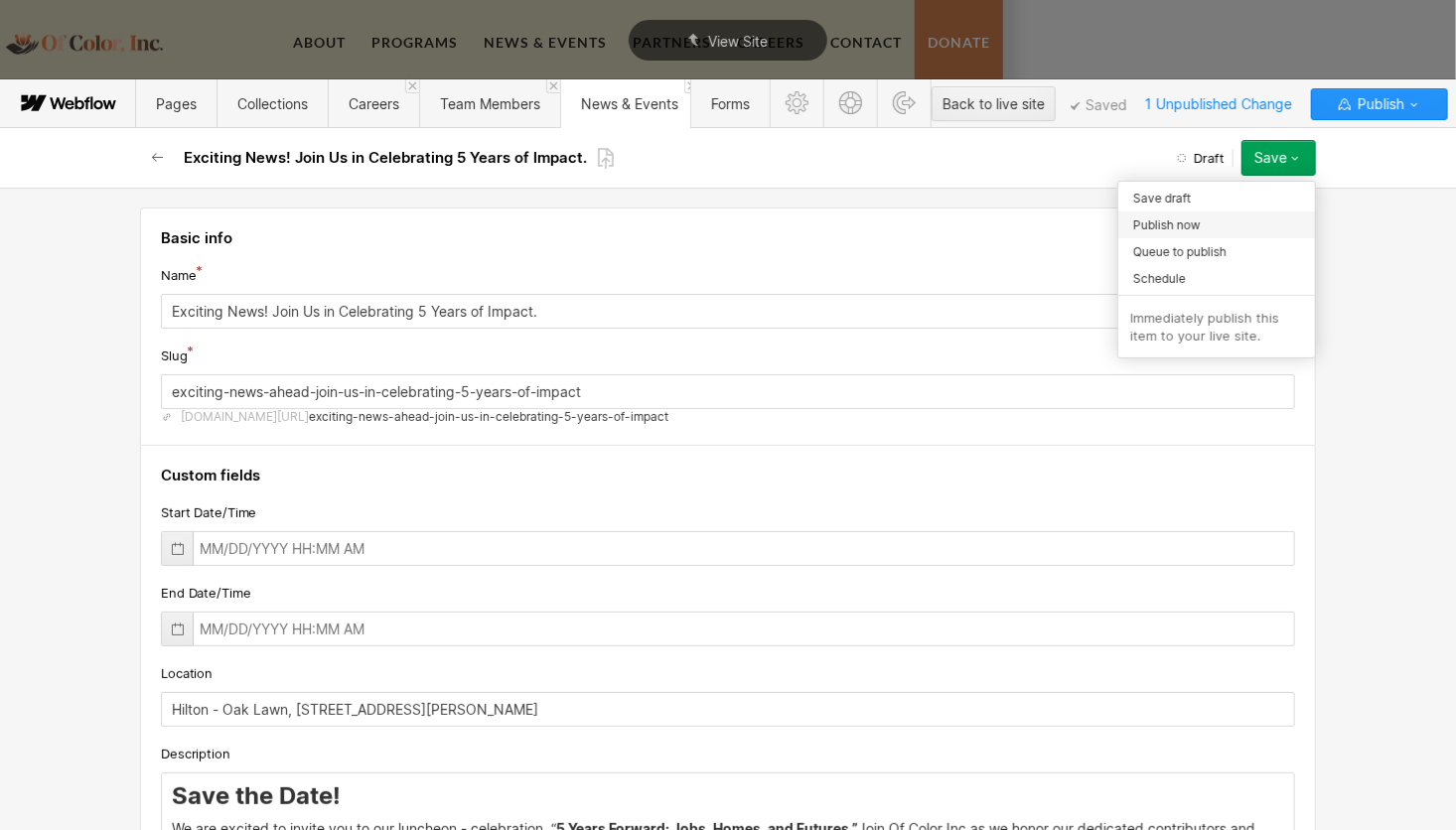 click on "Publish now" at bounding box center [1167, 224] 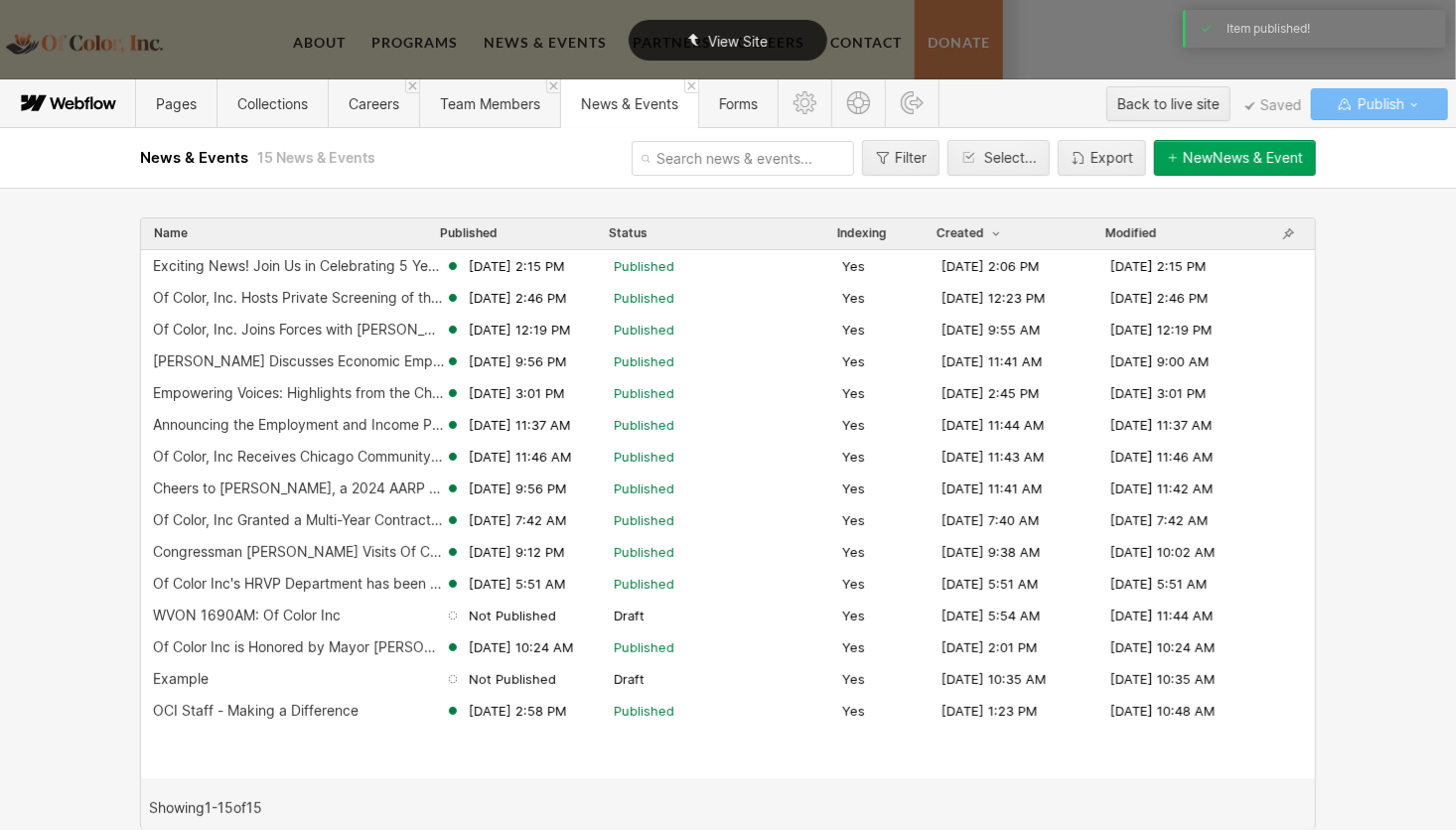 click on "View Site" at bounding box center (738, 41) 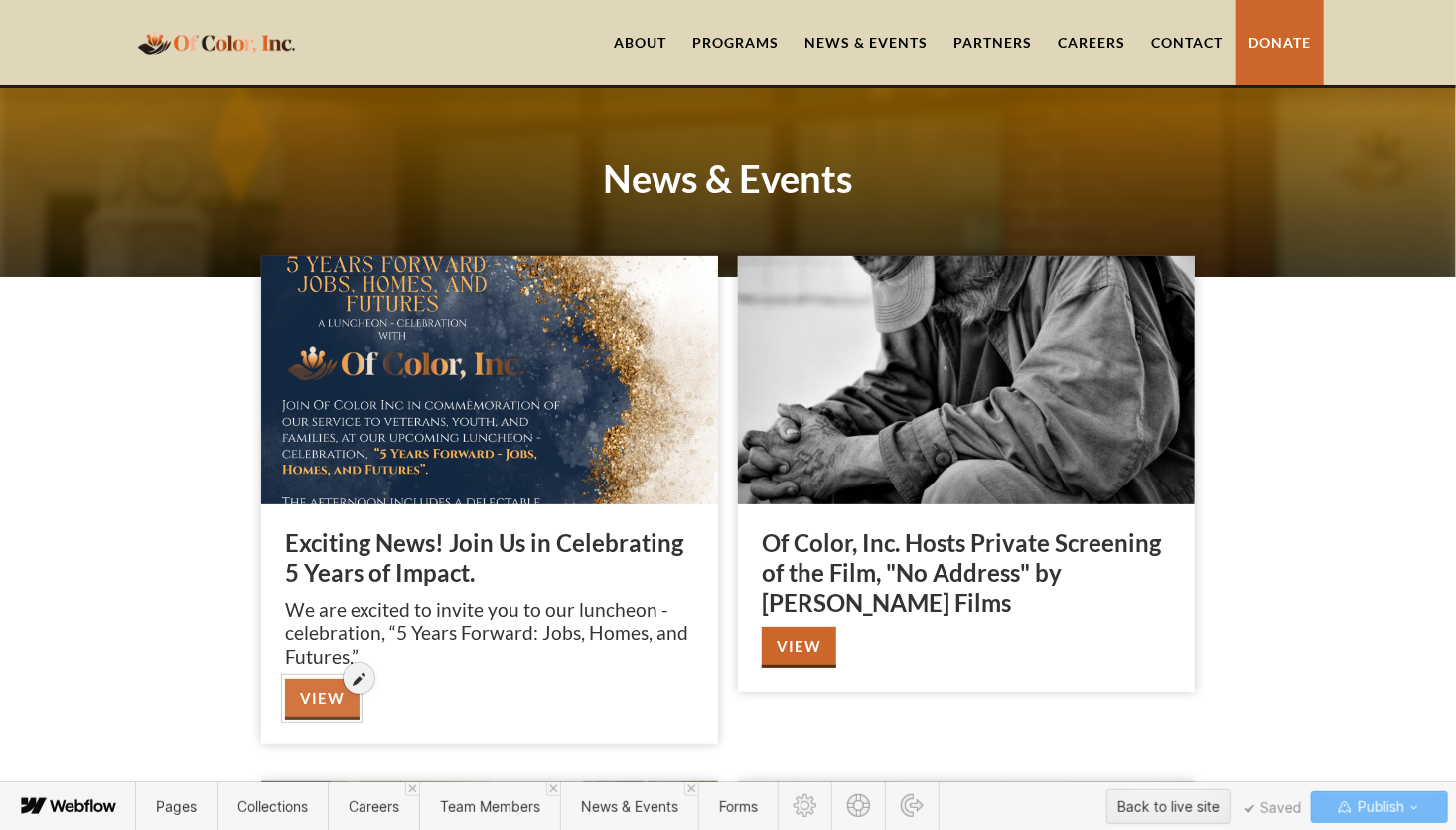click at bounding box center [322, 688] 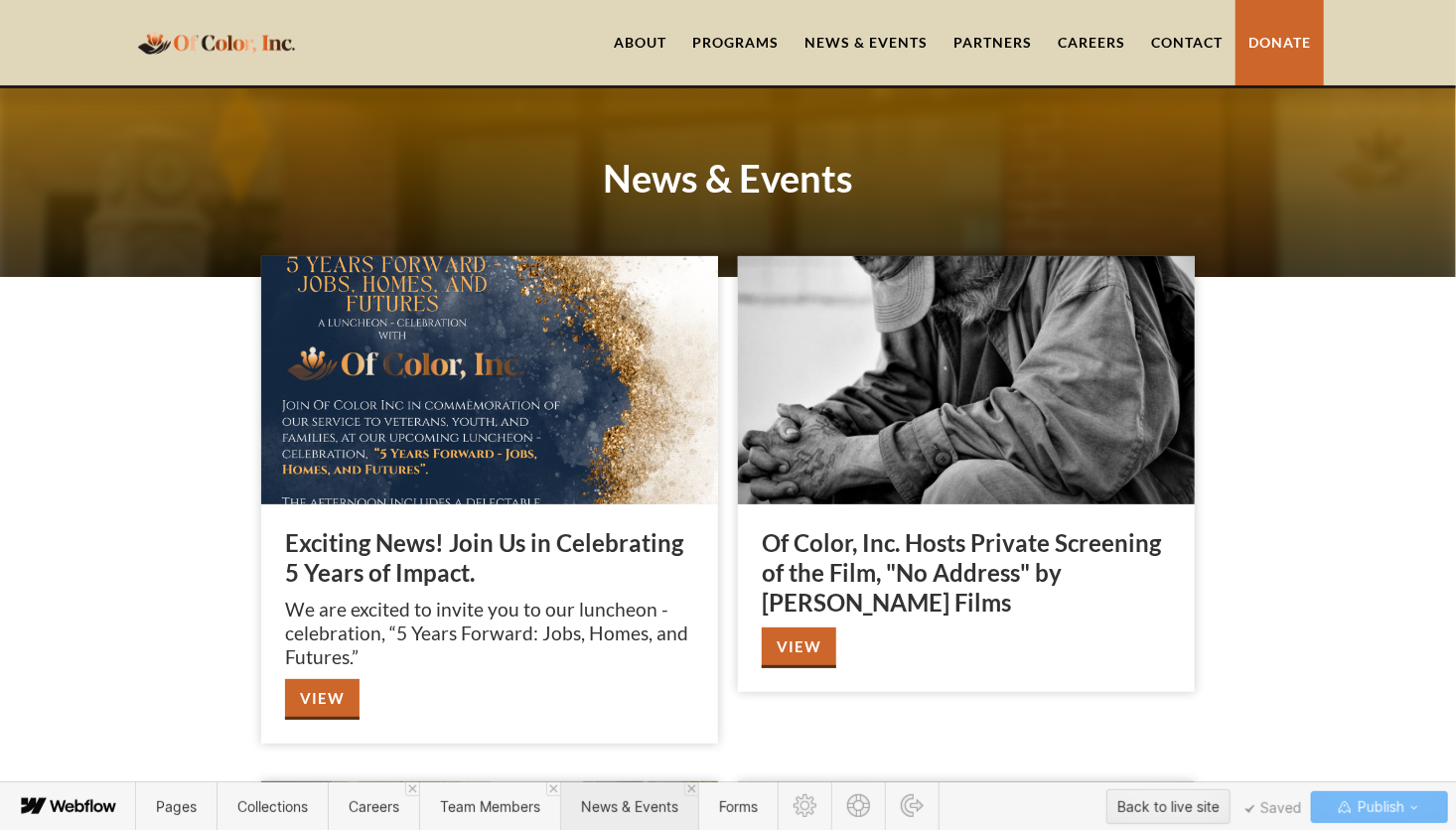 click on "News & Events" at bounding box center (630, 806) 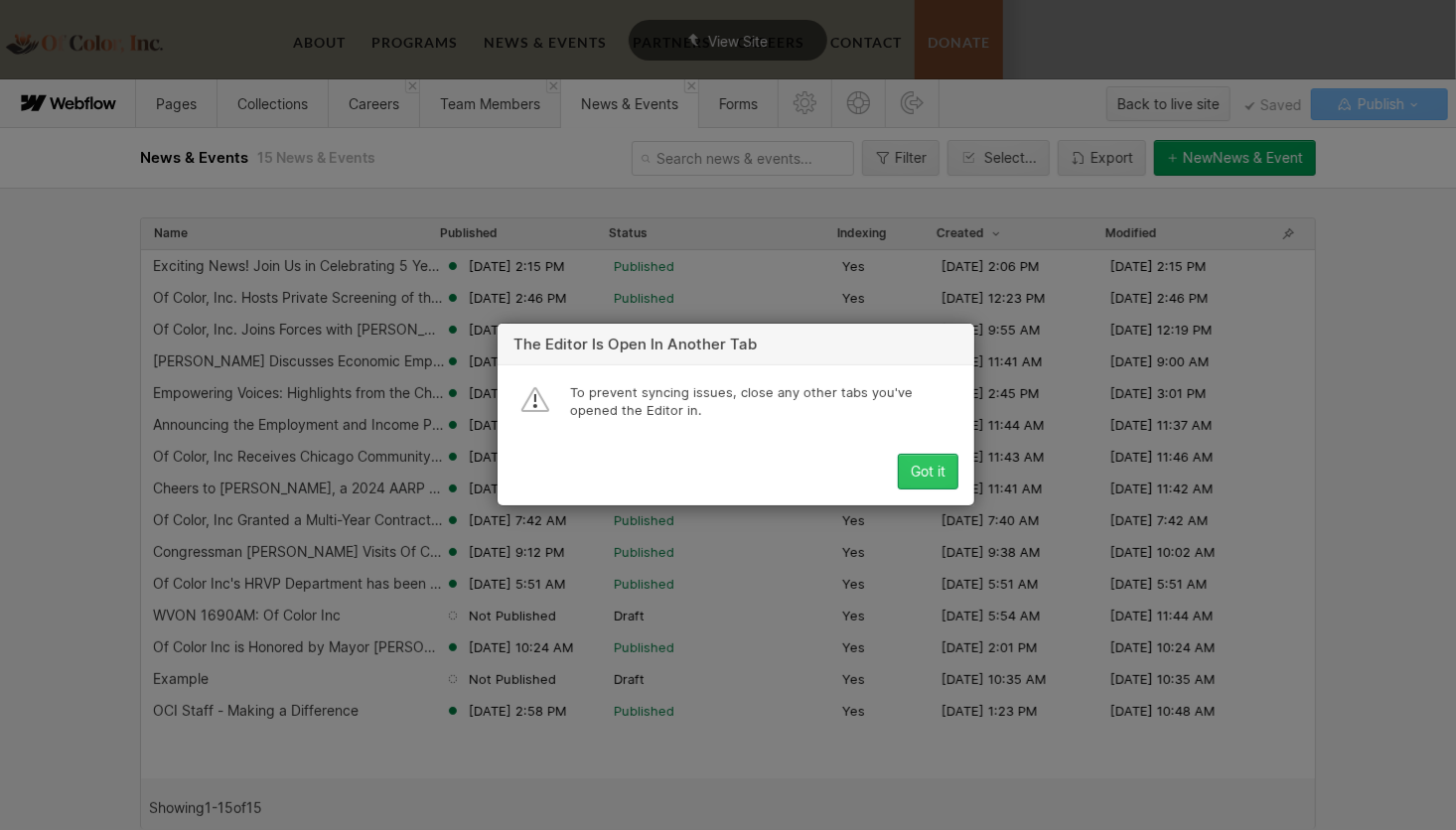 click on "Got it" at bounding box center (928, 473) 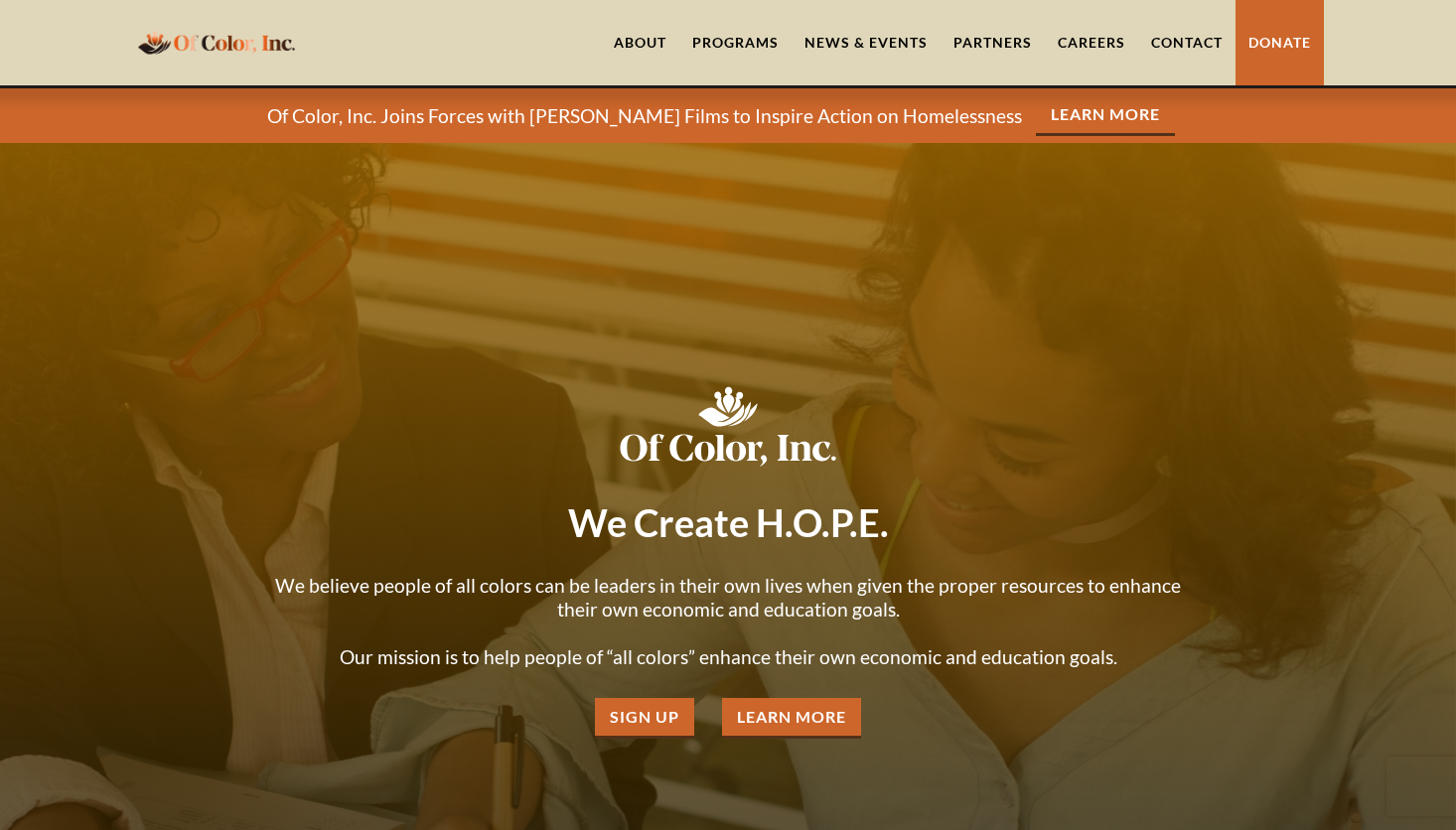 scroll, scrollTop: 0, scrollLeft: 0, axis: both 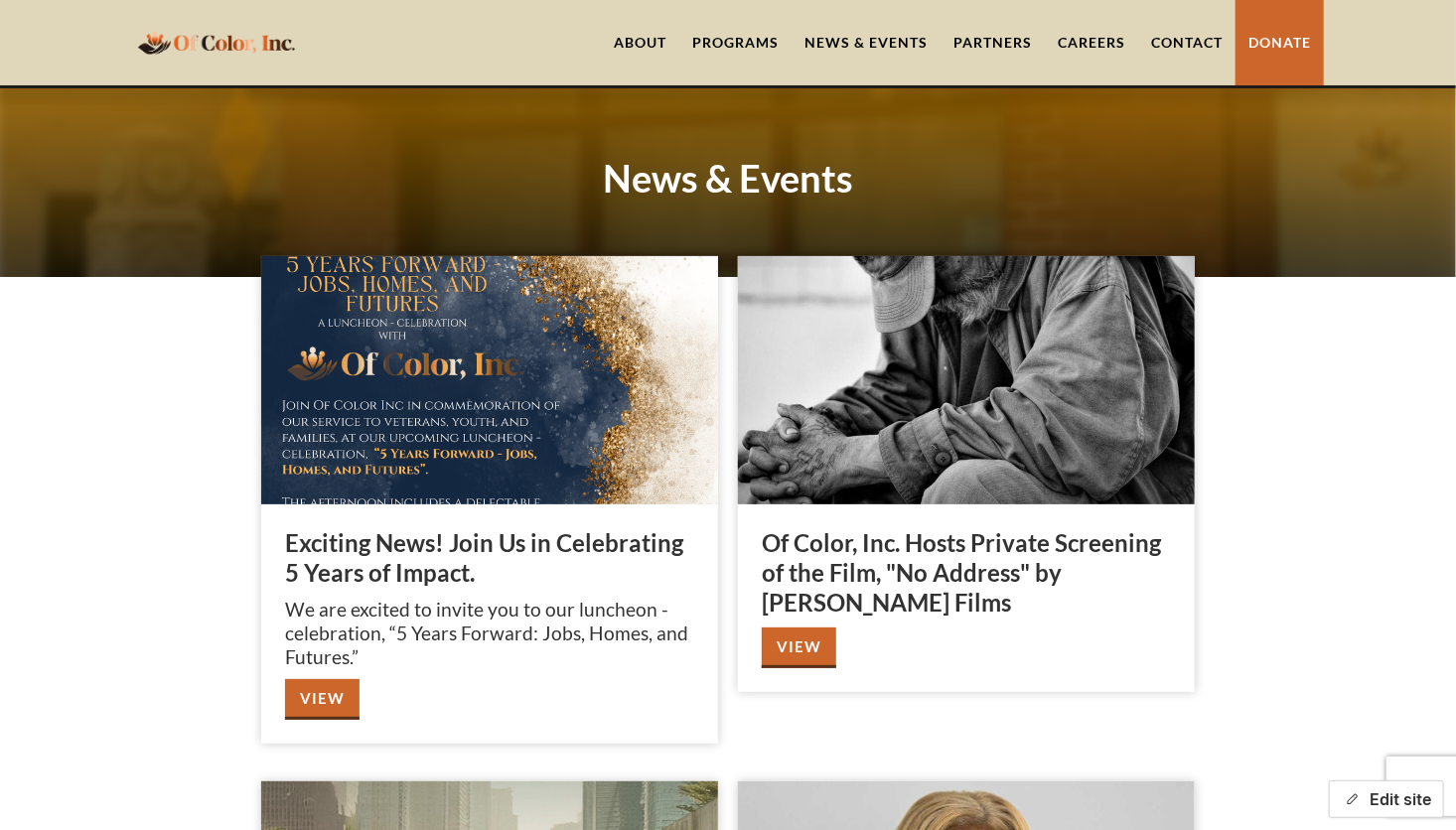 click on "Edit site" at bounding box center [1386, 799] 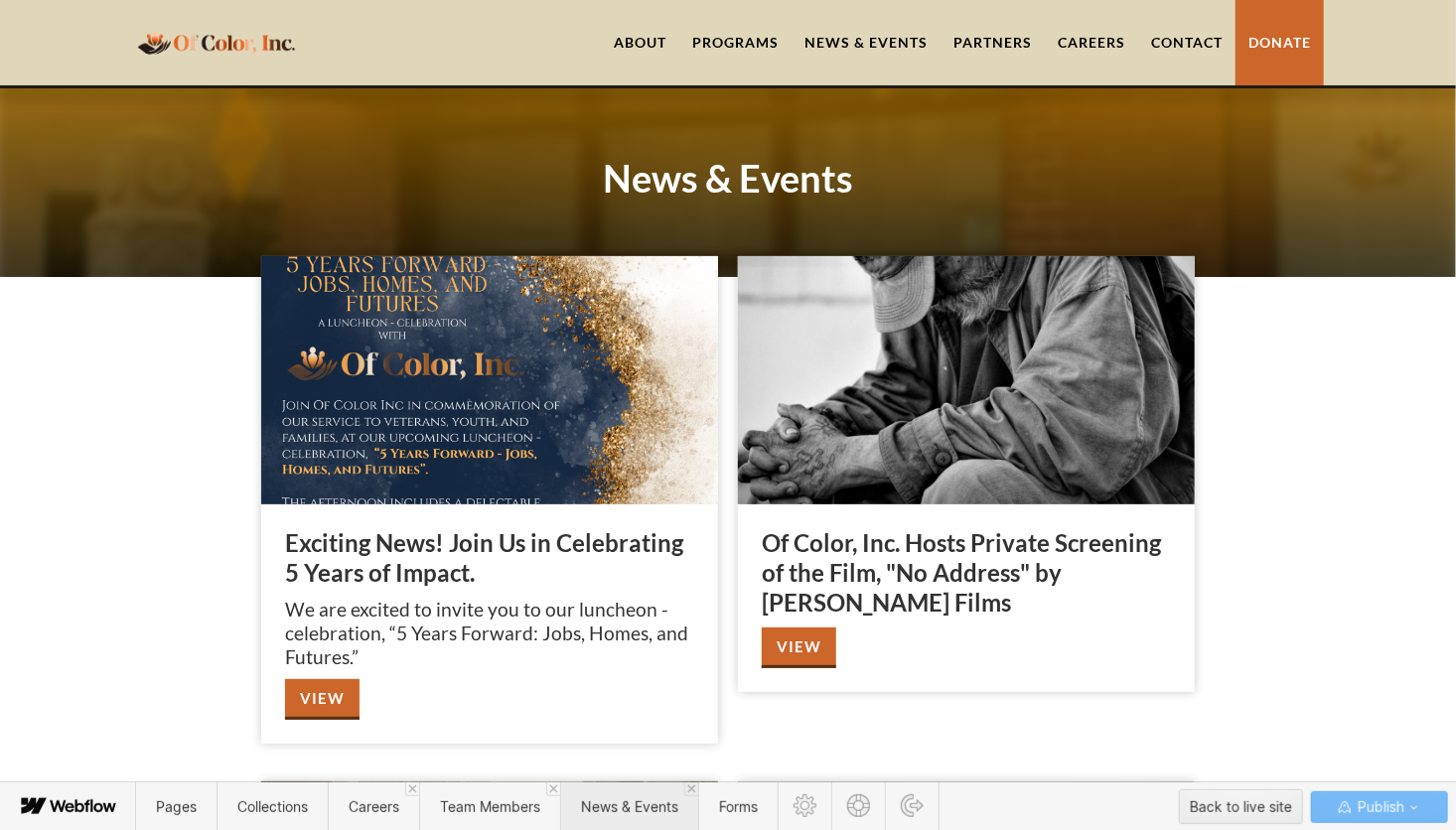 click on "News & Events" at bounding box center [629, 806] 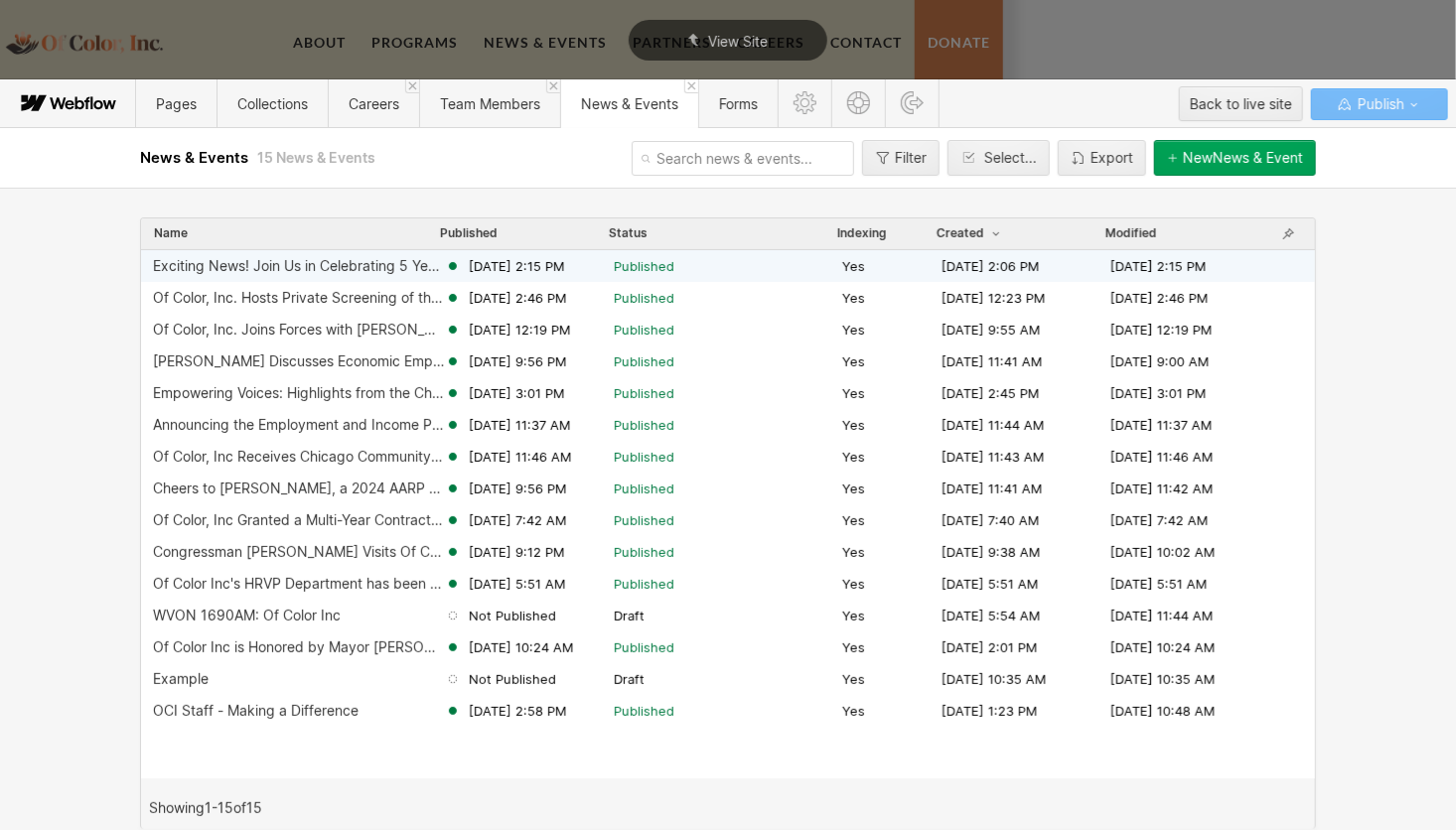 click on "Exciting News! Join Us in Celebrating 5 Years of Impact. Jul 25, 2025 2:15 PM Published Yes Jul 25, 2025 2:06 PM Jul 25, 2025 2:15 PM" at bounding box center [728, 266] 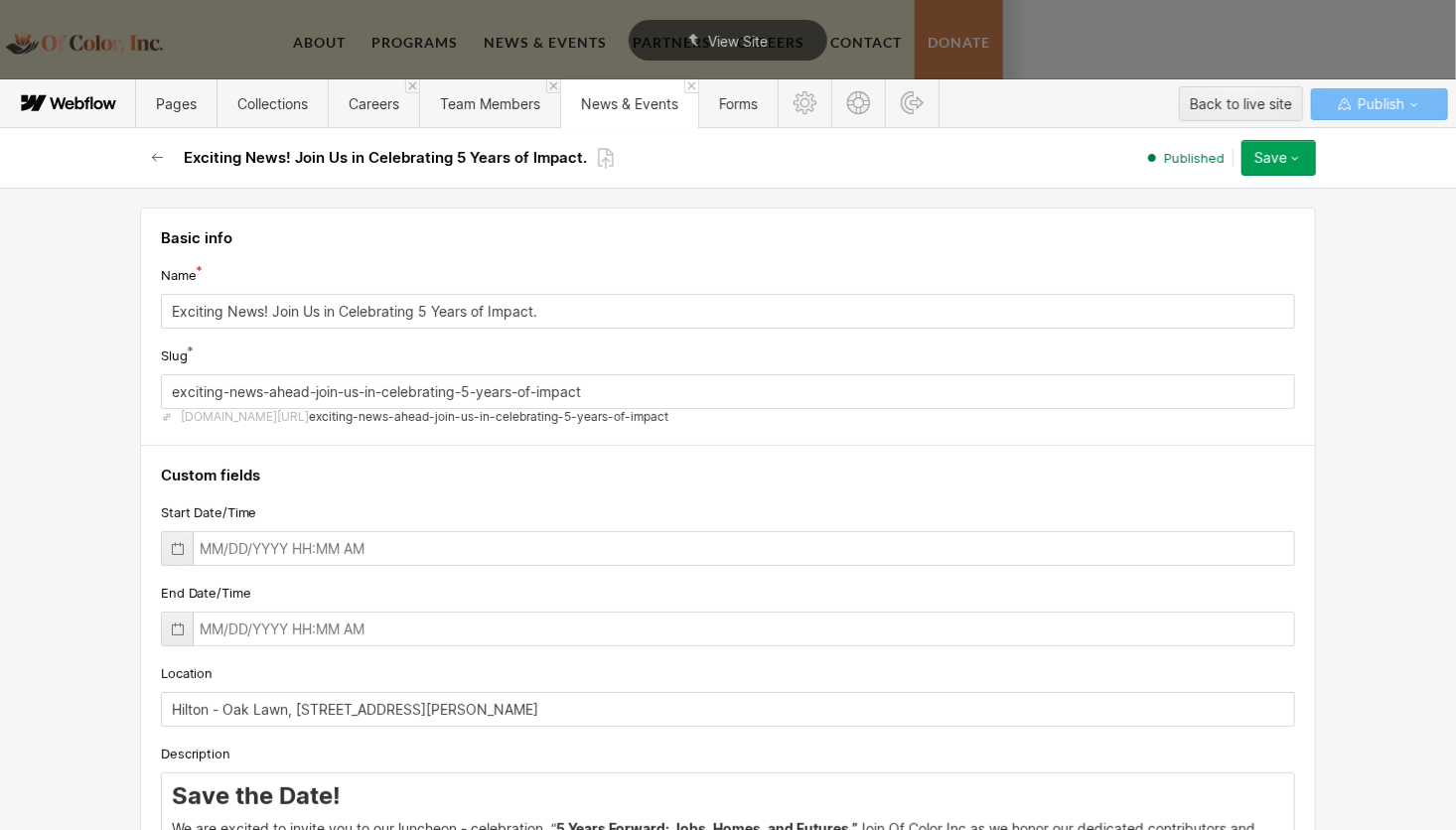click 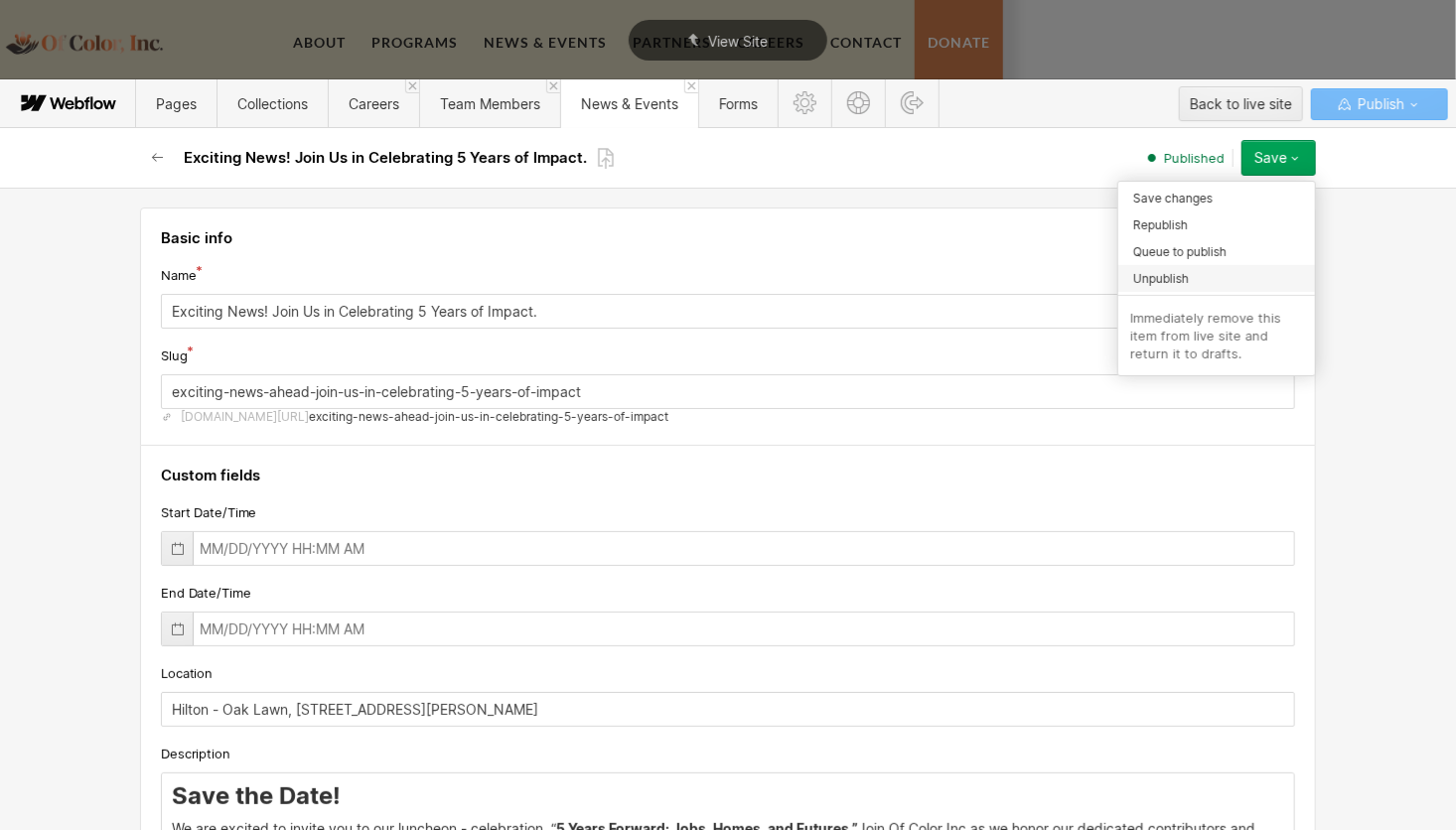 click on "Unpublish" at bounding box center [1217, 278] 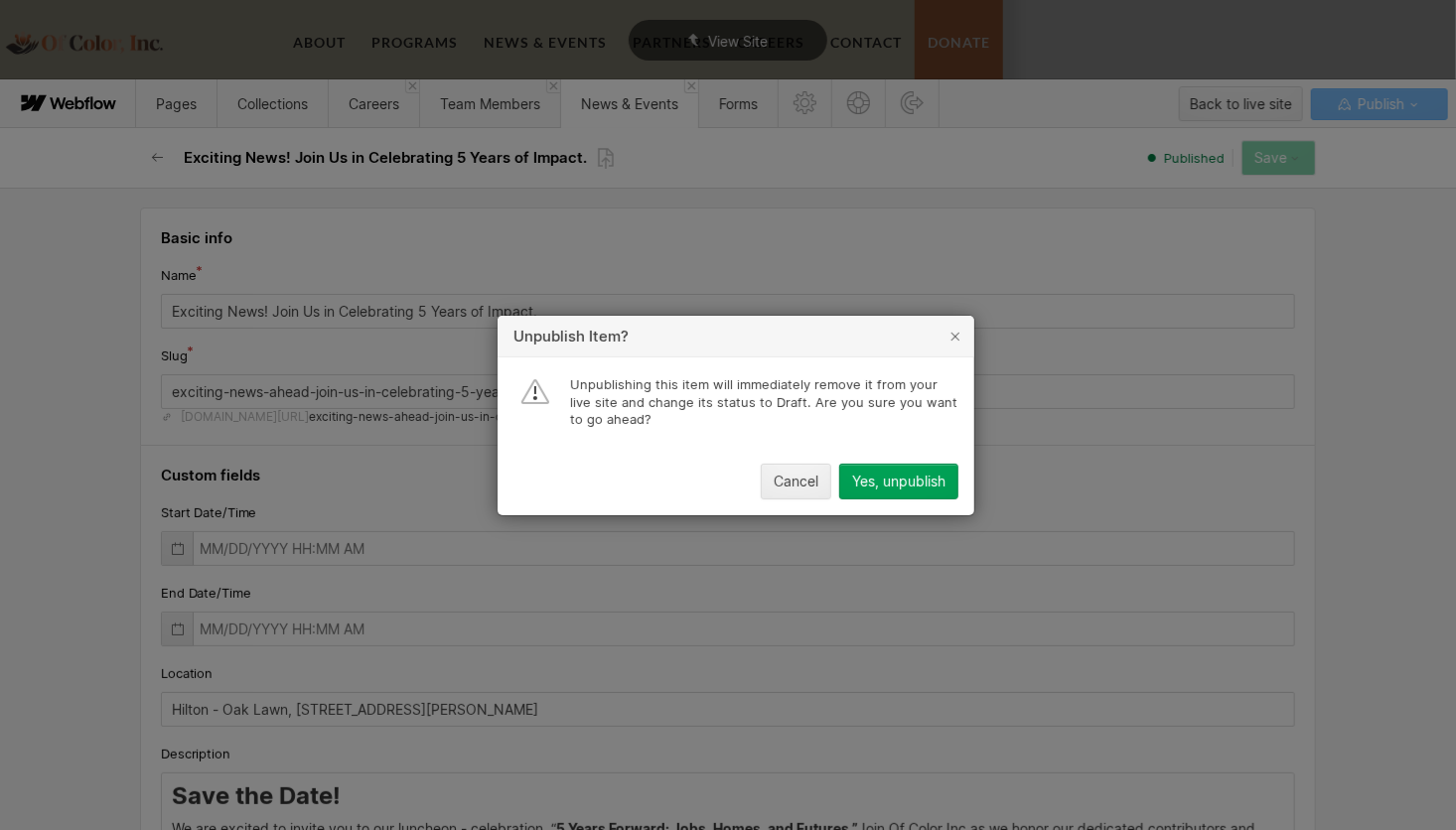 click on "Yes, unpublish" at bounding box center (899, 481) 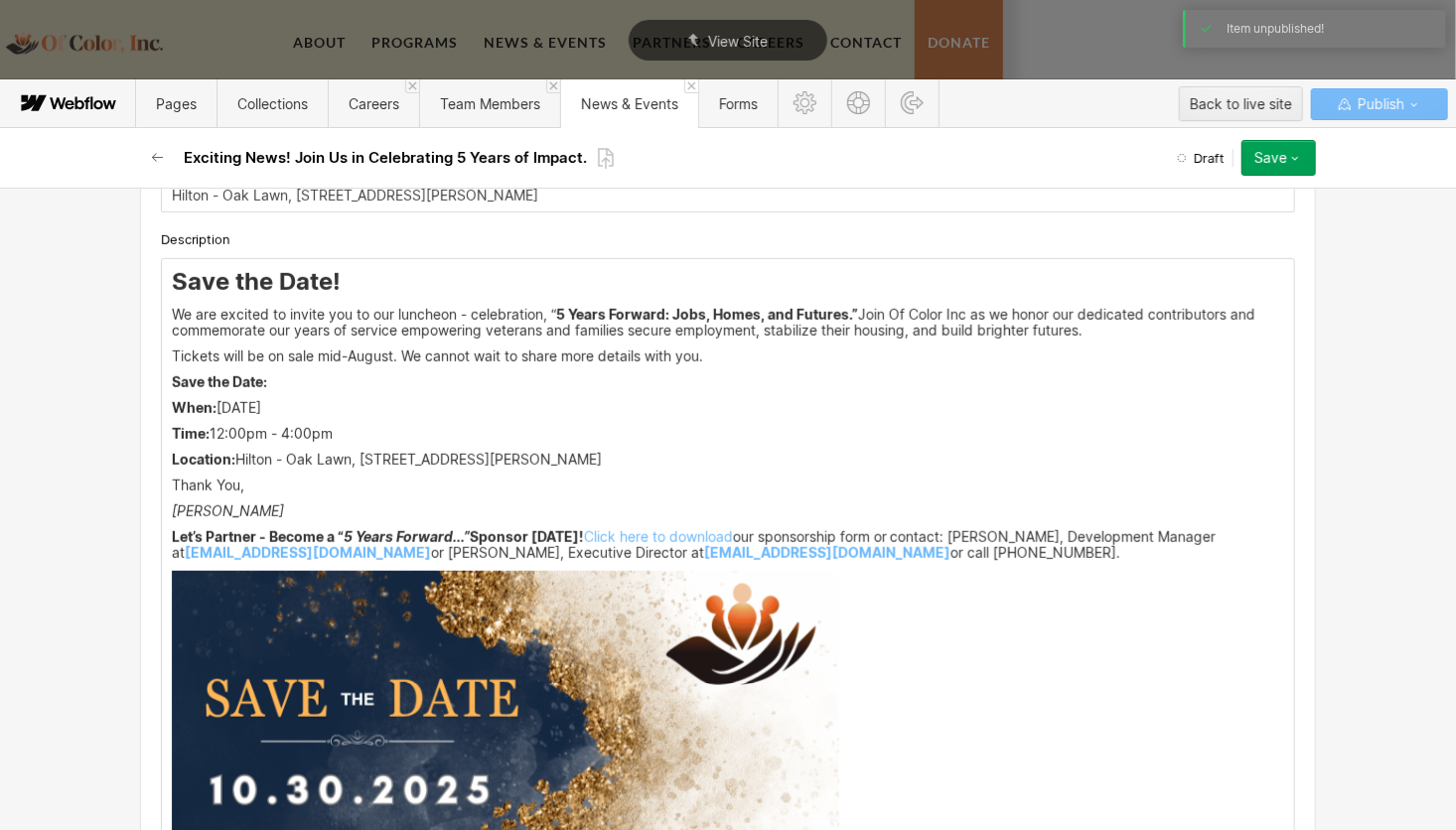 scroll, scrollTop: 516, scrollLeft: 0, axis: vertical 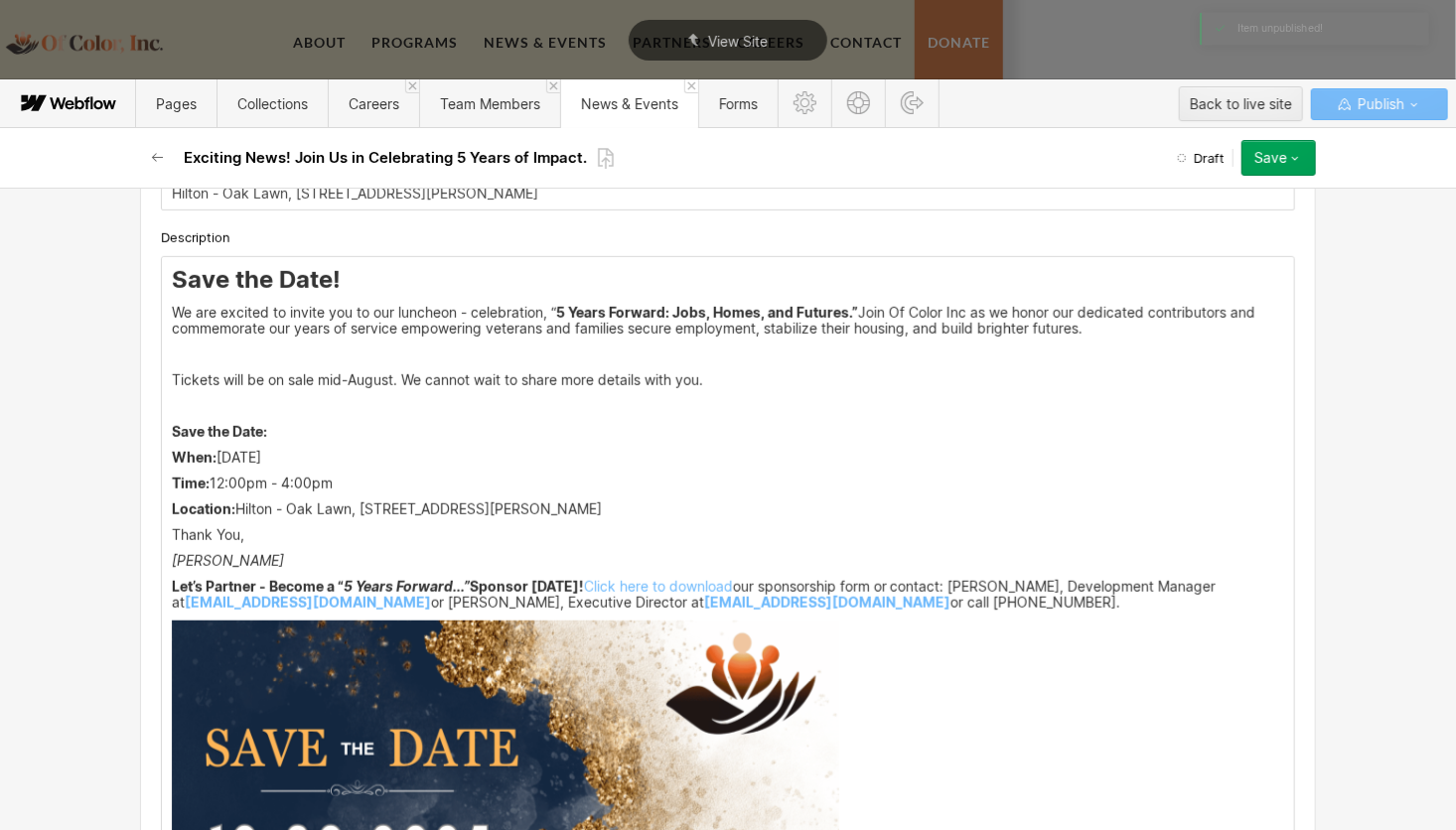 click on "We are excited to invite you to our luncheon - celebration, “ 5 Years Forward: Jobs, Homes, and Futures.”  Join Of Color Inc as we honor our dedicated contributors and commemorate our years of service empowering veterans and families secure employment, stabilize their housing, and build brighter futures." at bounding box center [728, 321] 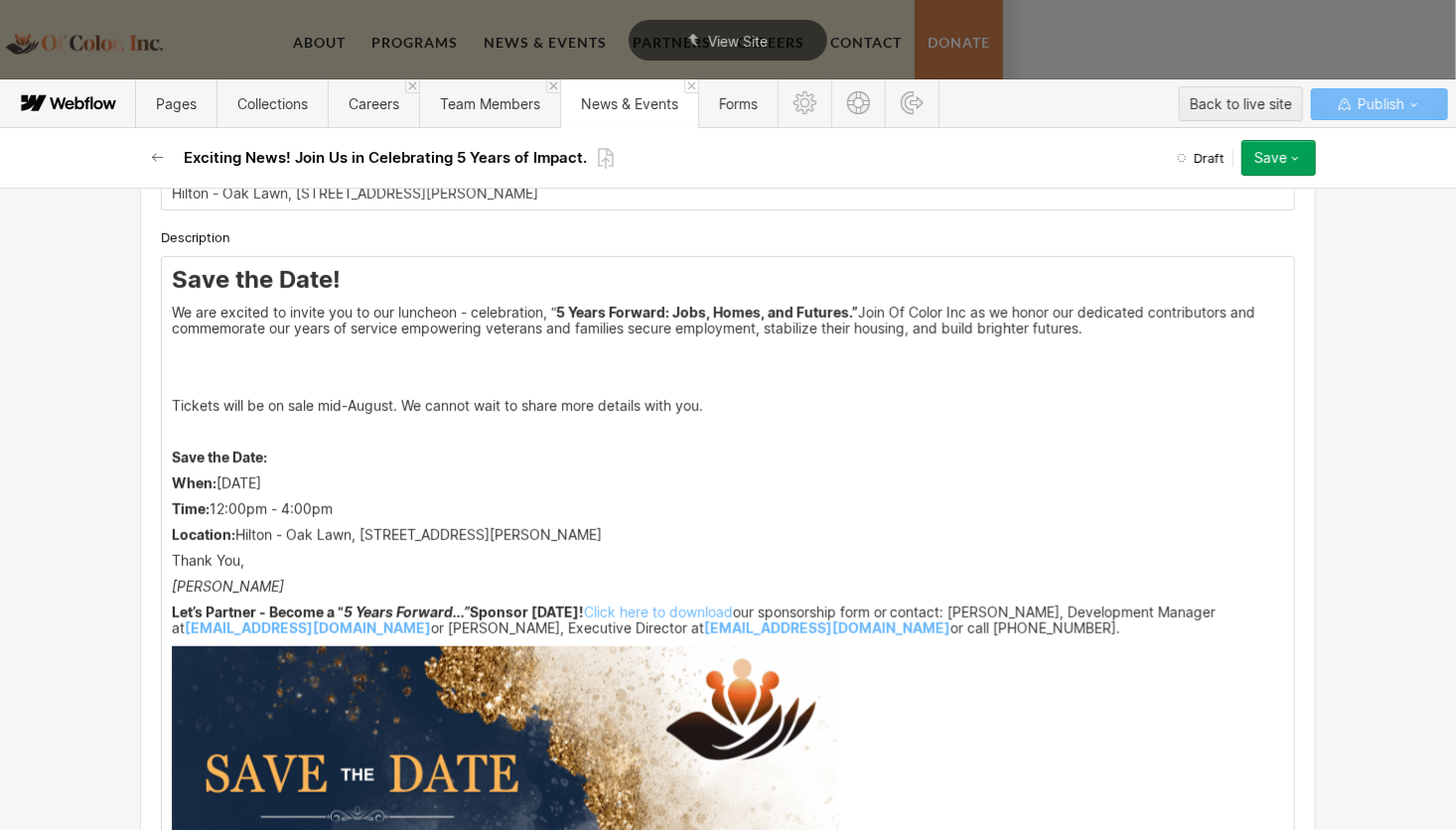 click on "Tickets will be on sale mid-August. We cannot wait to share more details with you." at bounding box center (728, 406) 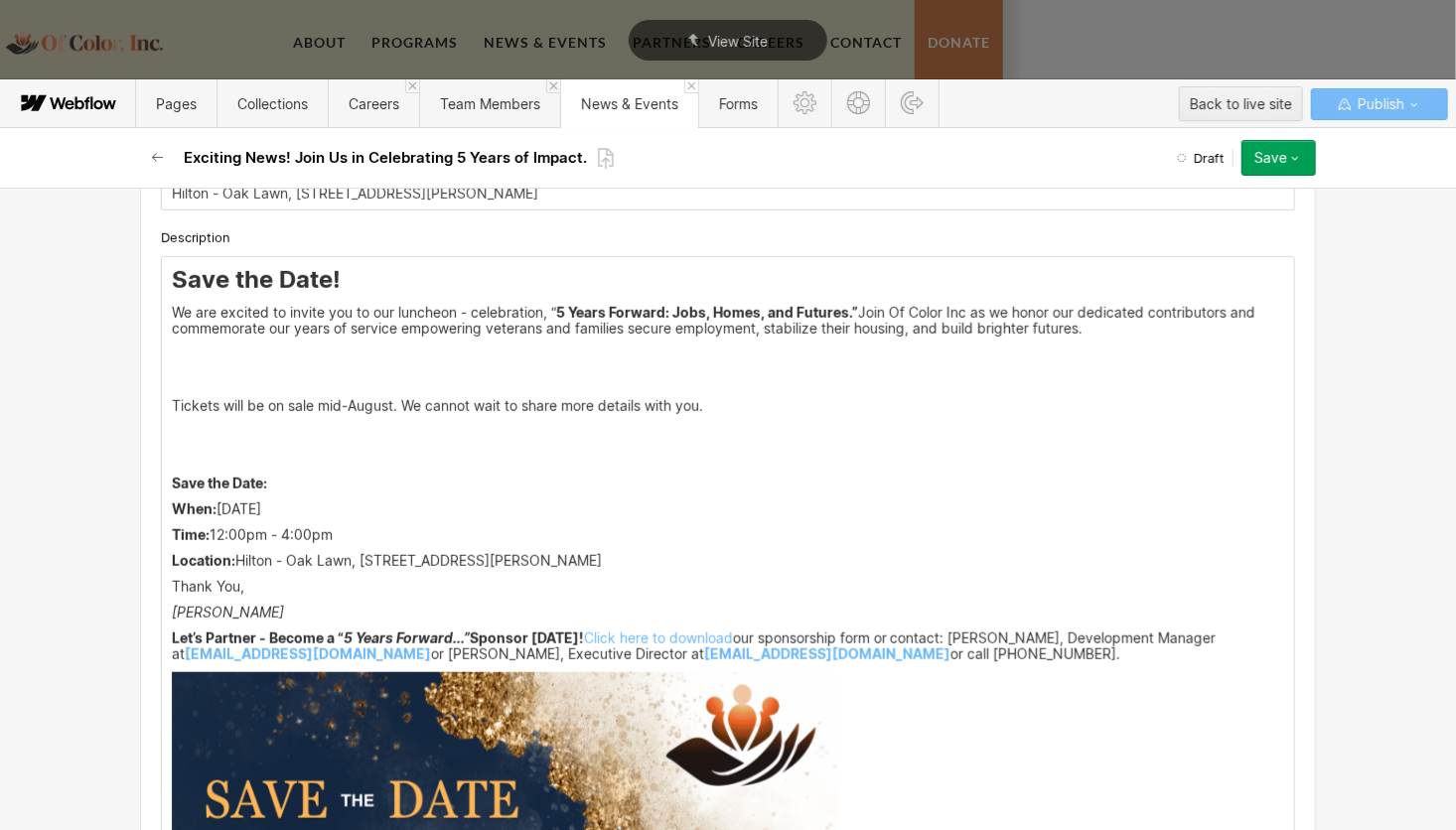 click on "Renita" at bounding box center (728, 613) 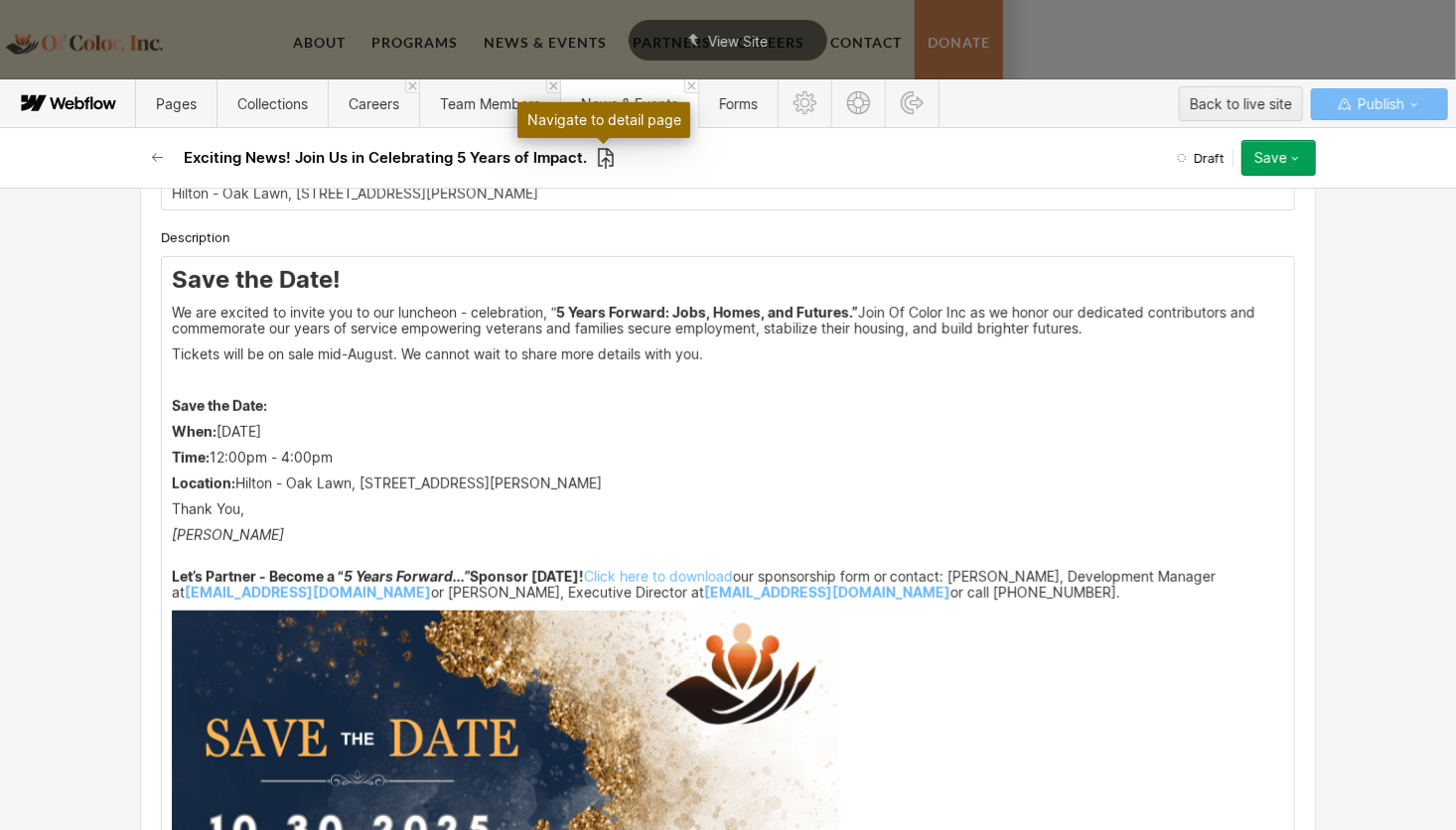 click 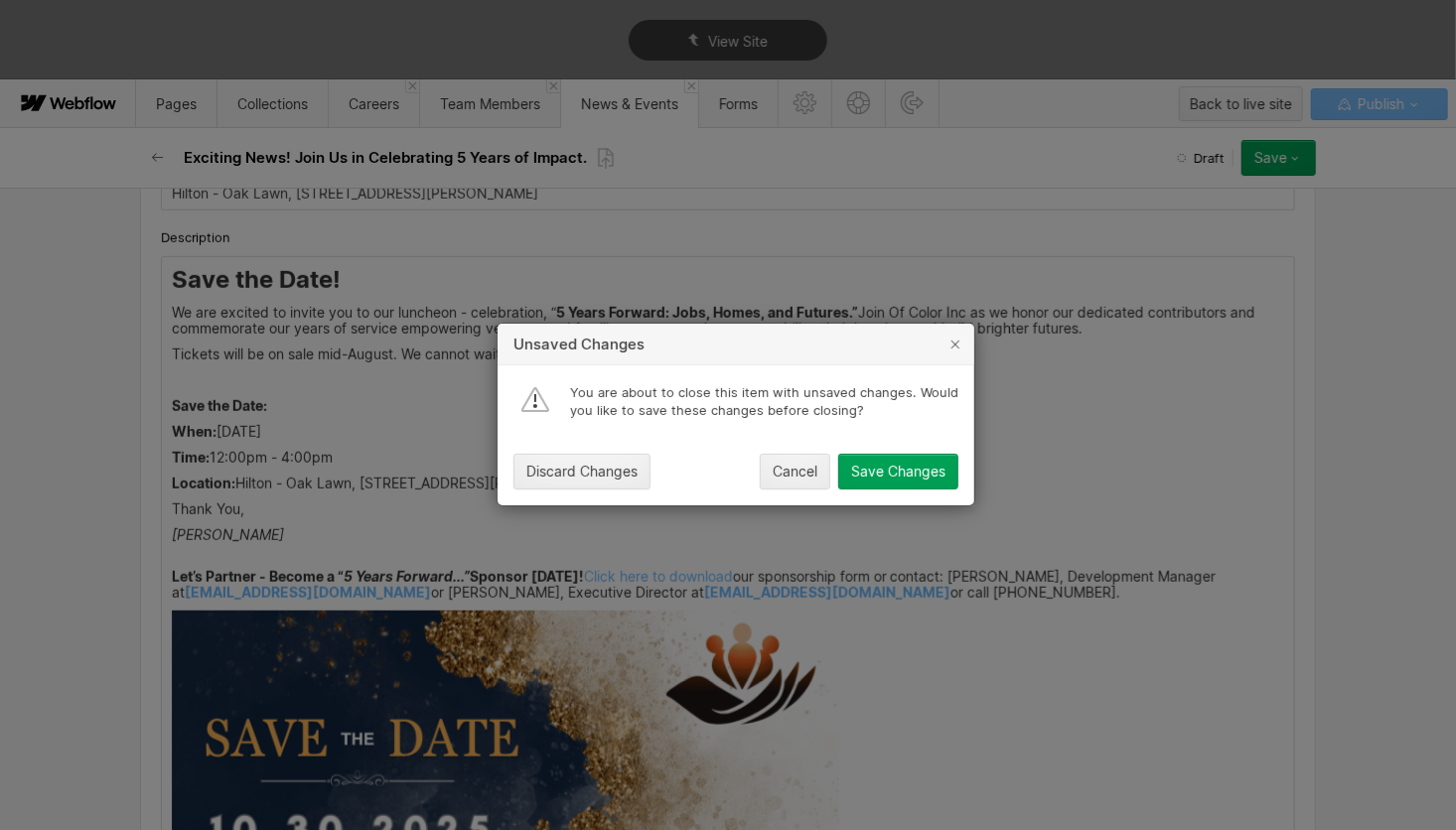 click on "Save Changes" at bounding box center (898, 473) 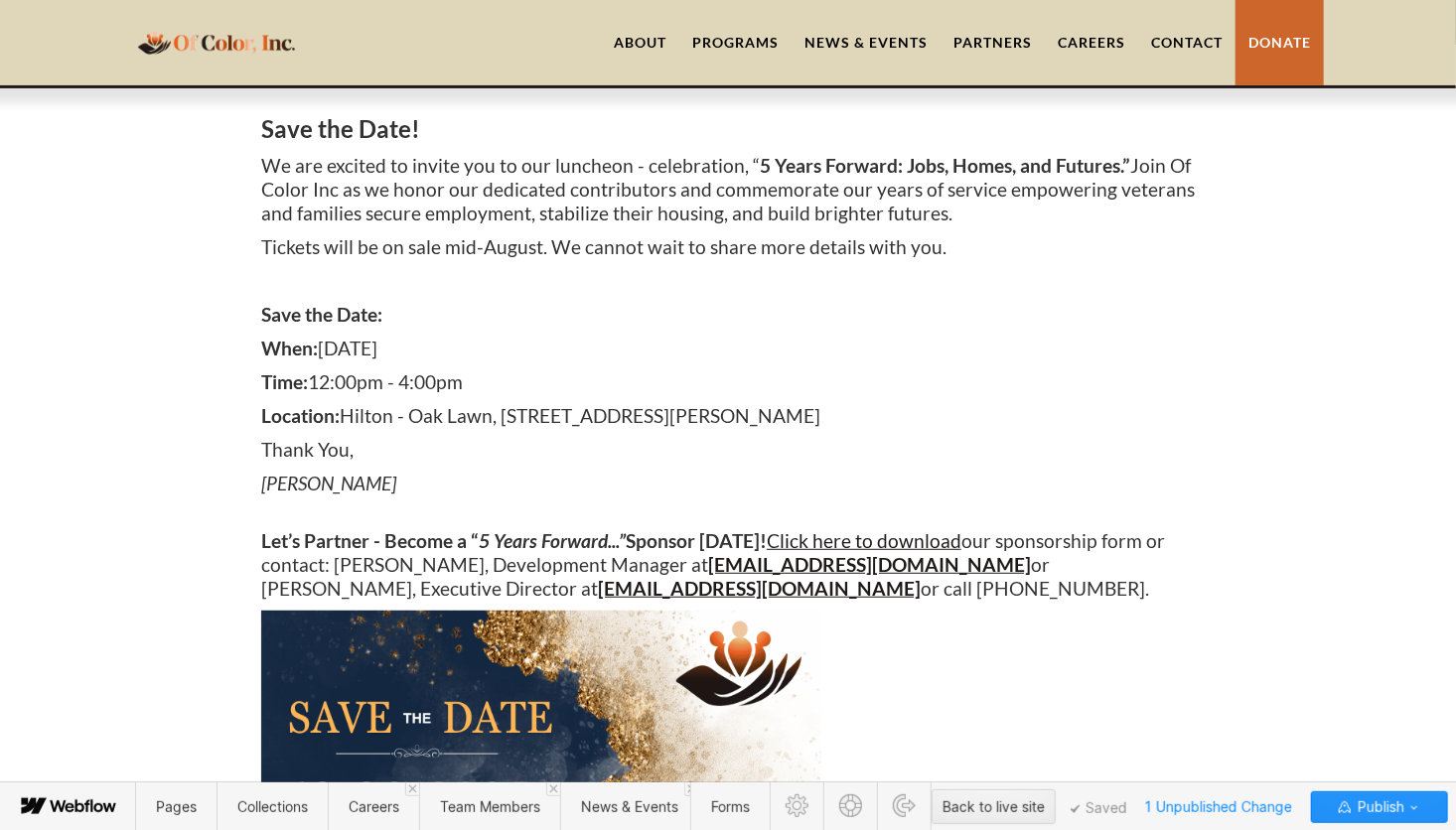 scroll, scrollTop: 203, scrollLeft: 0, axis: vertical 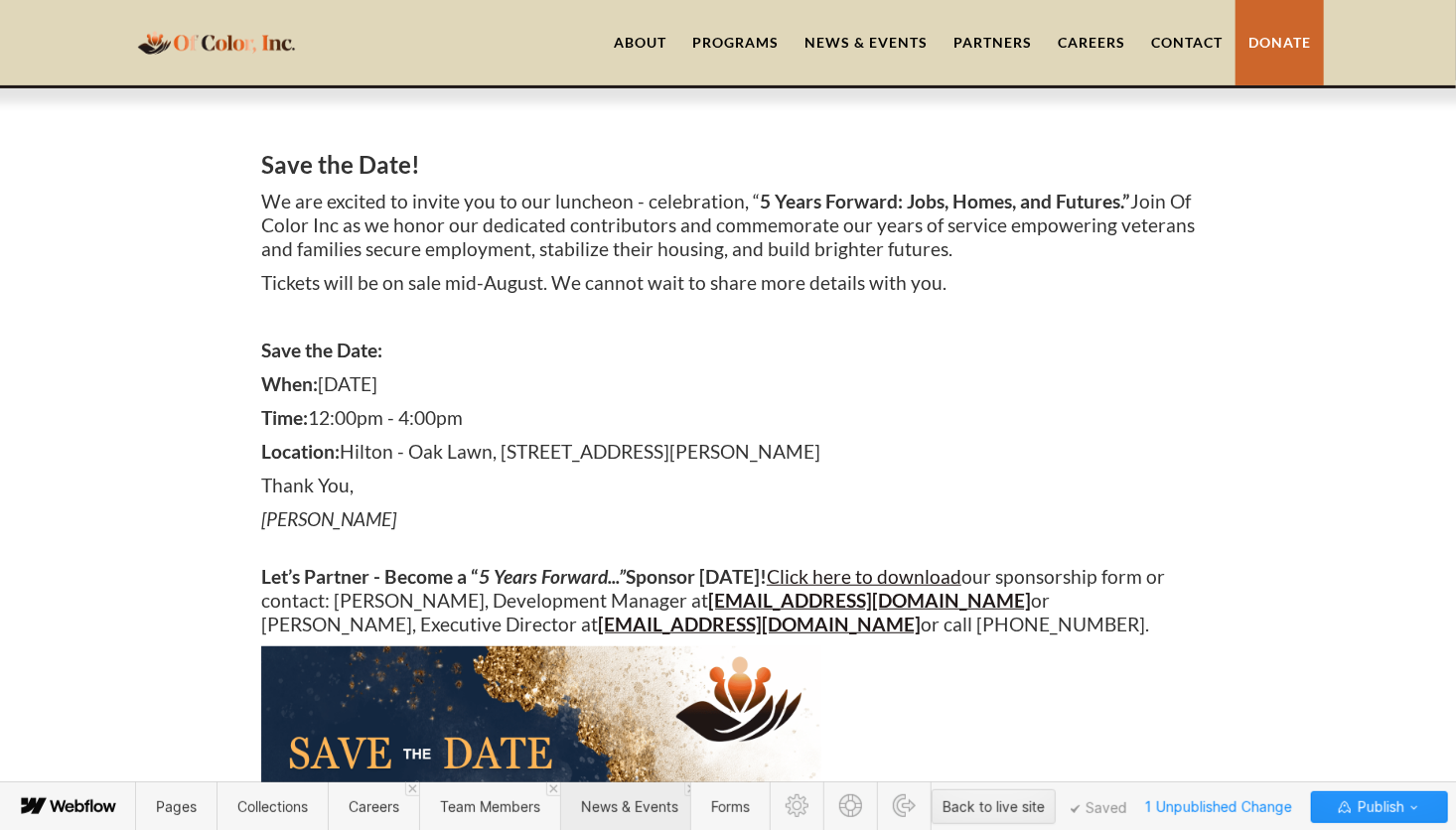 click on "News & Events" at bounding box center (630, 806) 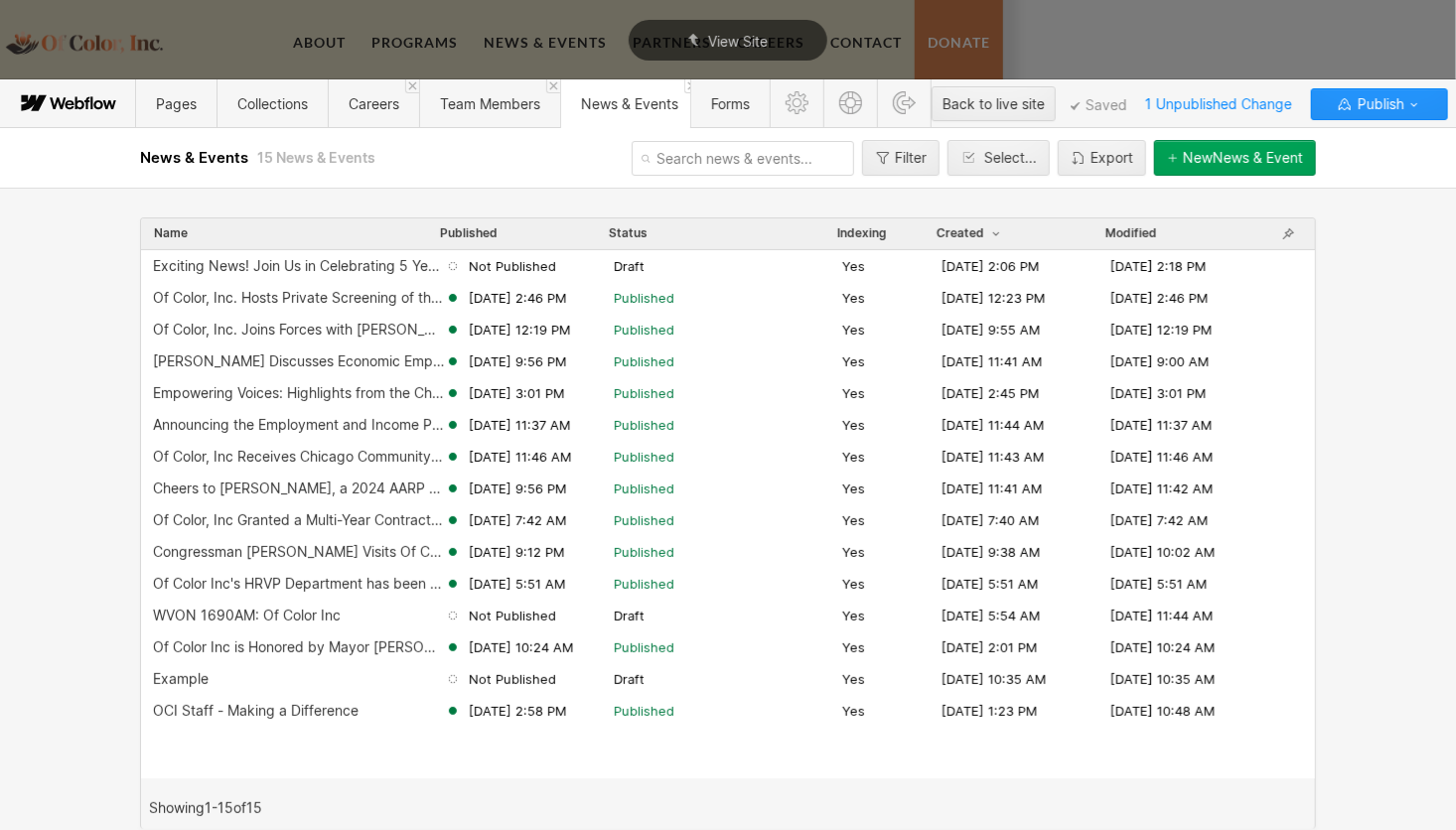 scroll, scrollTop: 0, scrollLeft: 0, axis: both 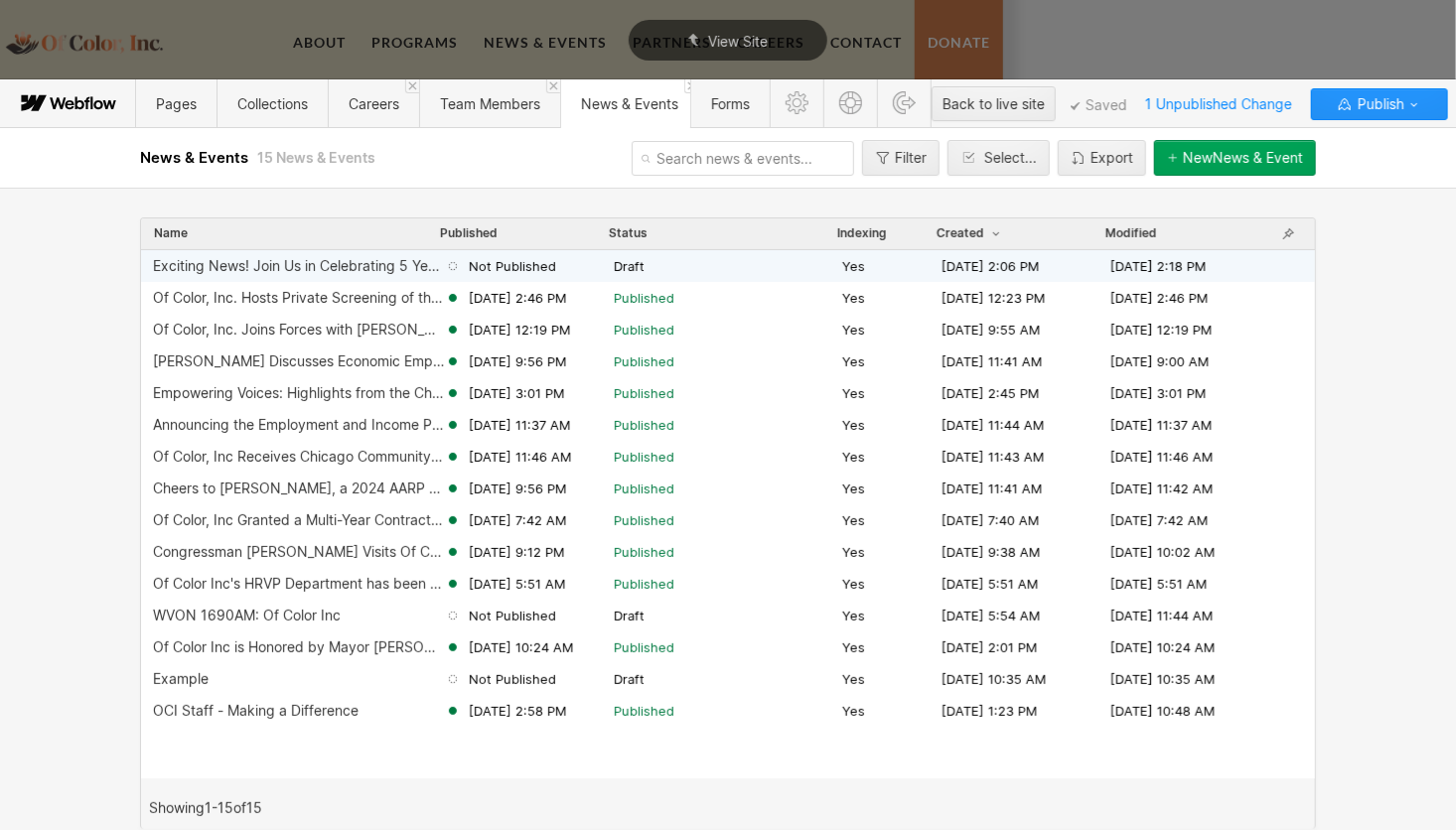 click on "Exciting News! Join Us in Celebrating 5 Years of Impact." at bounding box center [299, 266] 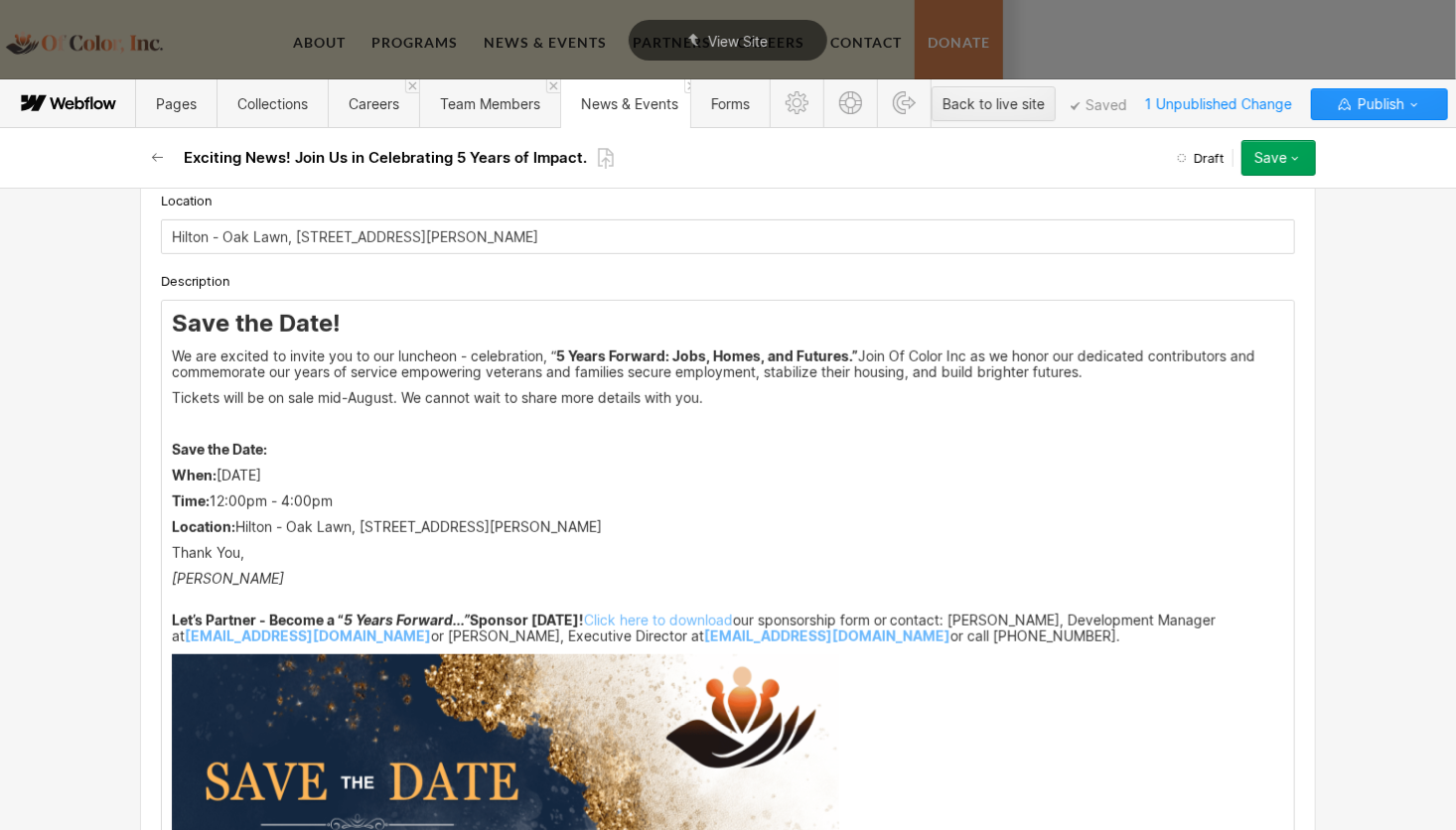 scroll, scrollTop: 477, scrollLeft: 0, axis: vertical 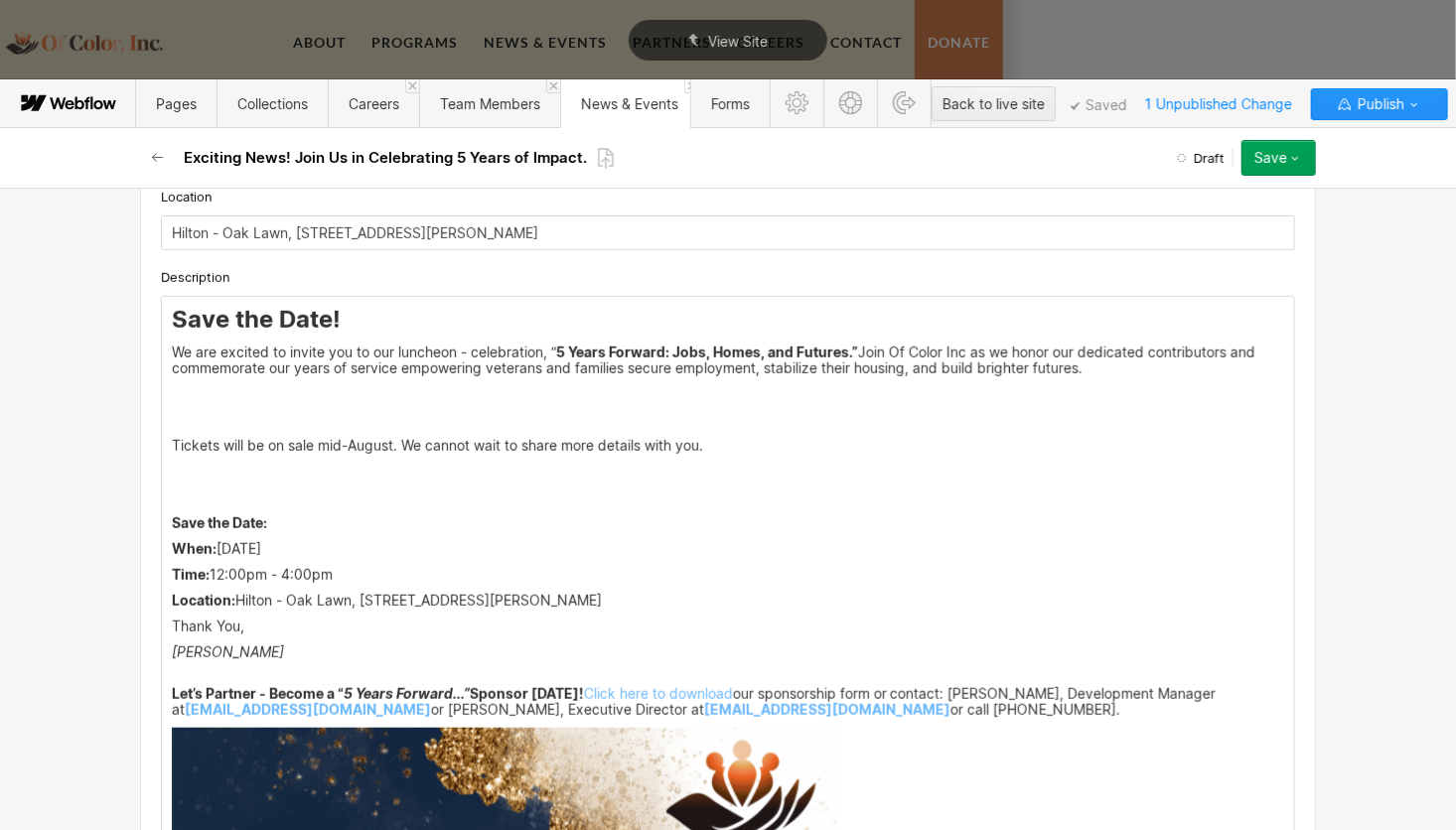 click on "Save the Date! We are excited to invite you to our luncheon - celebration, “ 5 Years Forward: Jobs, Homes, and Futures.”  Join Of Color Inc as we honor our dedicated contributors and commemorate our years of service empowering veterans and families secure employment, stabilize their housing, and build brighter futures.     Tickets will be on sale mid-August. We cannot wait to share more details with you. ‍   Save the Date:  When:  October 30, 2025 ﻿ Time:  12:00pm - 4:00pm  Location:   Hilton - Oak Lawn, 9333 S. Cicero Ave., Oak Lawn IL, 60453 Thank You,  Renita ‍ Let’s Partner - Become a “ 5 Years Forward...”  Sponsor Today!  Click here to download  our sponsorship form or   contact: Aisha Truss-Miller, Development Manager at  atmiller@ofcolorinc.org  or Renita White, Executive Director at  rwhite@ofcolorinc.org  or call 773-727-9027." at bounding box center [728, 990] 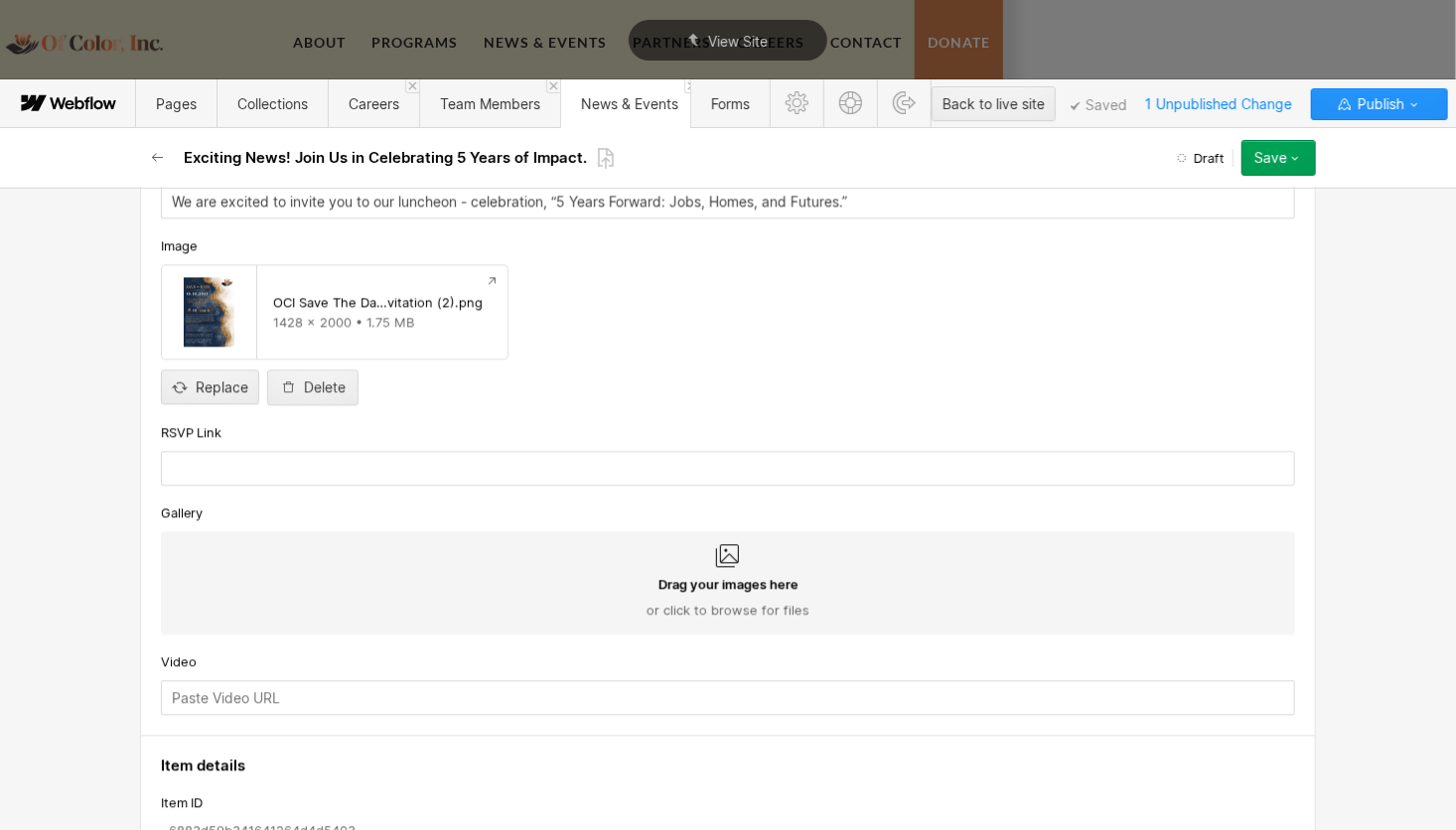scroll, scrollTop: 1986, scrollLeft: 0, axis: vertical 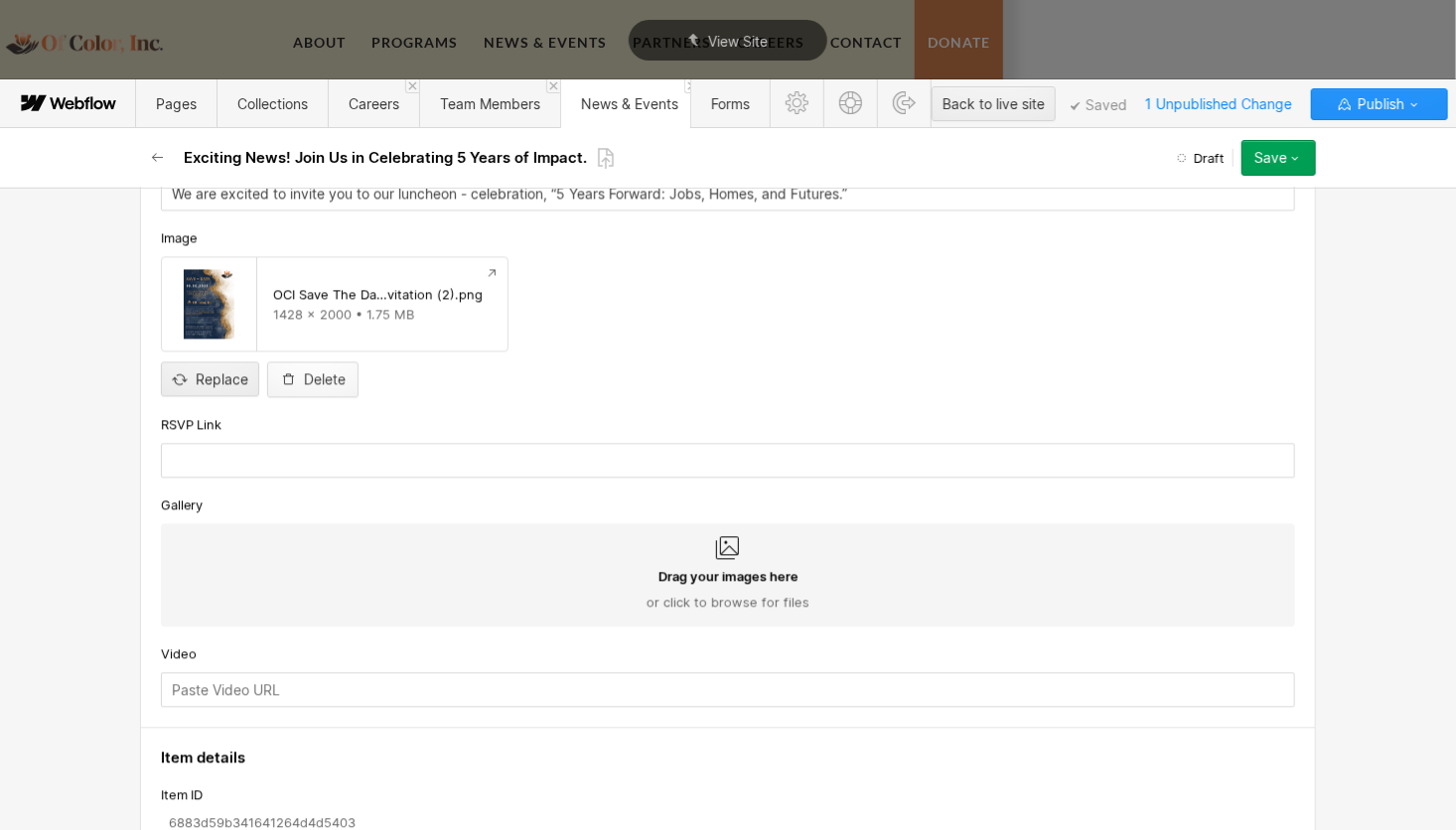 click on "Delete" at bounding box center [325, 380] 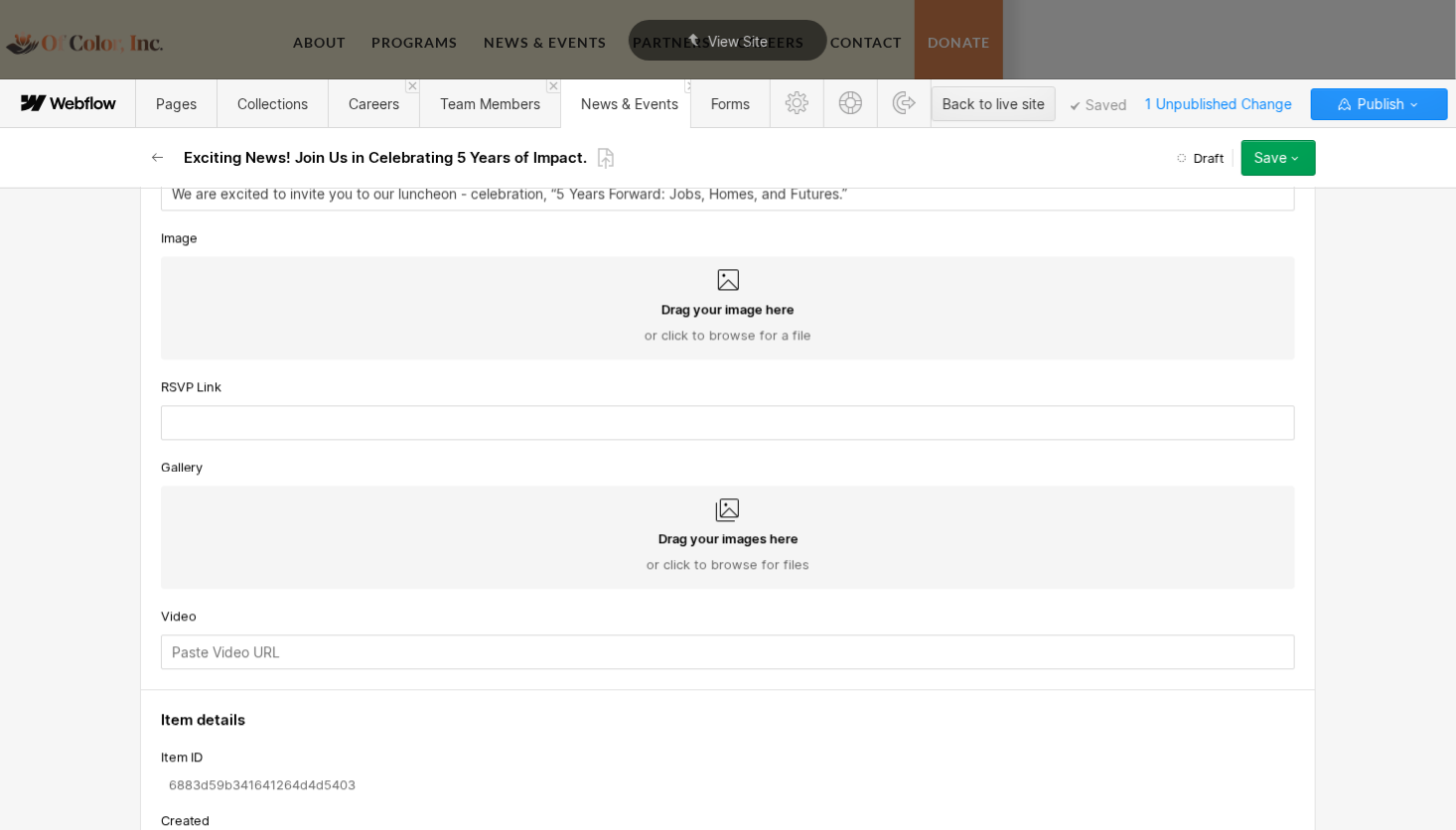 click on "Drag your image here or click to browse for a file" at bounding box center (728, 309) 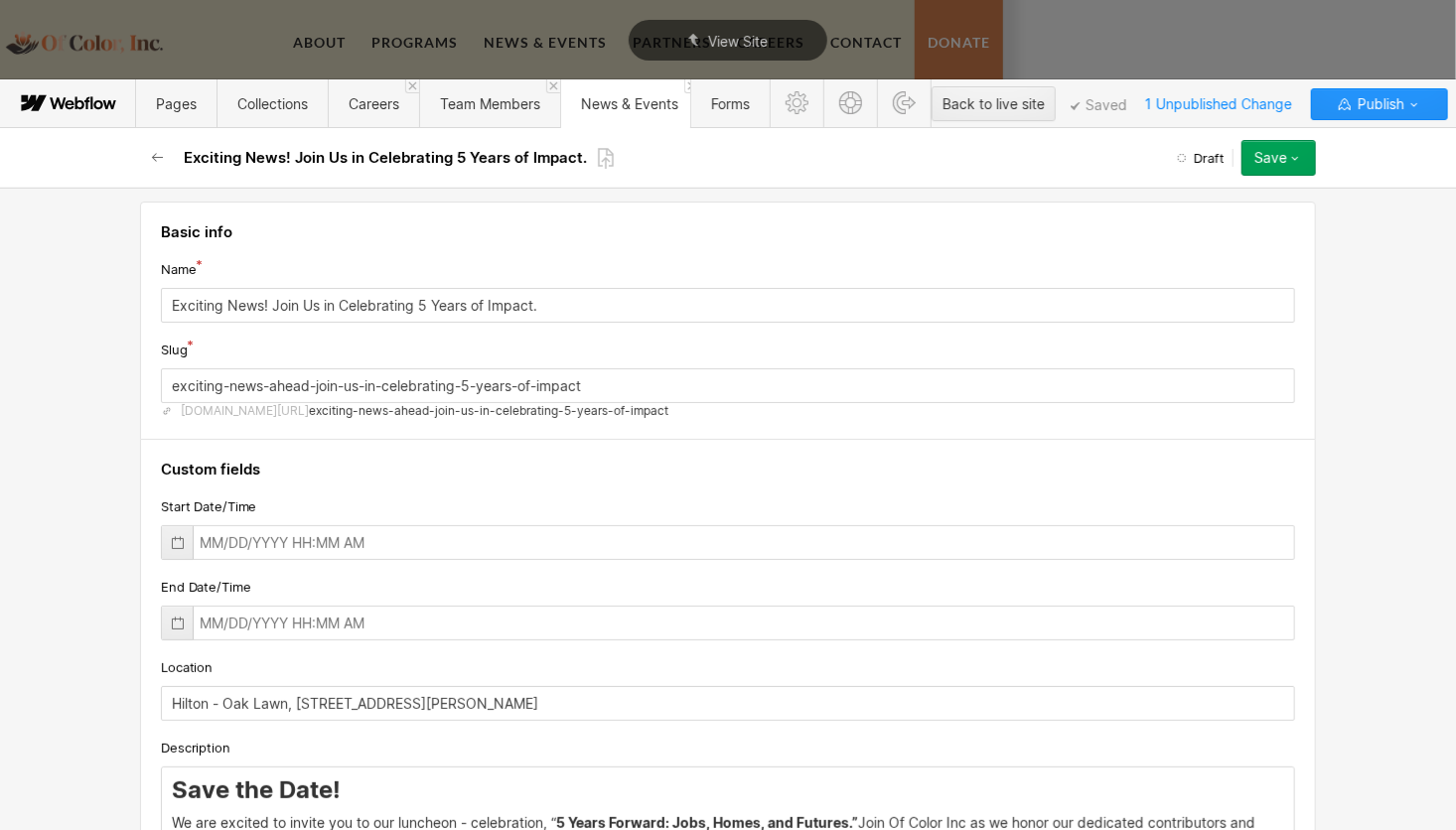 scroll, scrollTop: 0, scrollLeft: 0, axis: both 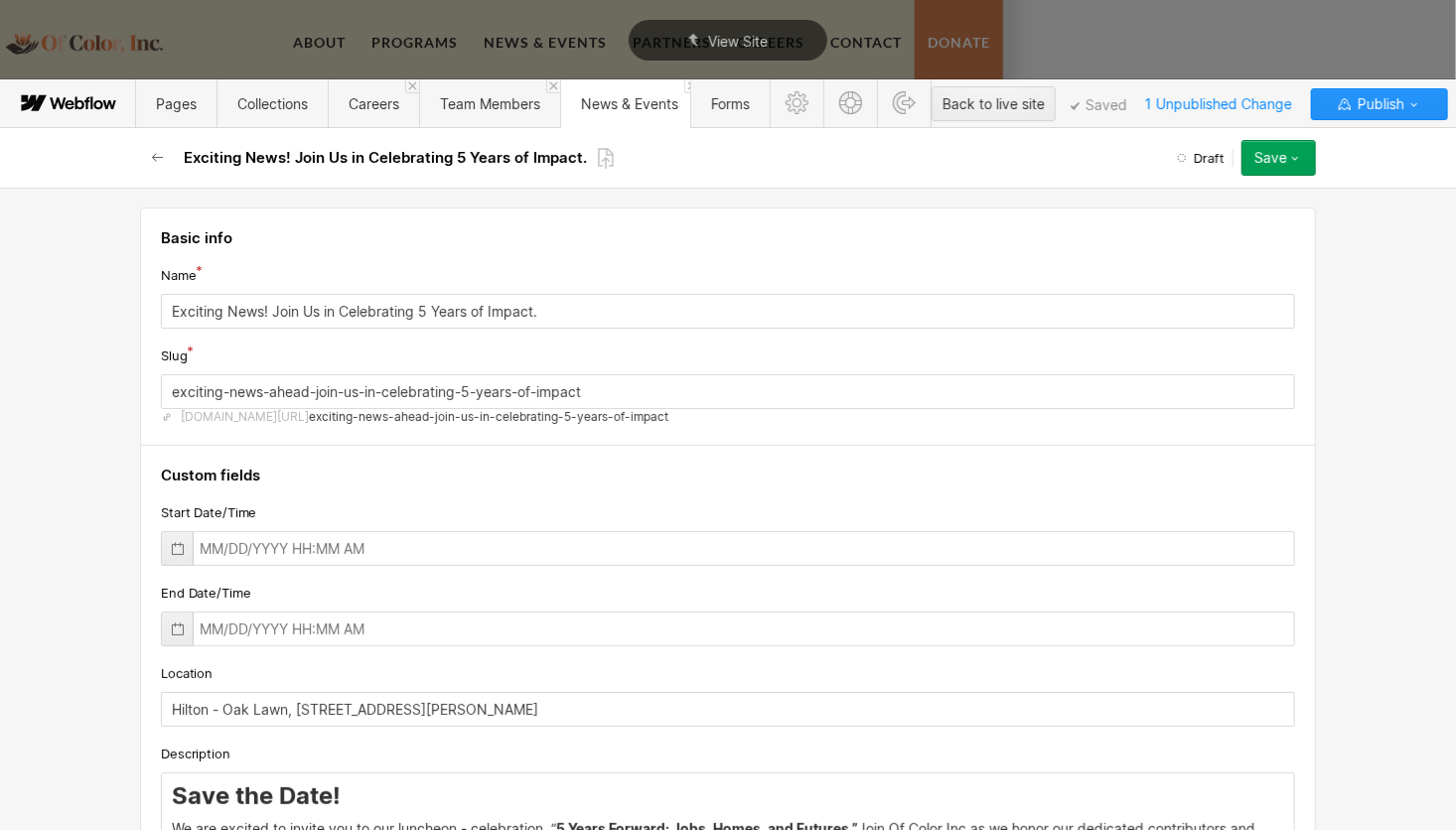 click on "Save" at bounding box center [1270, 158] 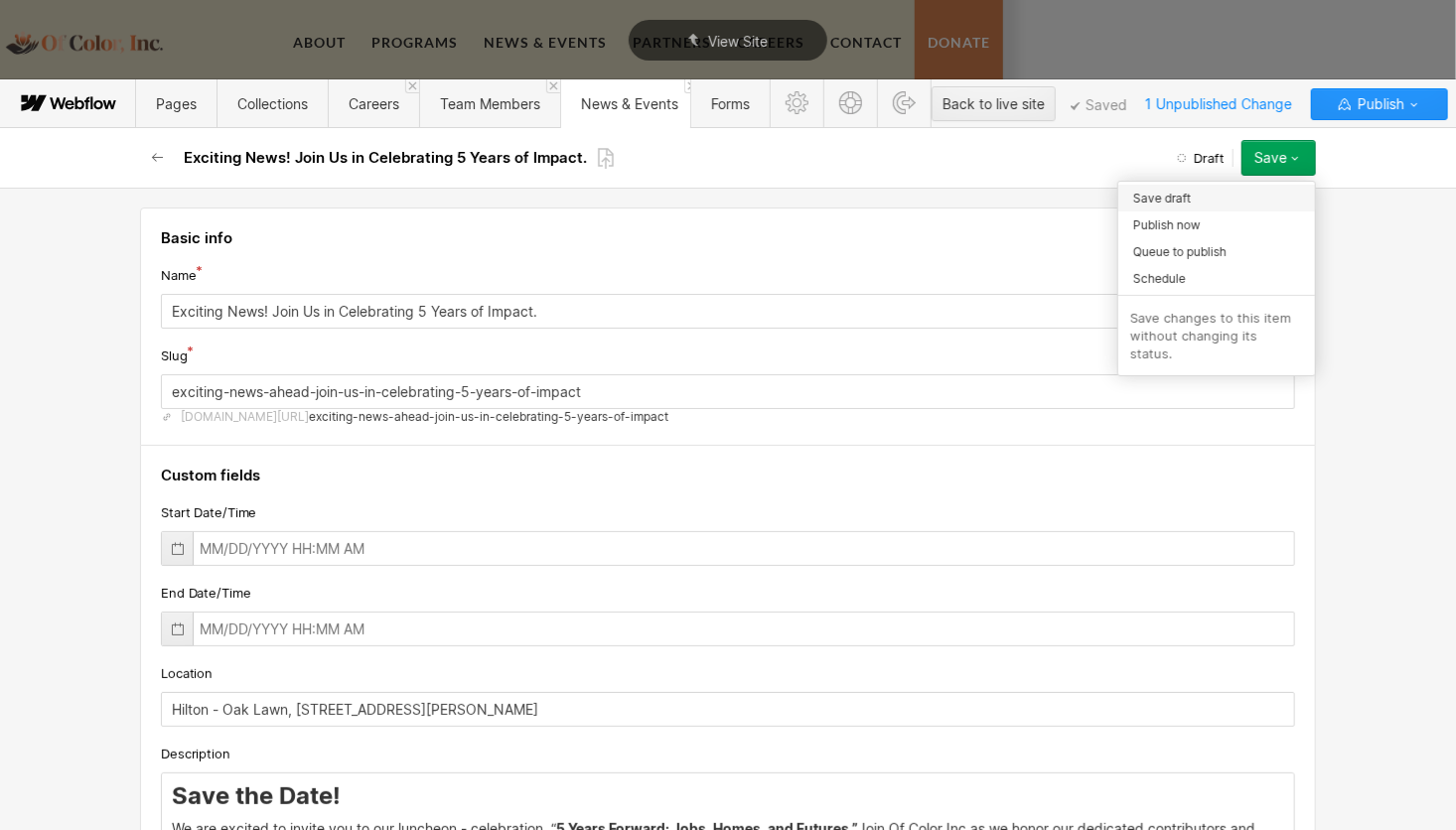 click on "Save draft" at bounding box center (1162, 198) 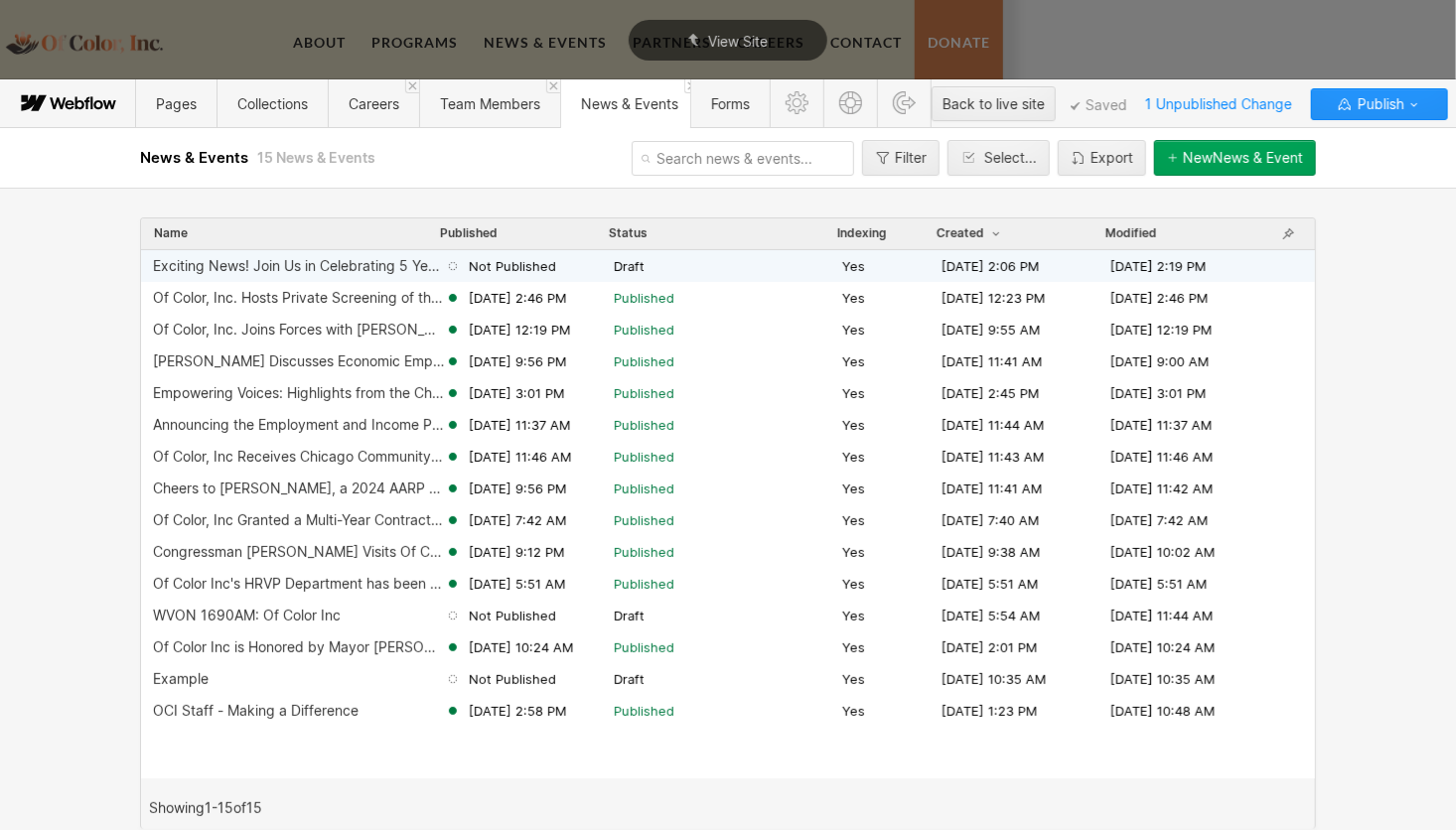 click on "Exciting News! Join Us in Celebrating 5 Years of Impact." at bounding box center (299, 266) 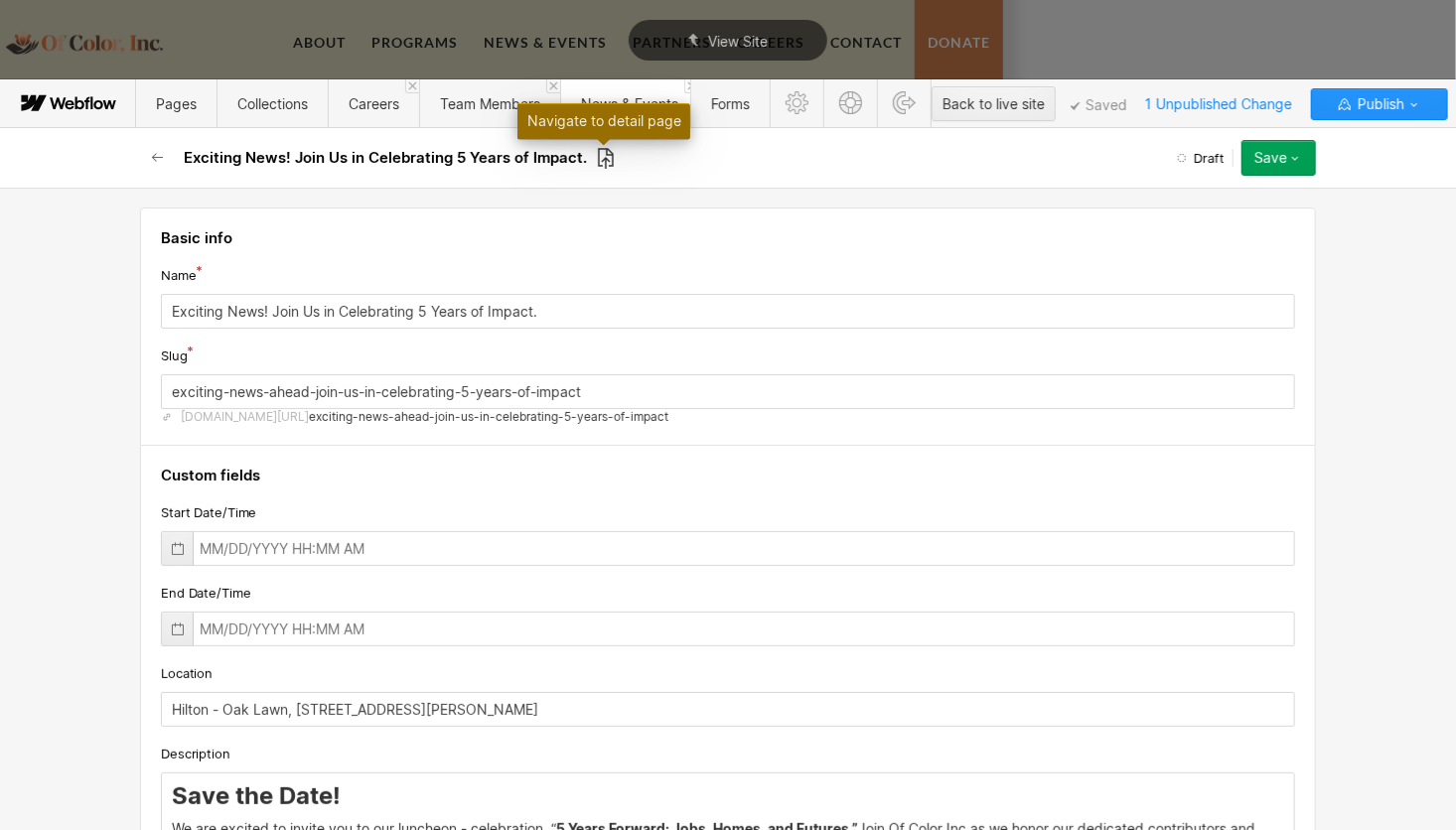 click 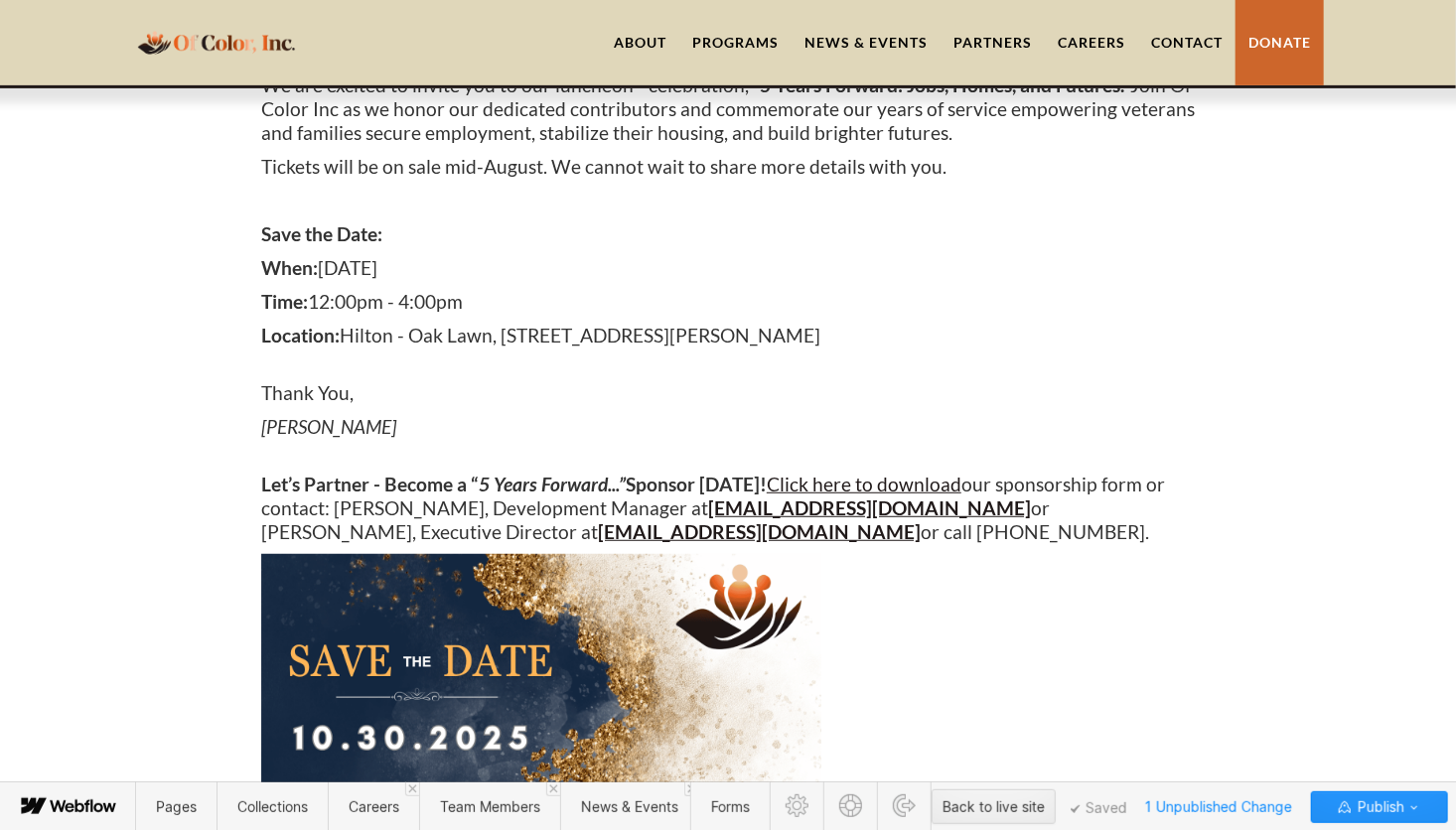 scroll, scrollTop: 322, scrollLeft: 0, axis: vertical 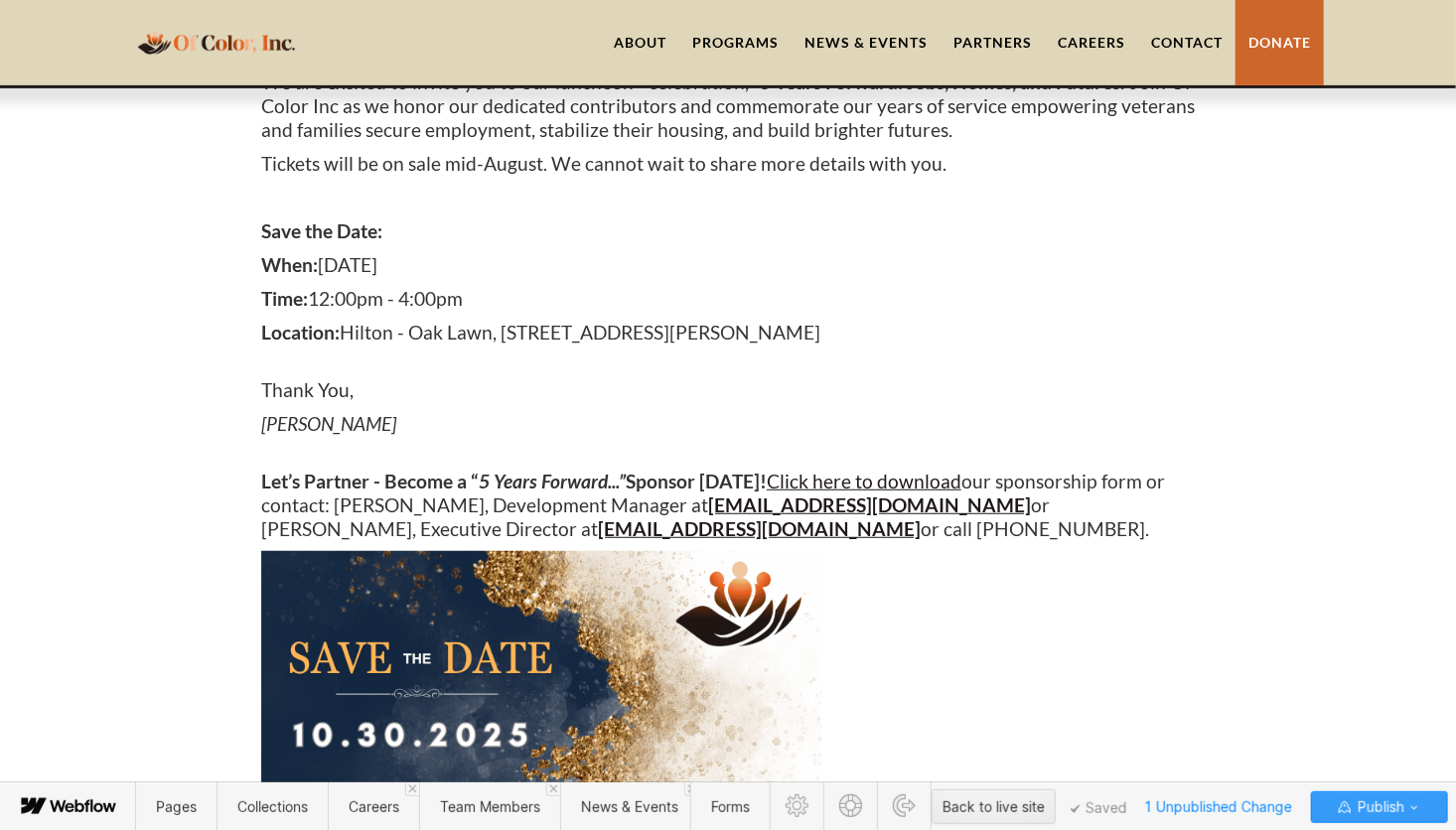 click 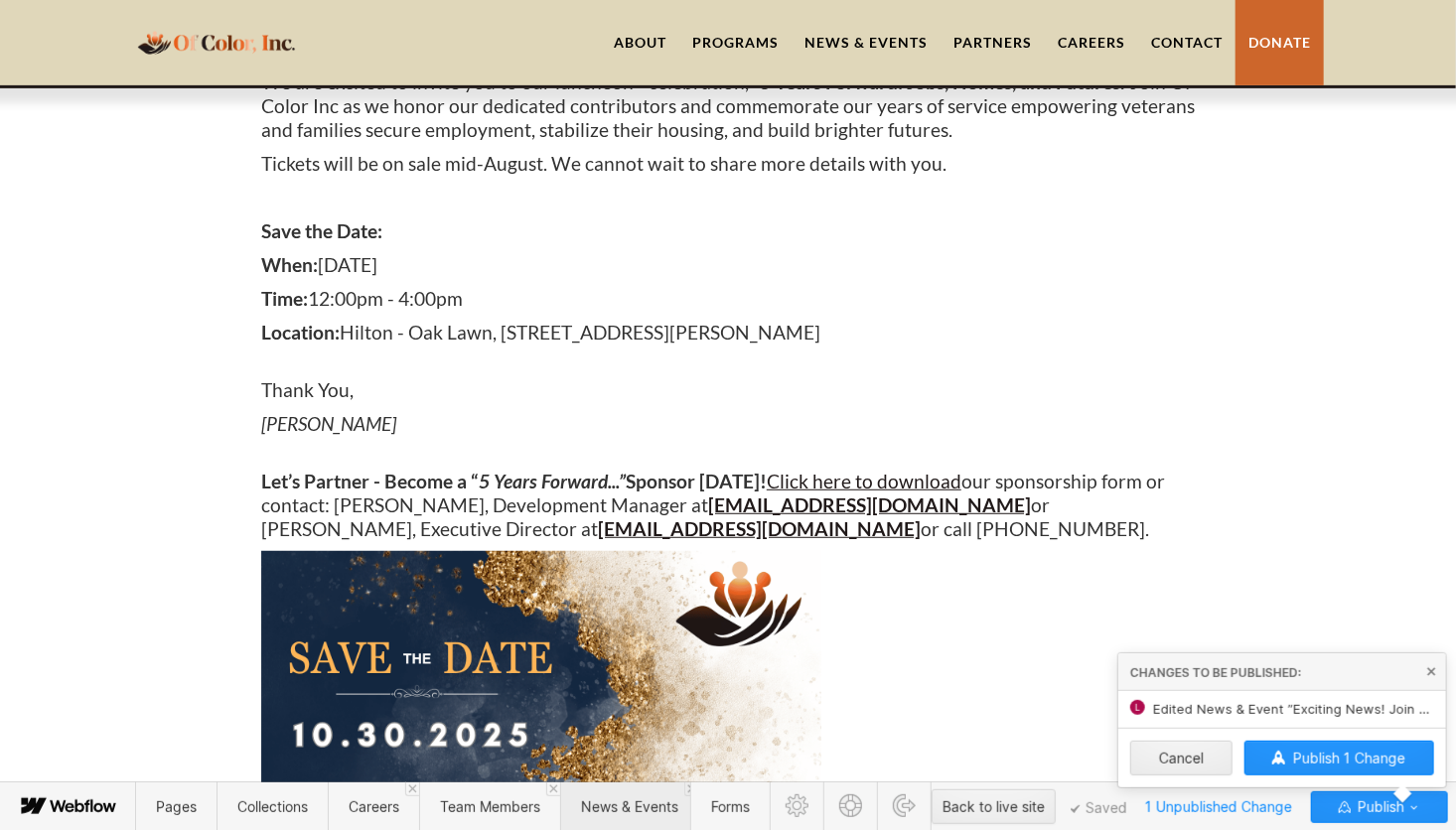 click on "News & Events" at bounding box center (630, 806) 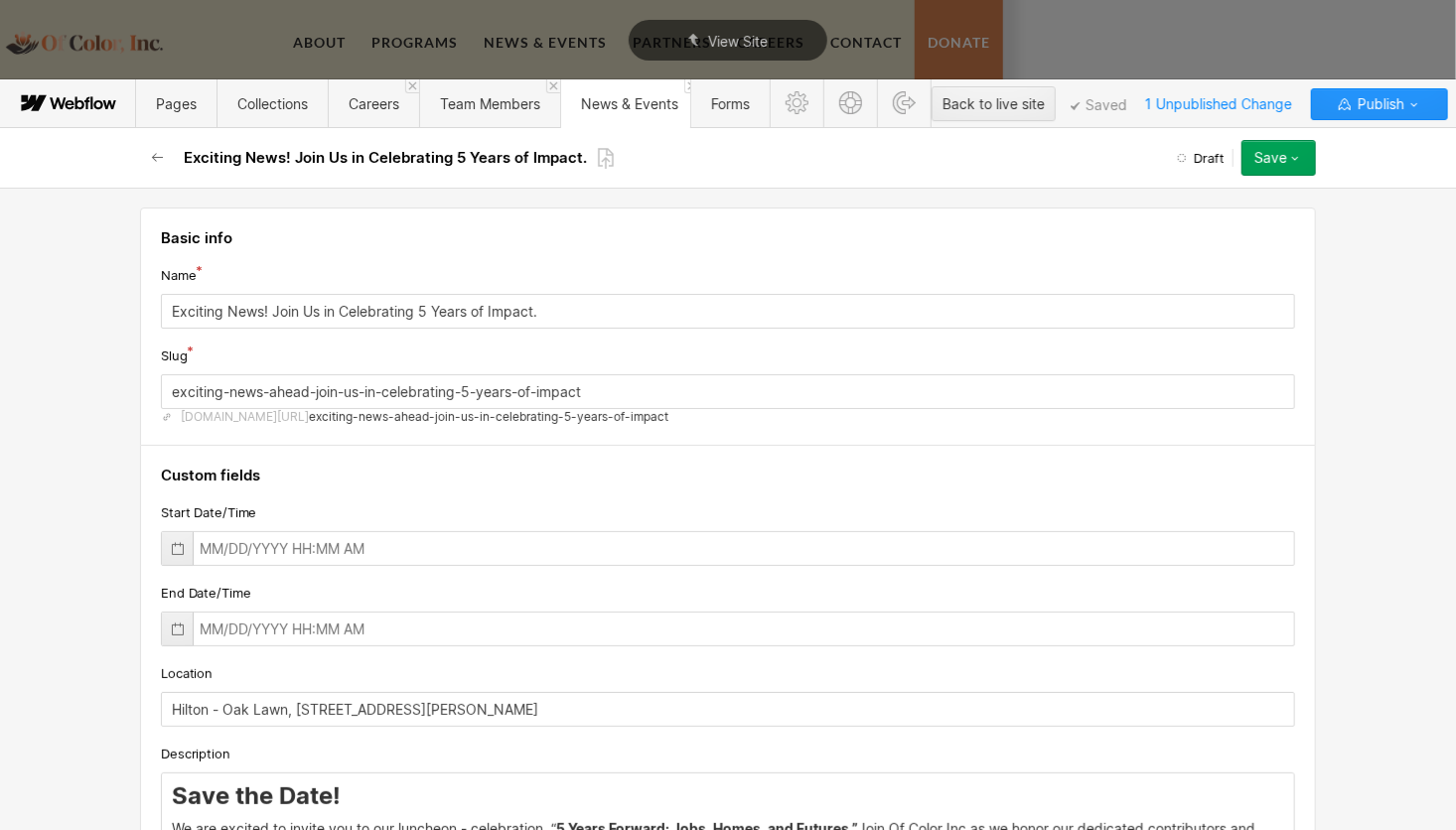 scroll, scrollTop: 0, scrollLeft: 0, axis: both 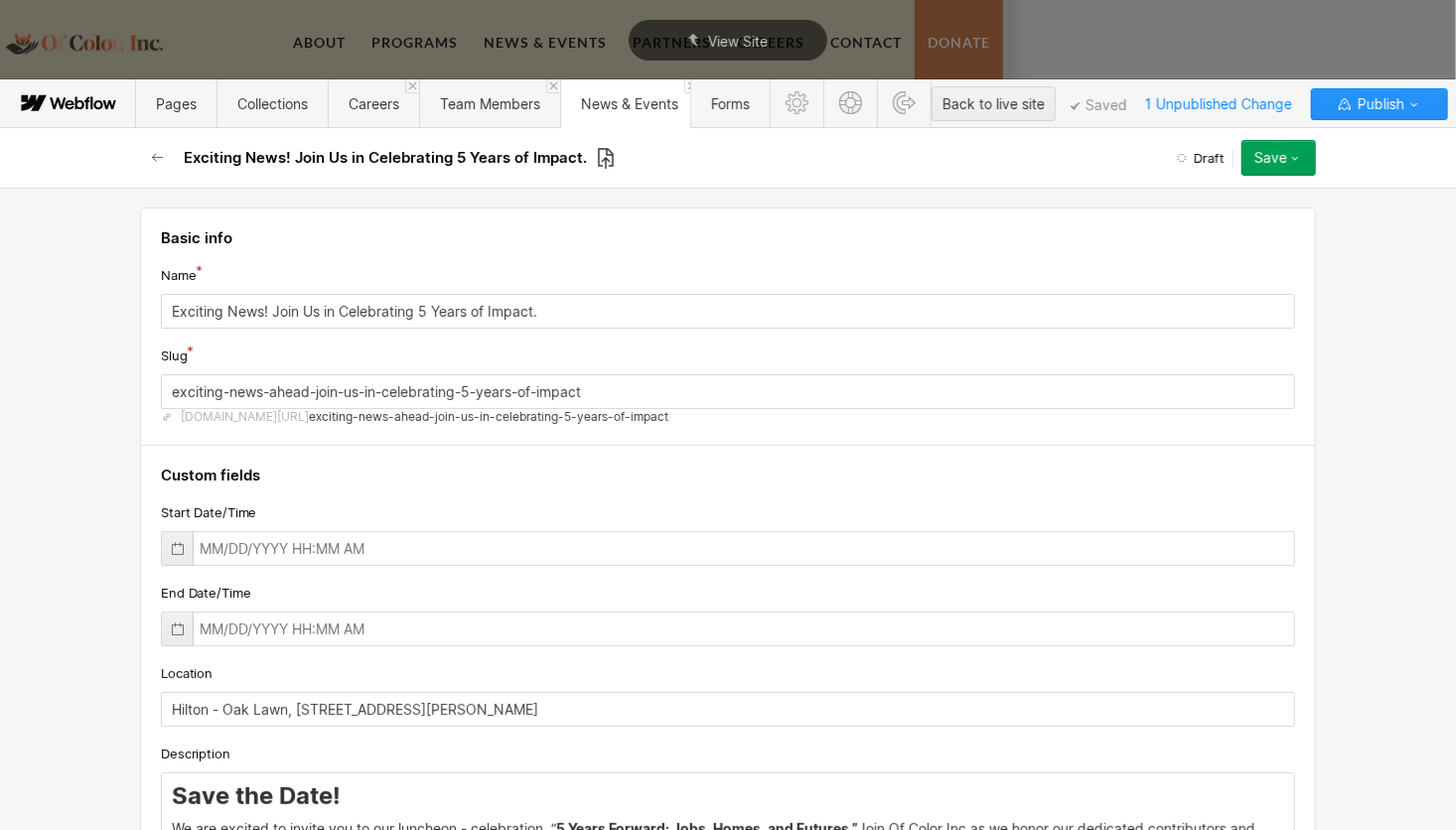 click 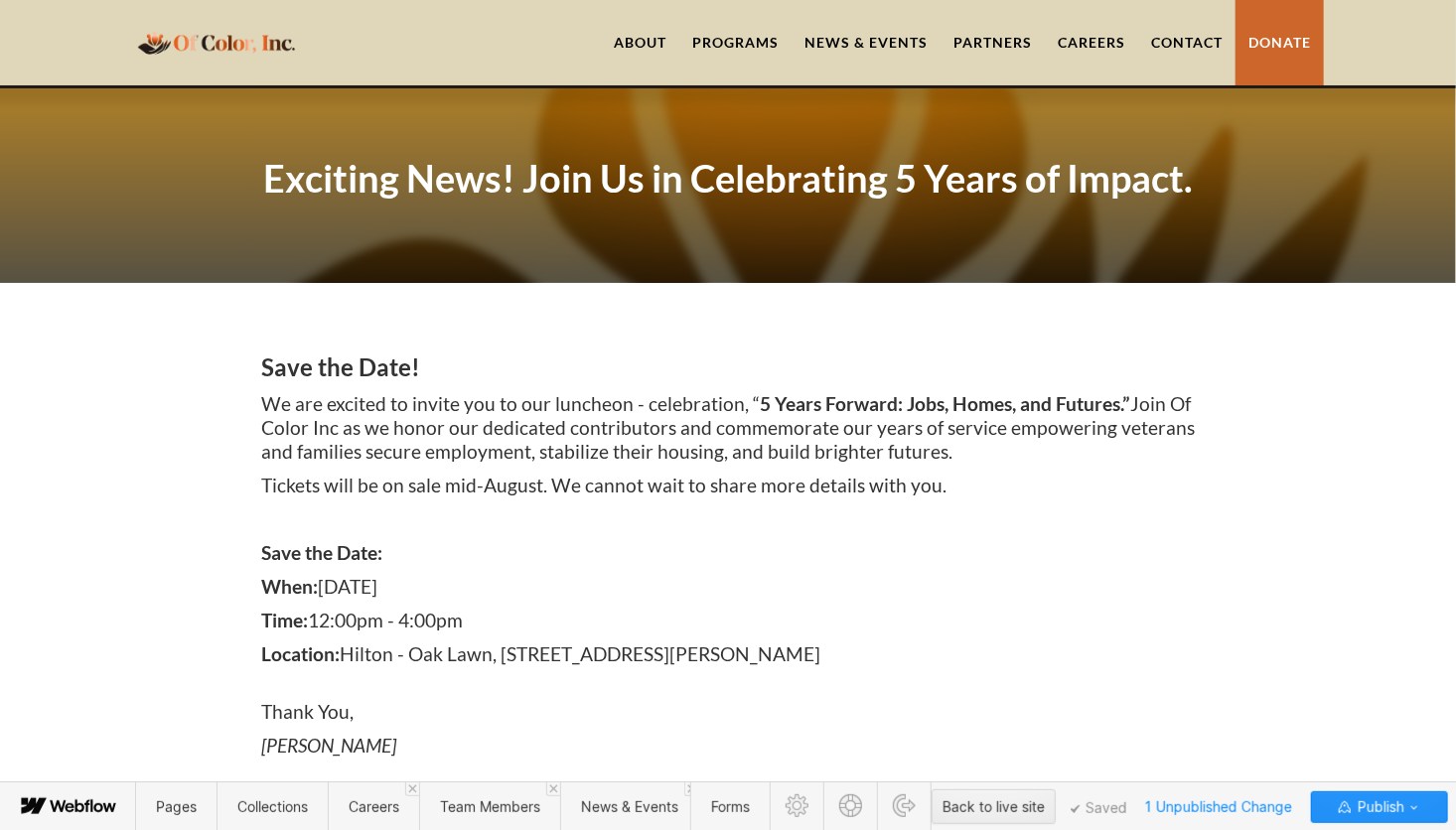 scroll, scrollTop: 322, scrollLeft: 0, axis: vertical 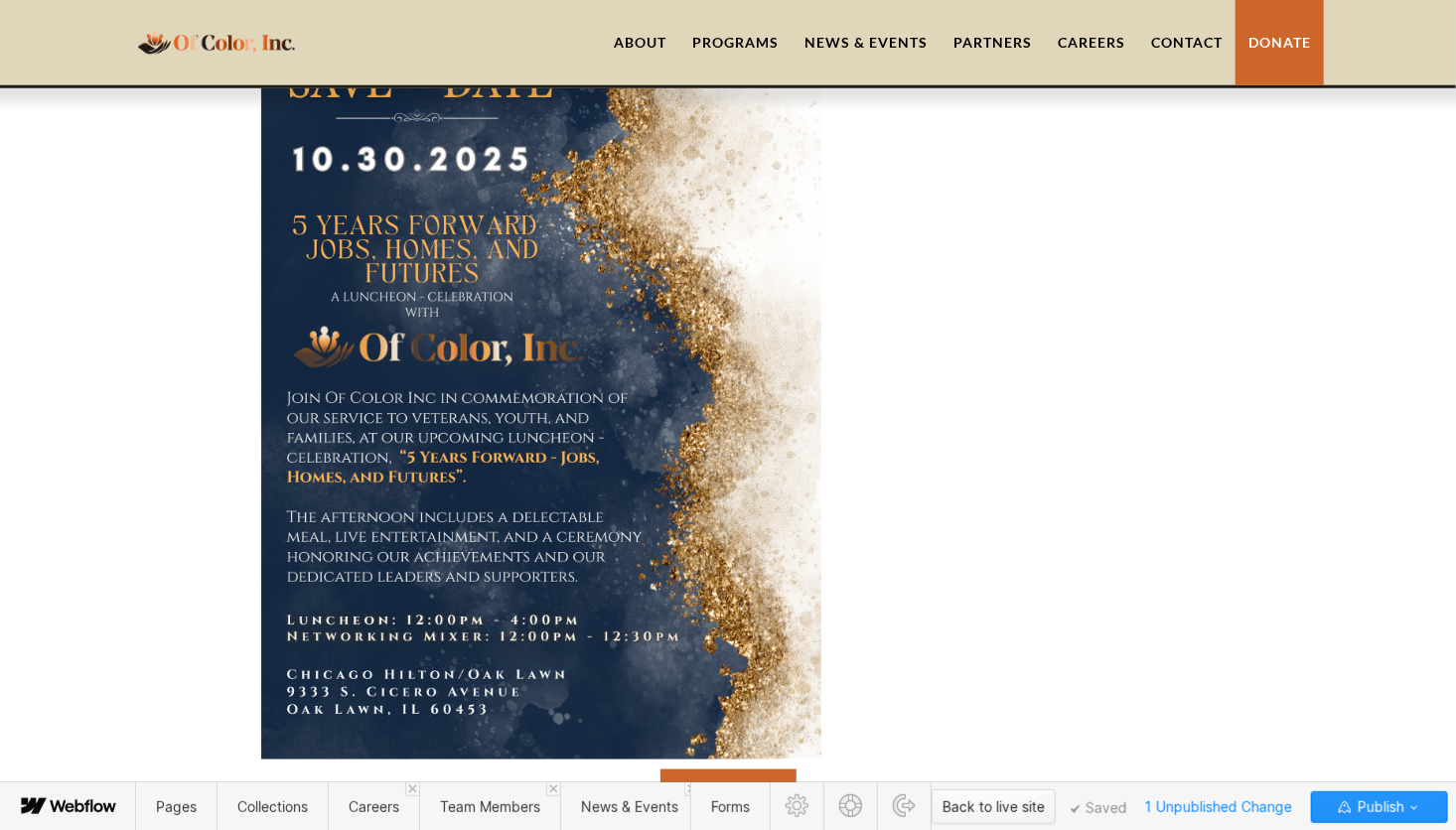 click on "Back to live site" at bounding box center (993, 807) 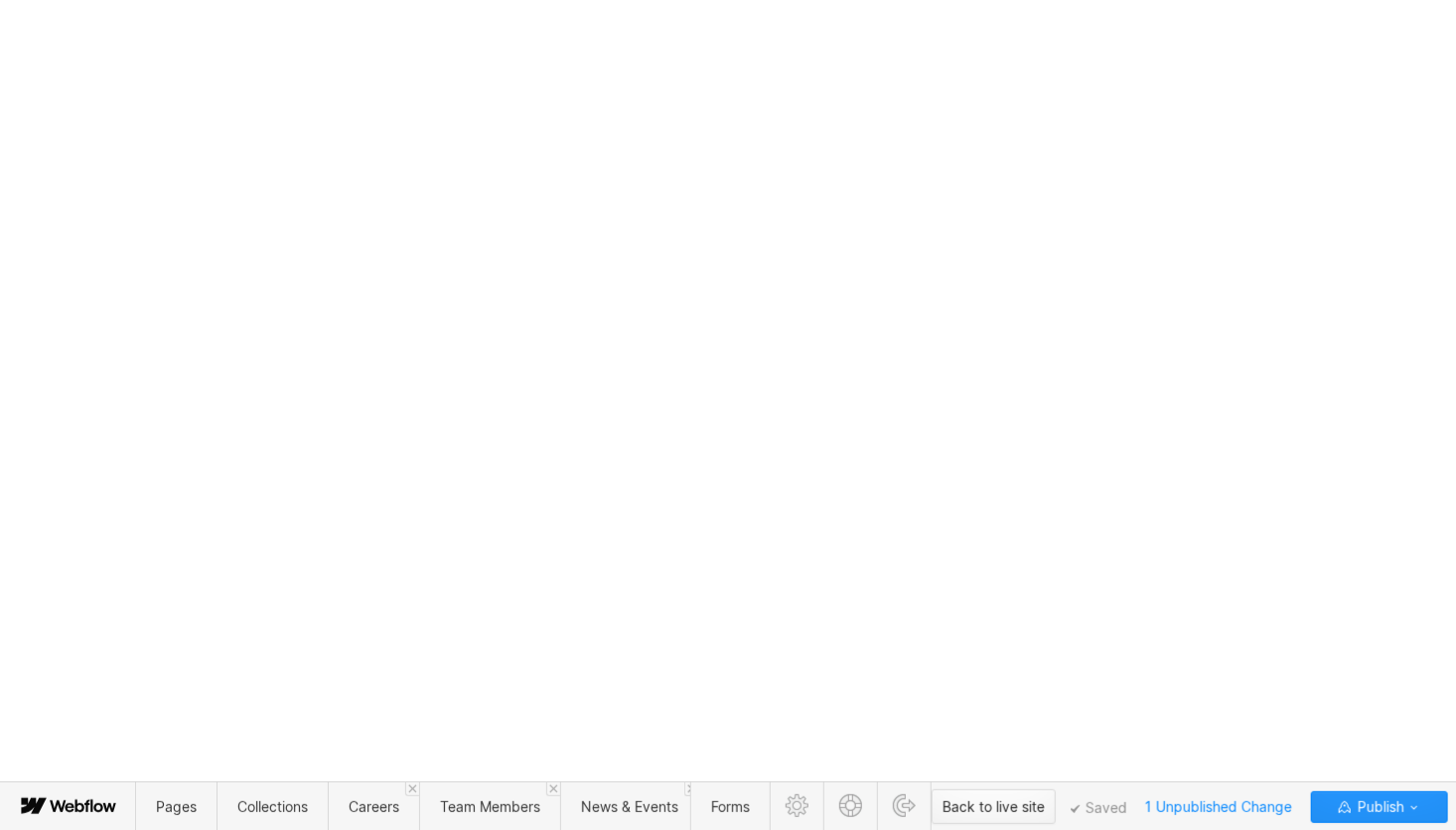 scroll, scrollTop: 0, scrollLeft: 0, axis: both 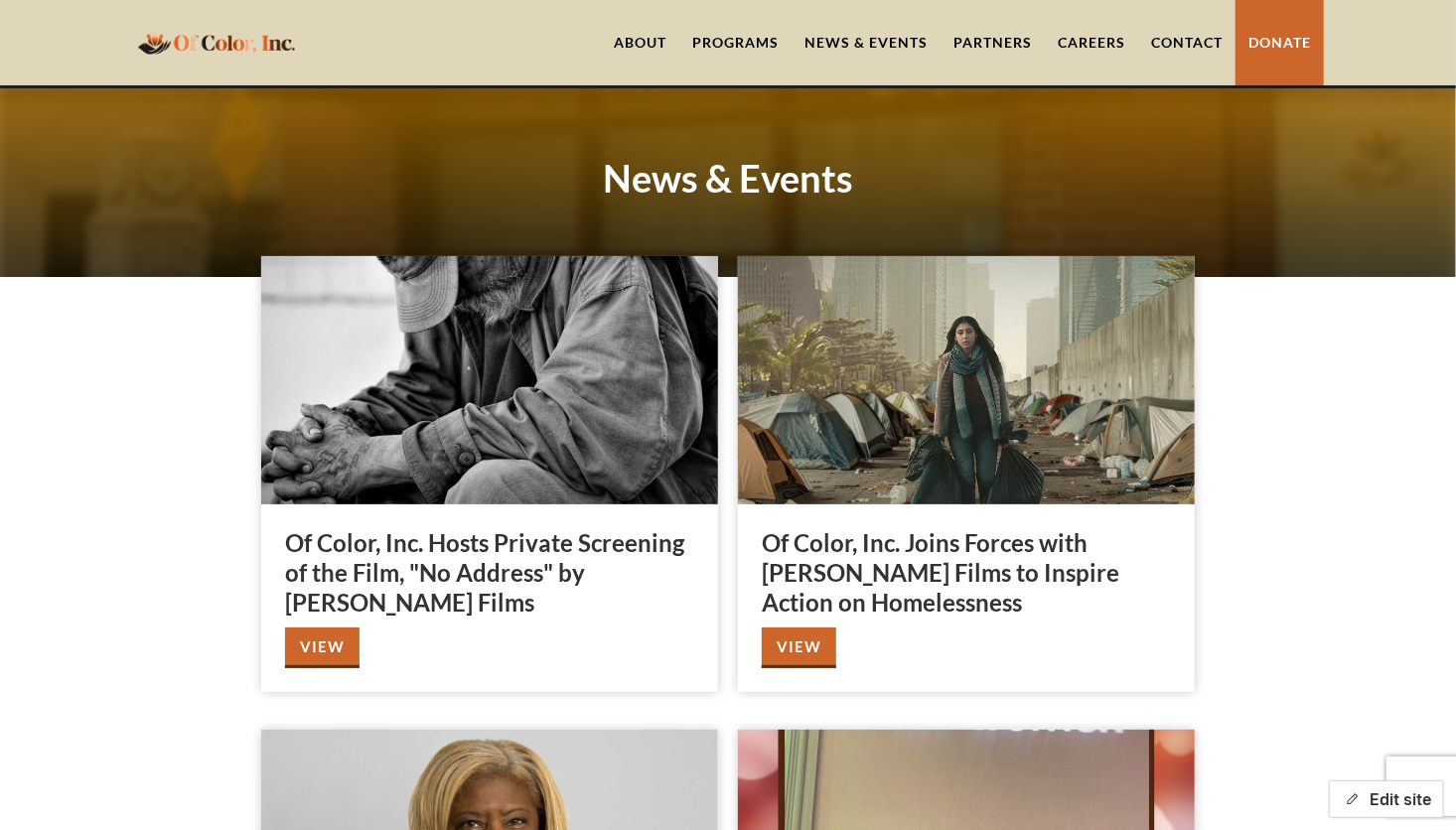click on "Edit site" at bounding box center [1386, 799] 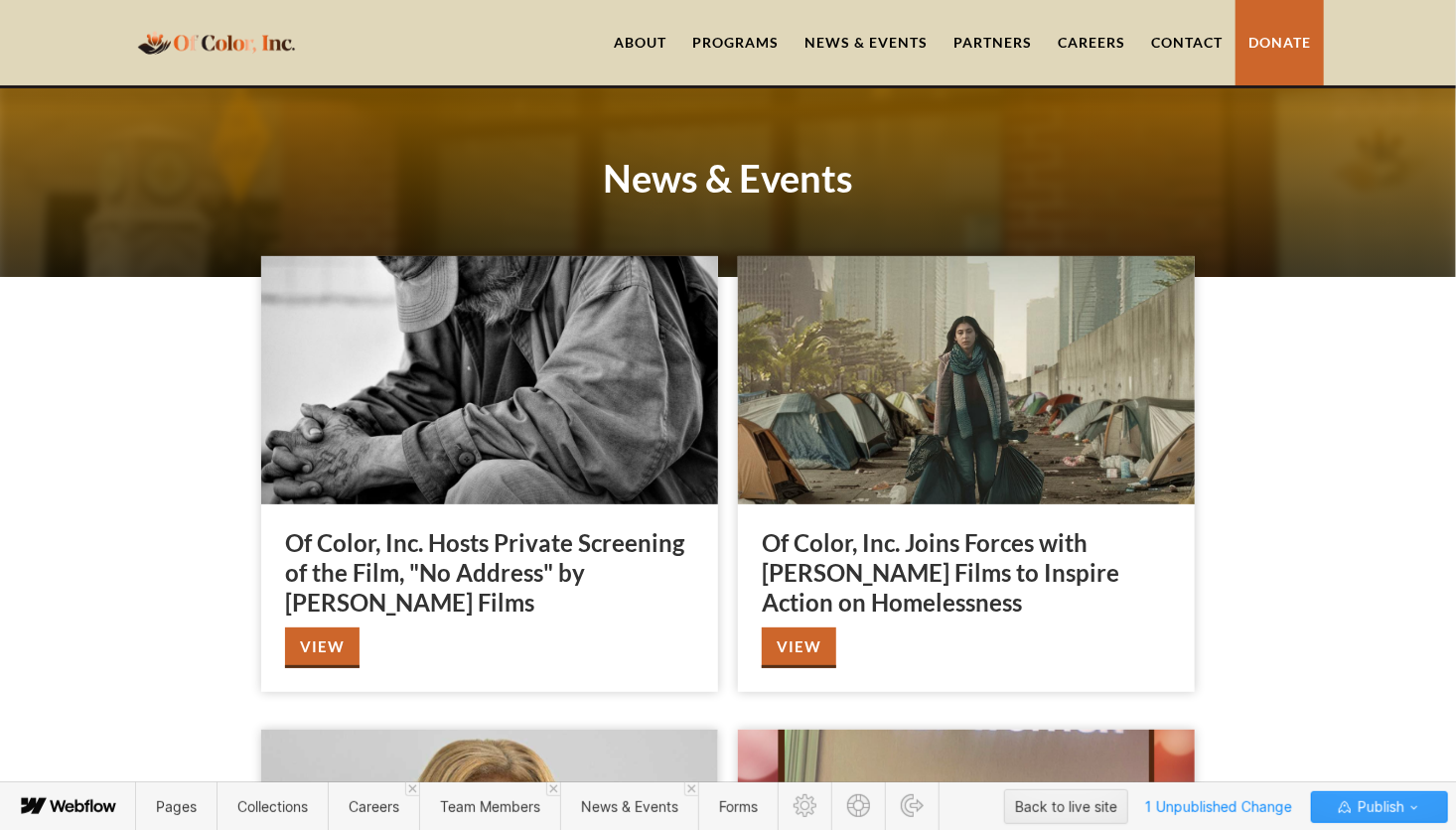 click 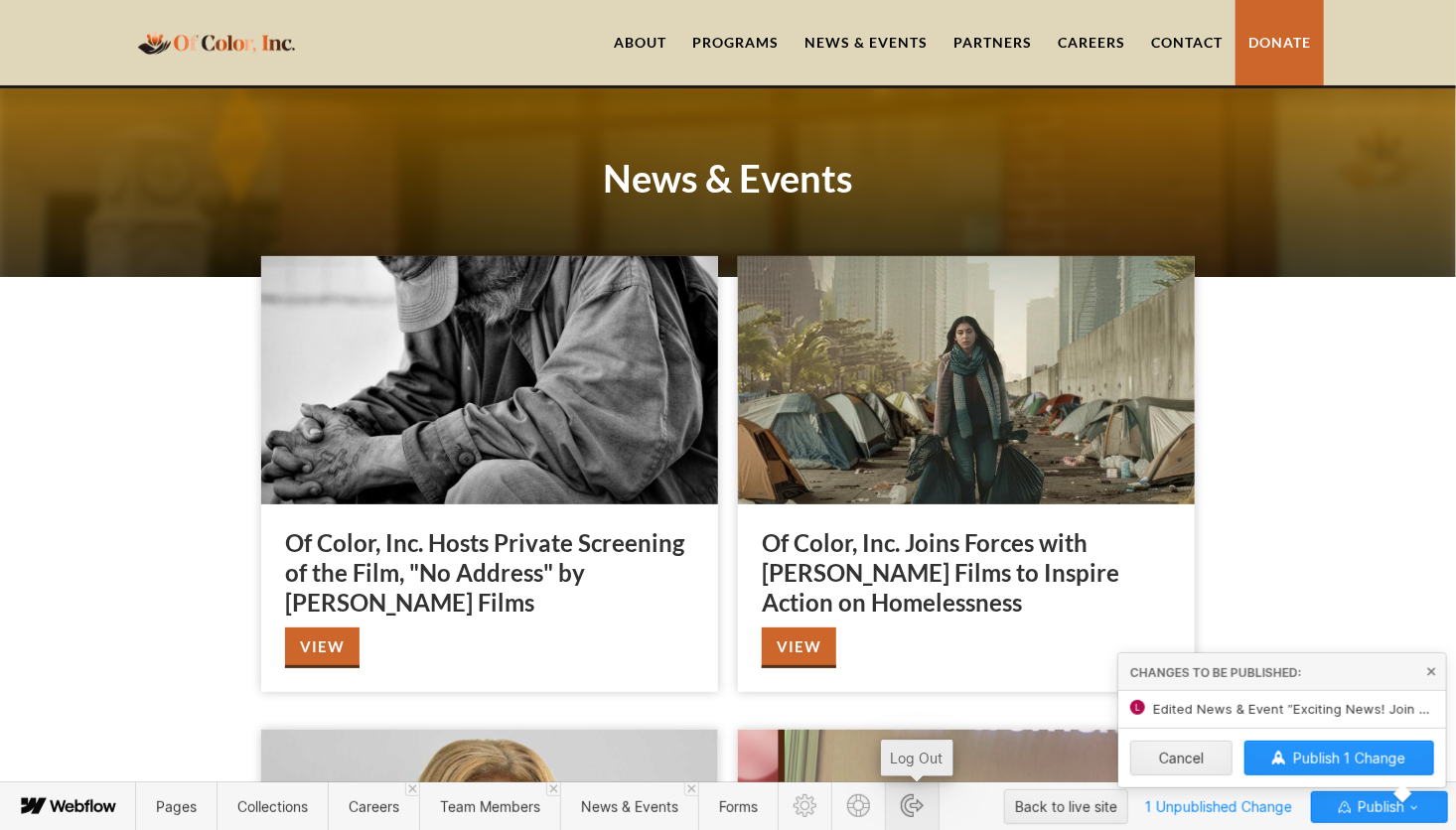 click at bounding box center [912, 805] 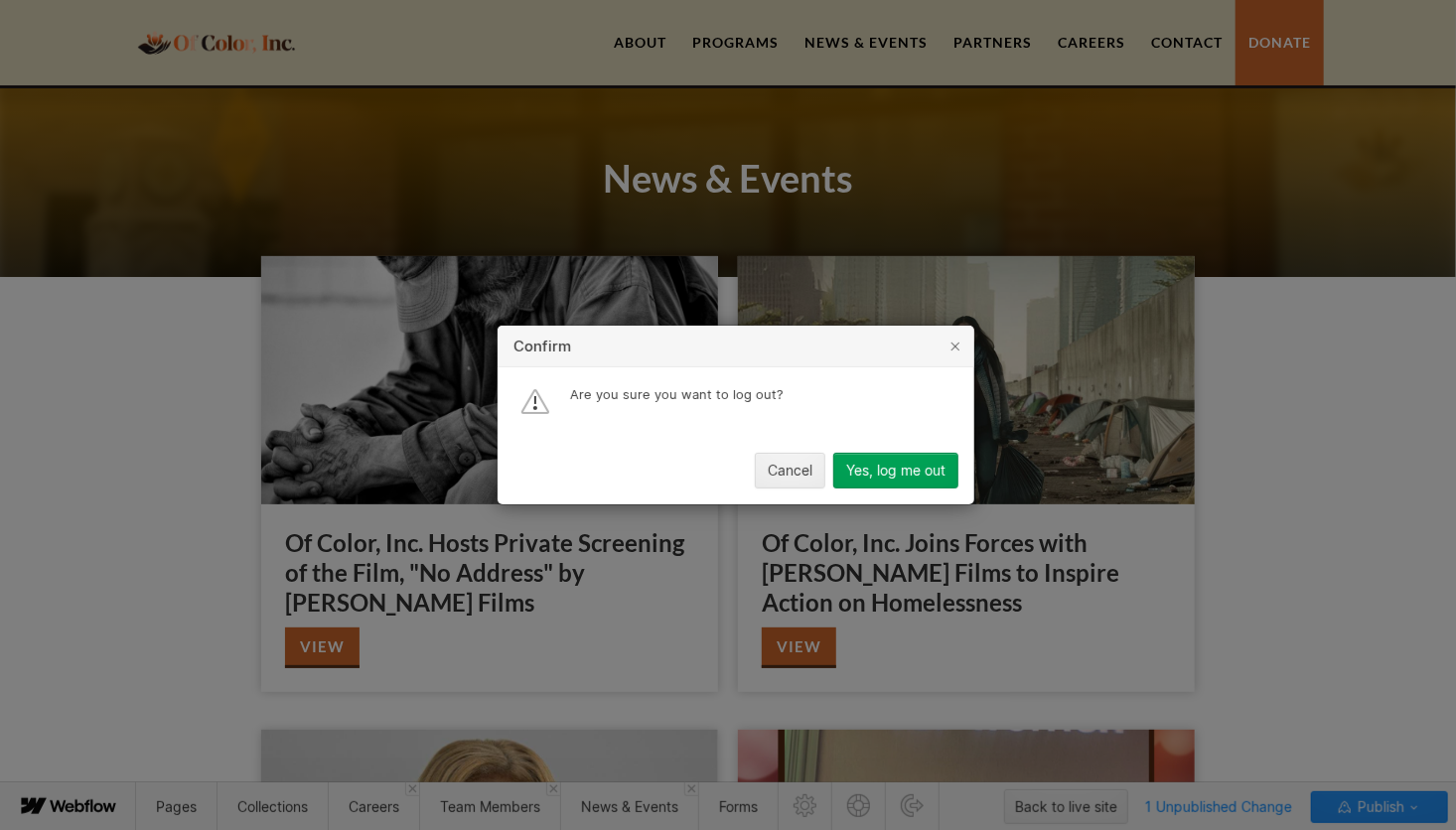 click on "Yes, log me out" at bounding box center [896, 471] 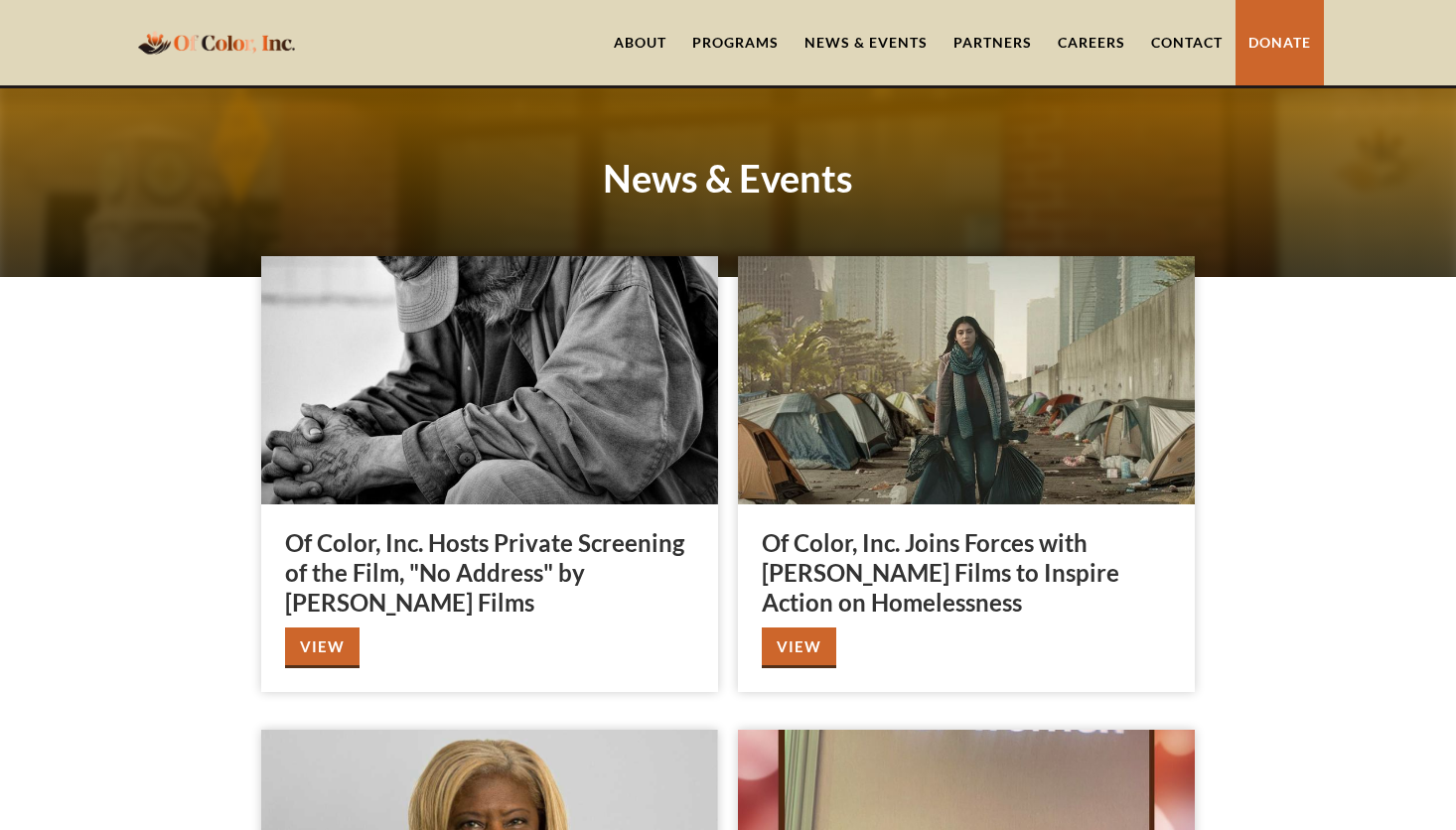 scroll, scrollTop: 0, scrollLeft: 0, axis: both 